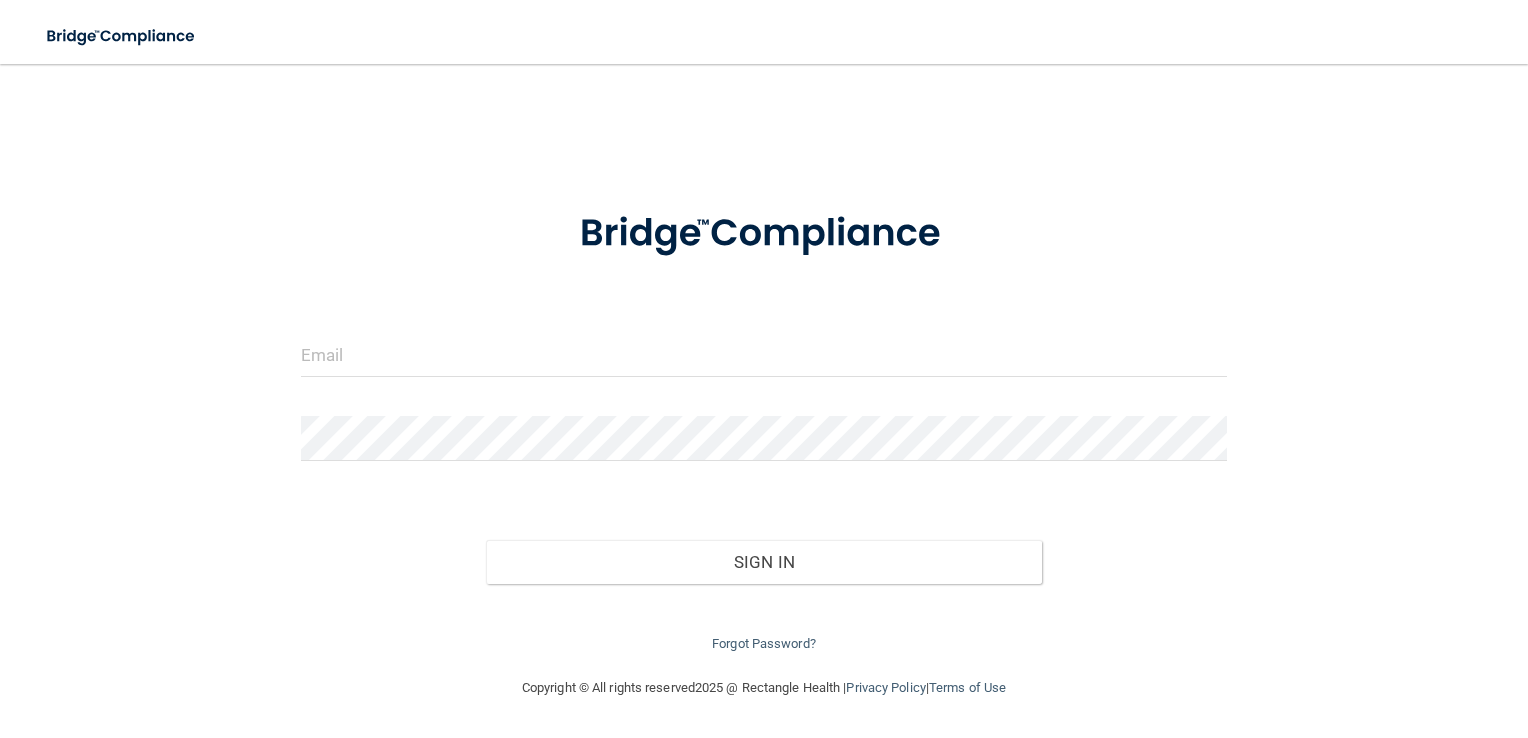 scroll, scrollTop: 0, scrollLeft: 0, axis: both 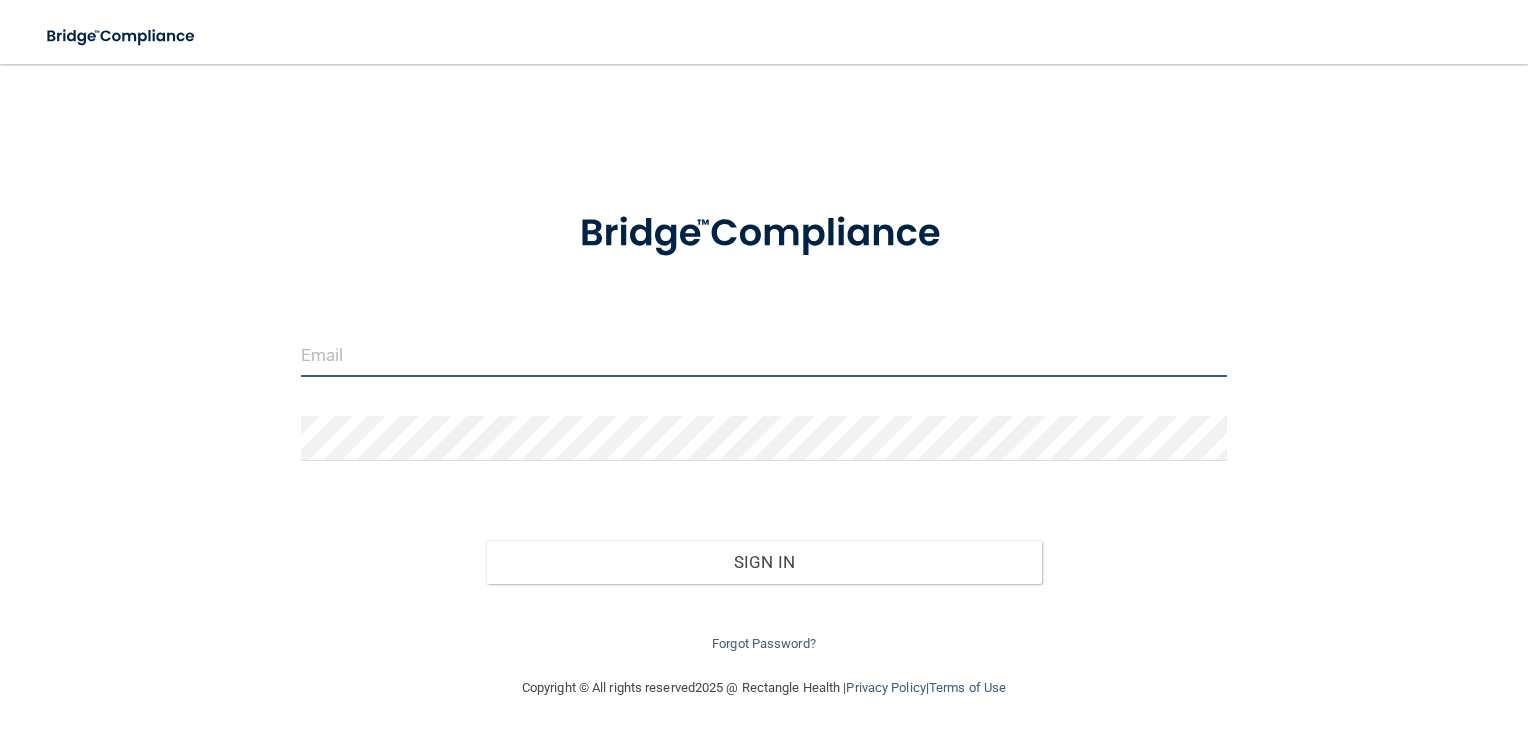 click at bounding box center [764, 354] 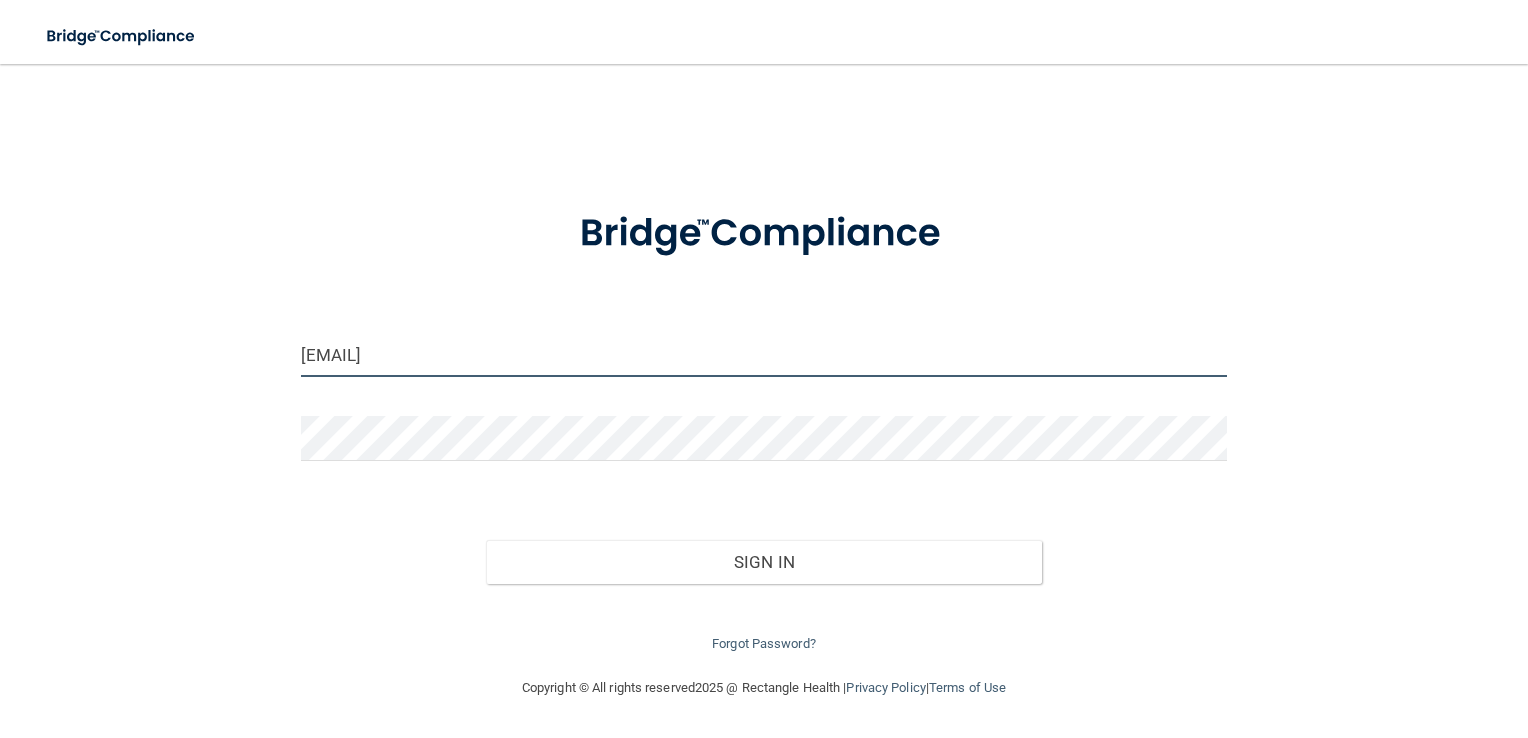 drag, startPoint x: 664, startPoint y: 362, endPoint x: 352, endPoint y: 358, distance: 312.02563 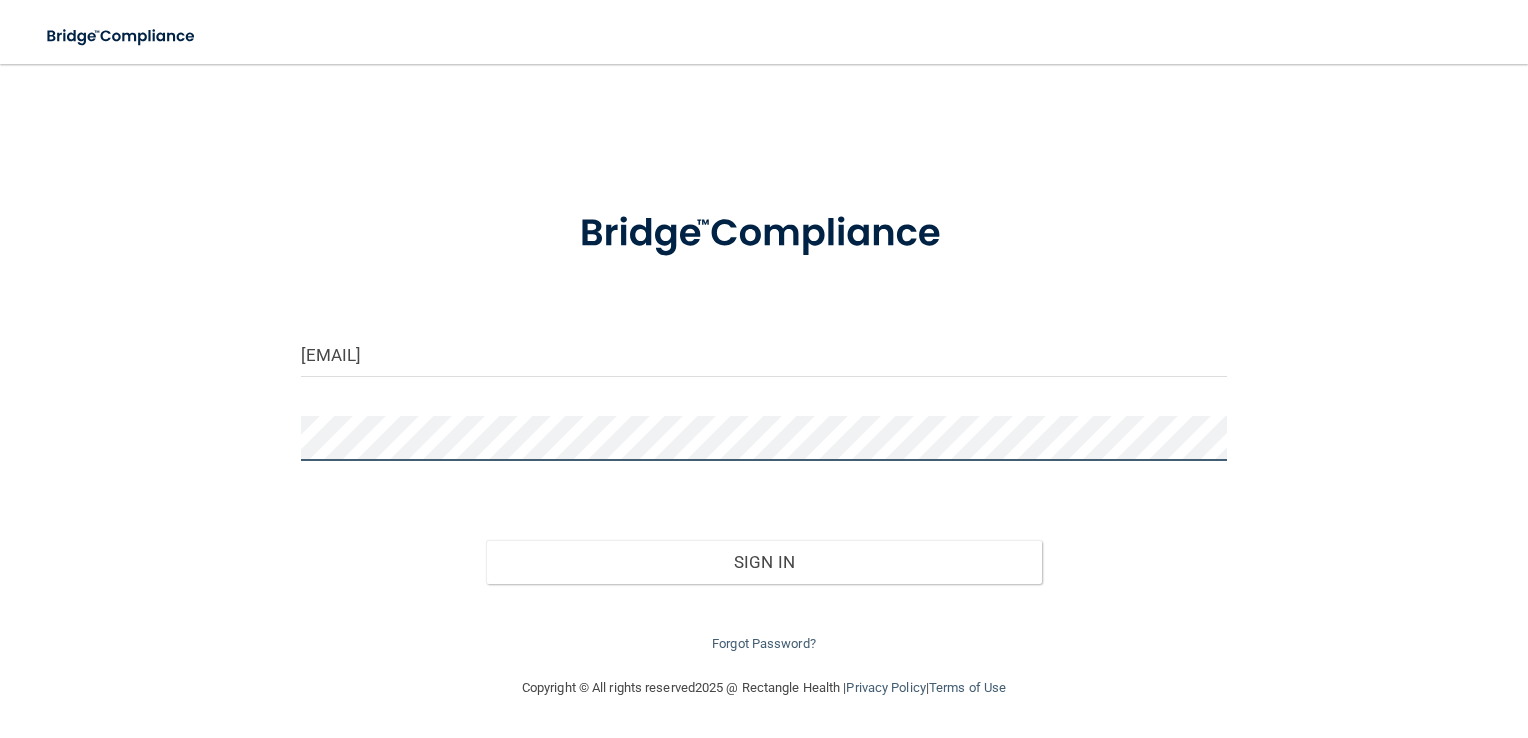 click on "Sign In" at bounding box center [764, 562] 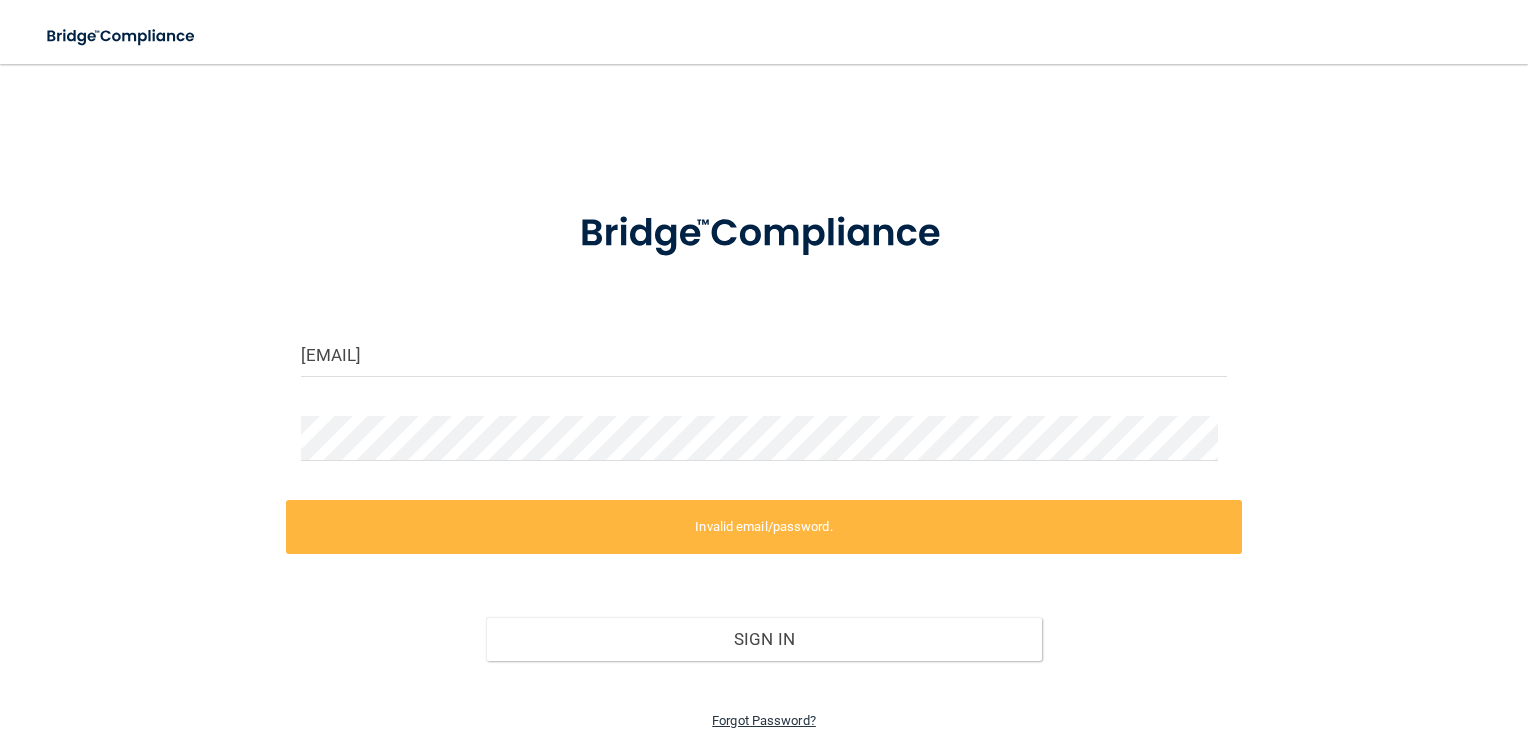 click on "Forgot Password?" at bounding box center (764, 720) 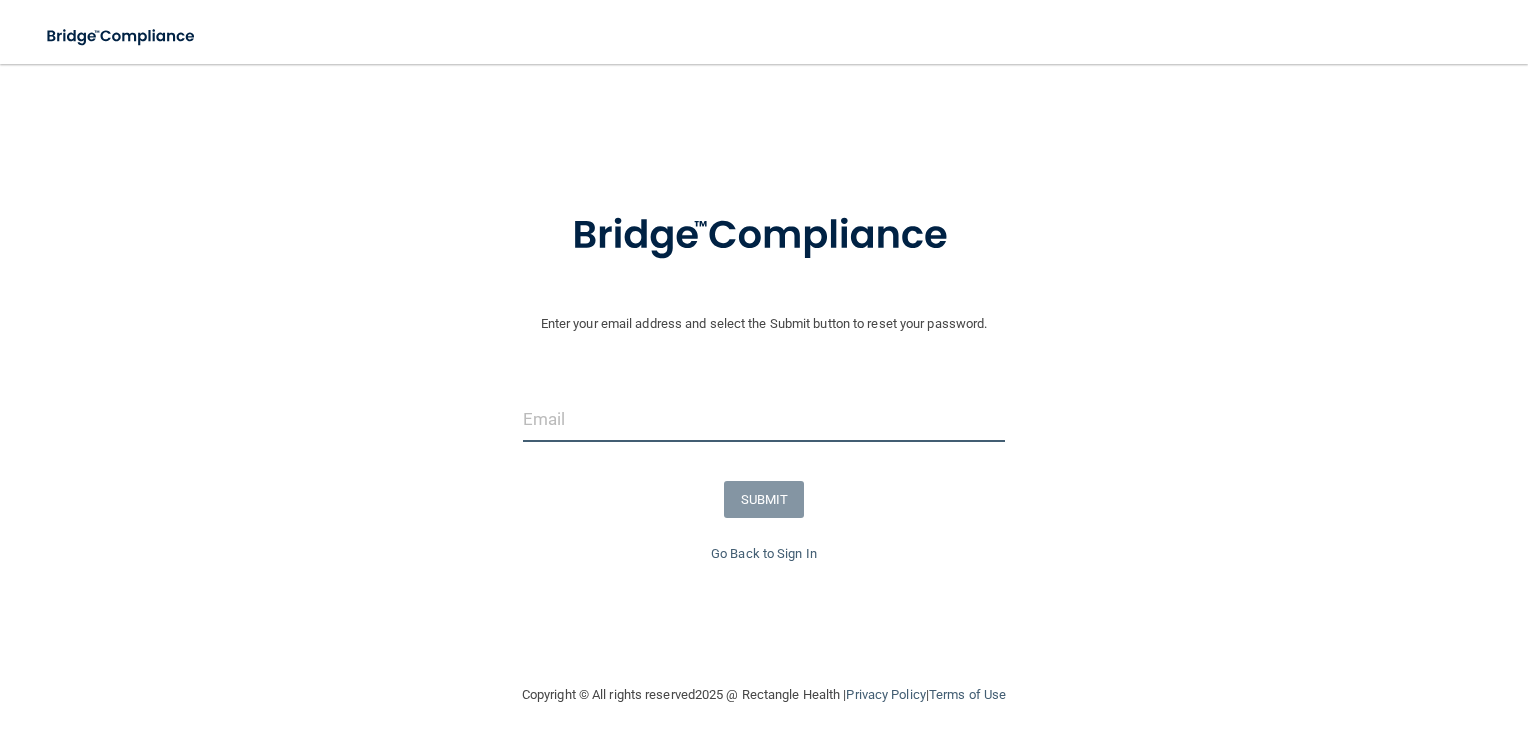 click at bounding box center [764, 419] 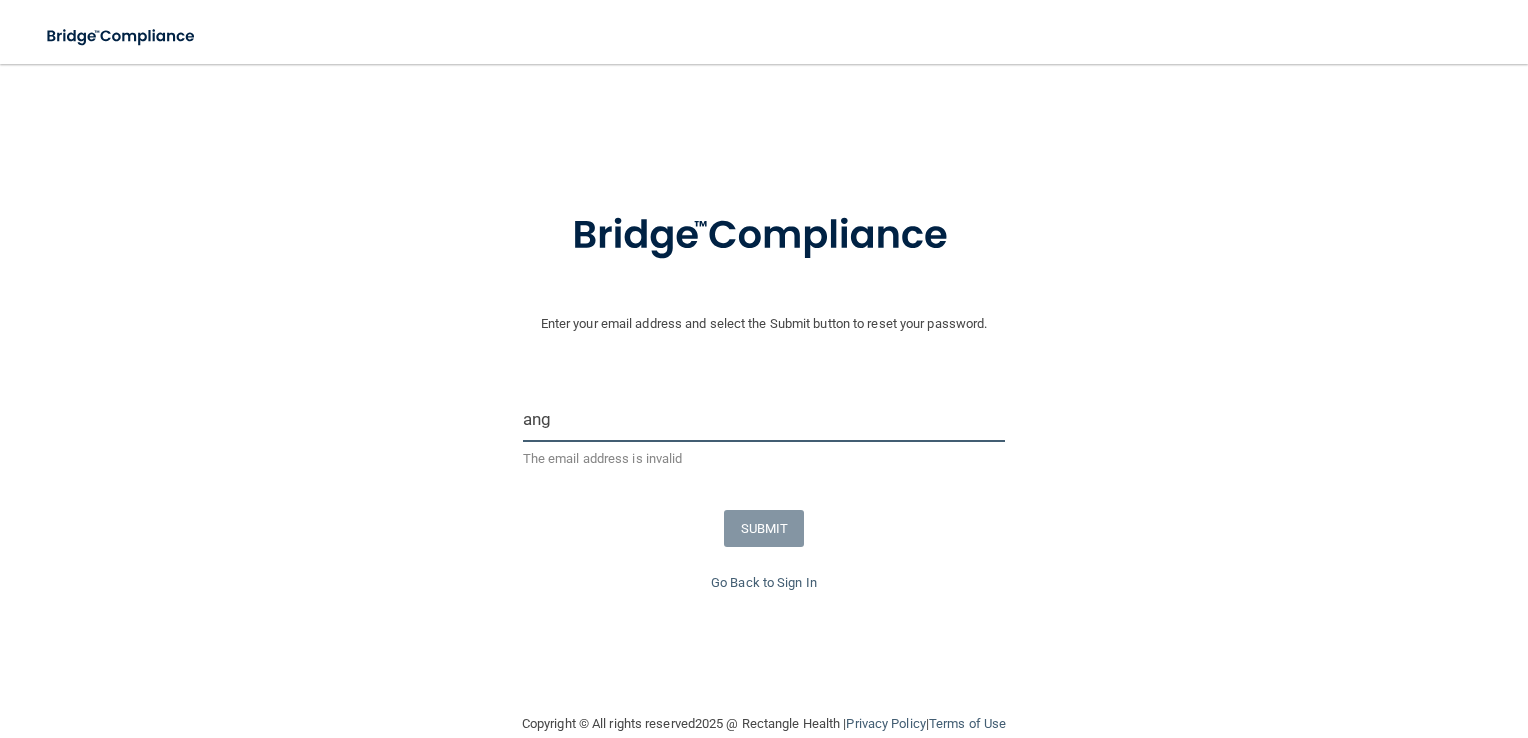 type on "angela@ALgamechangers.org" 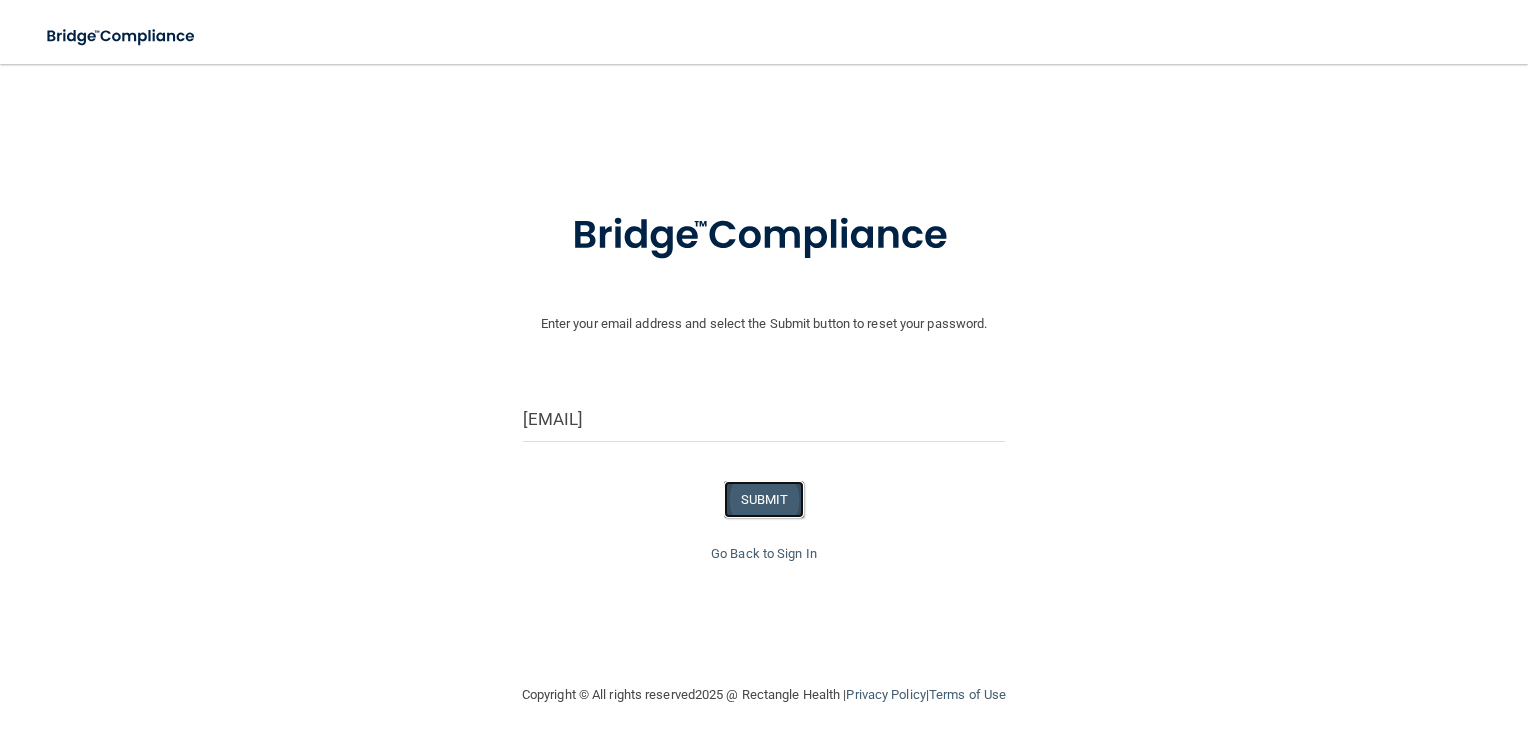 click on "SUBMIT" at bounding box center (764, 499) 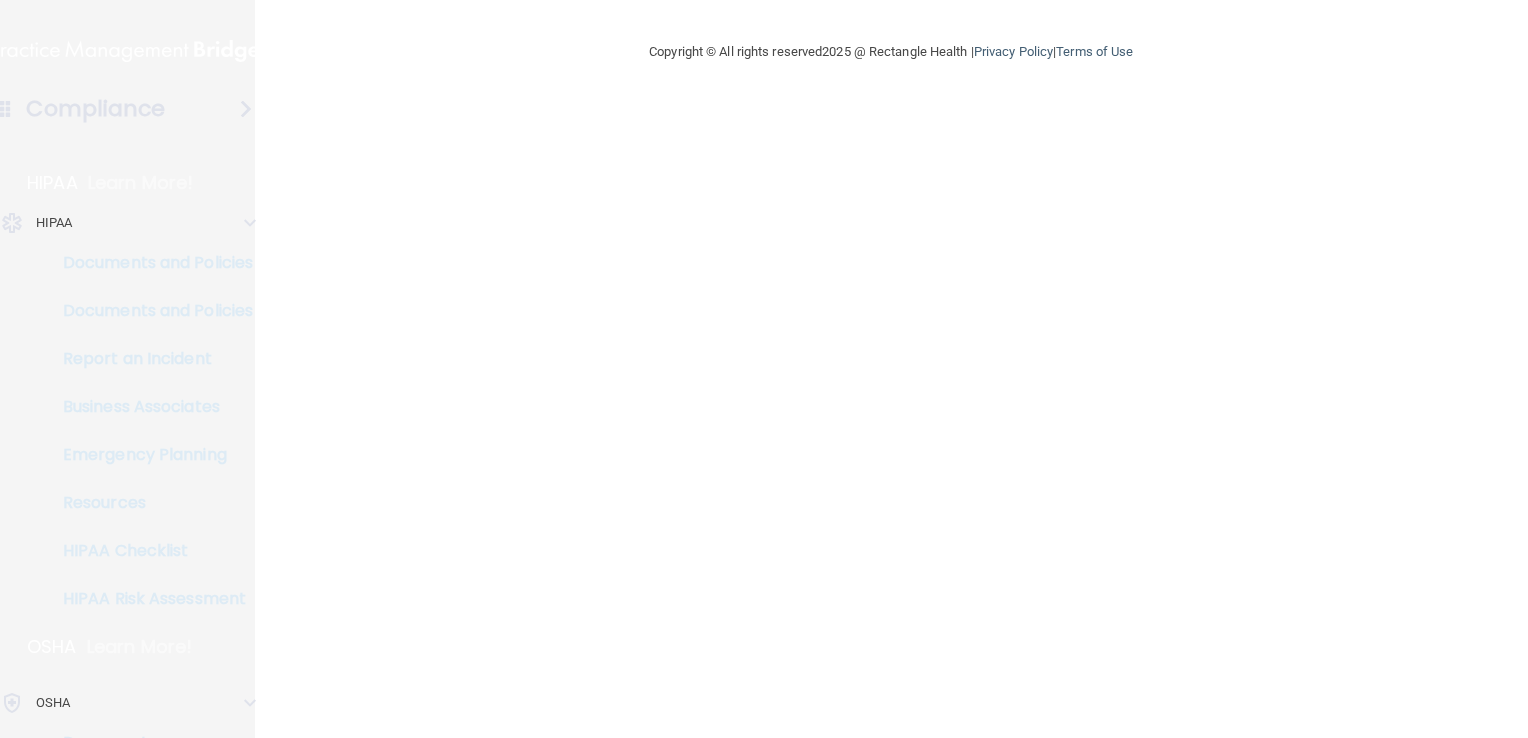 scroll, scrollTop: 0, scrollLeft: 0, axis: both 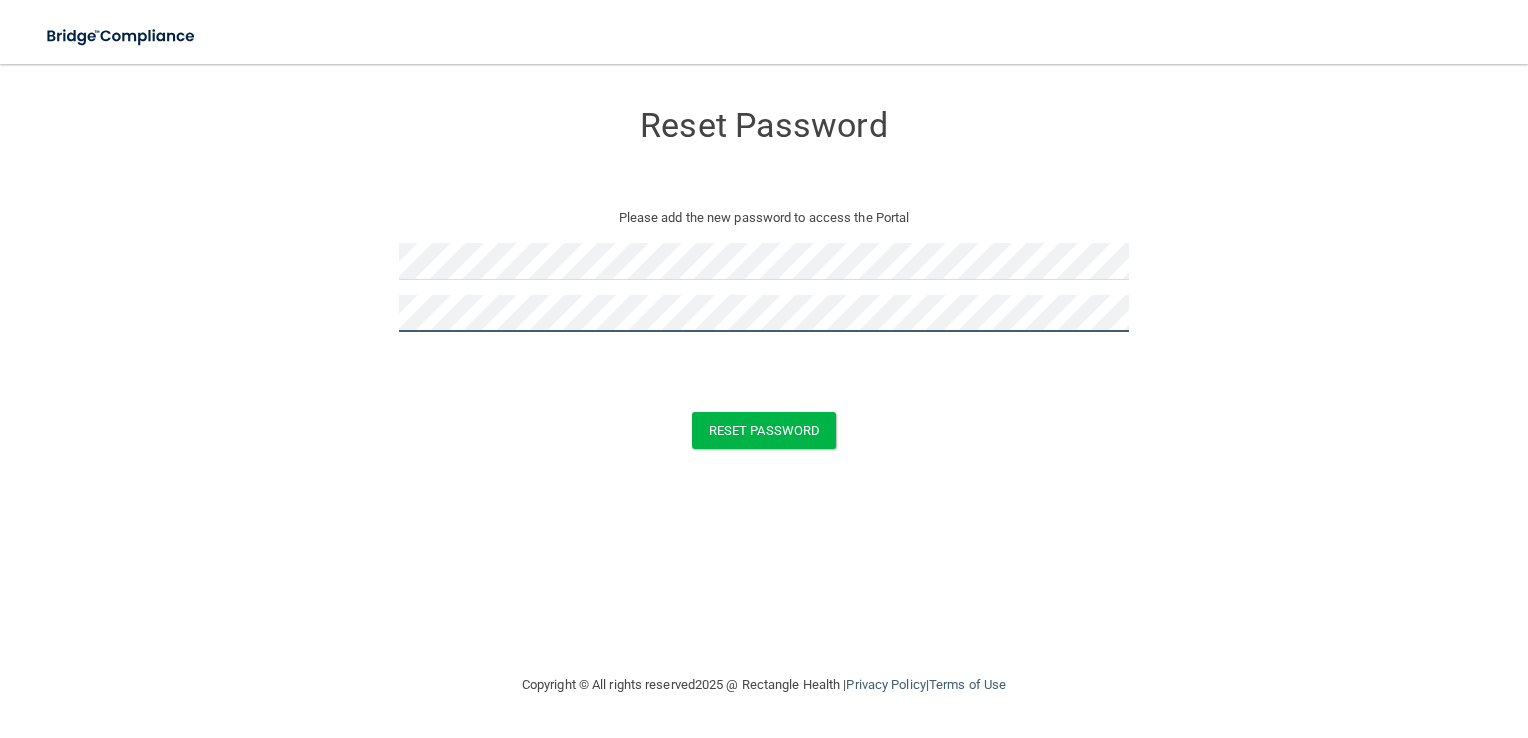 click on "Reset Password" at bounding box center (764, 430) 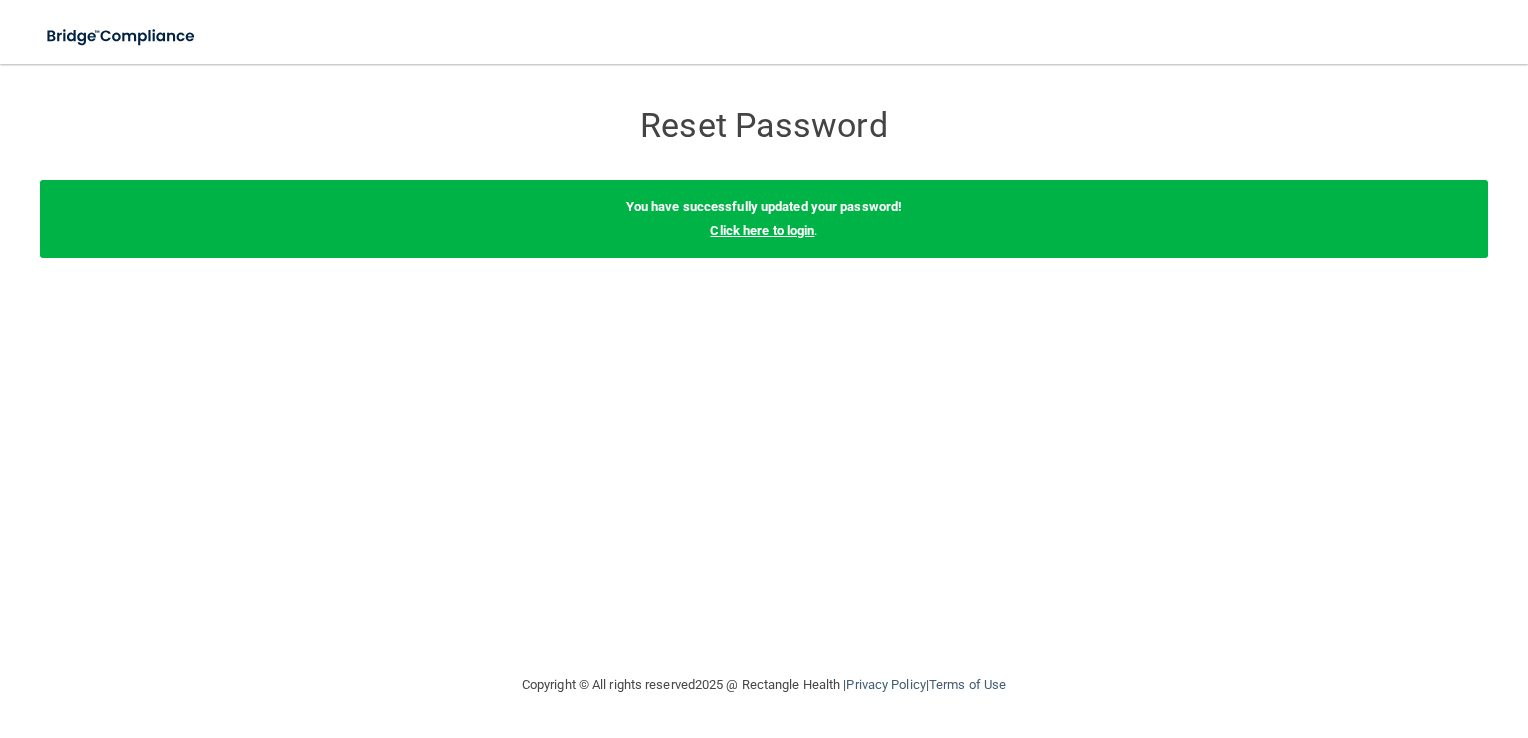 click on "Click here to login" at bounding box center [762, 230] 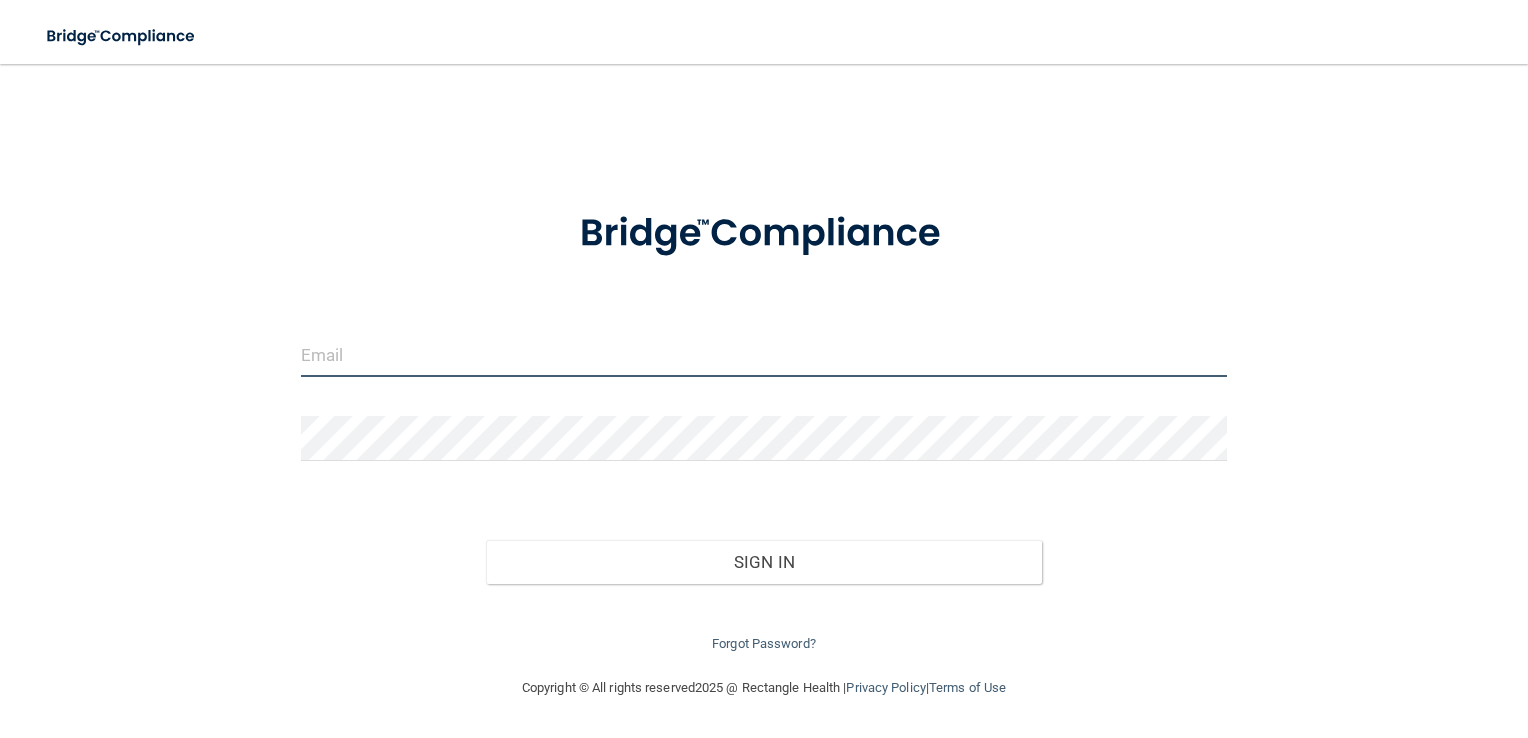 click at bounding box center [764, 354] 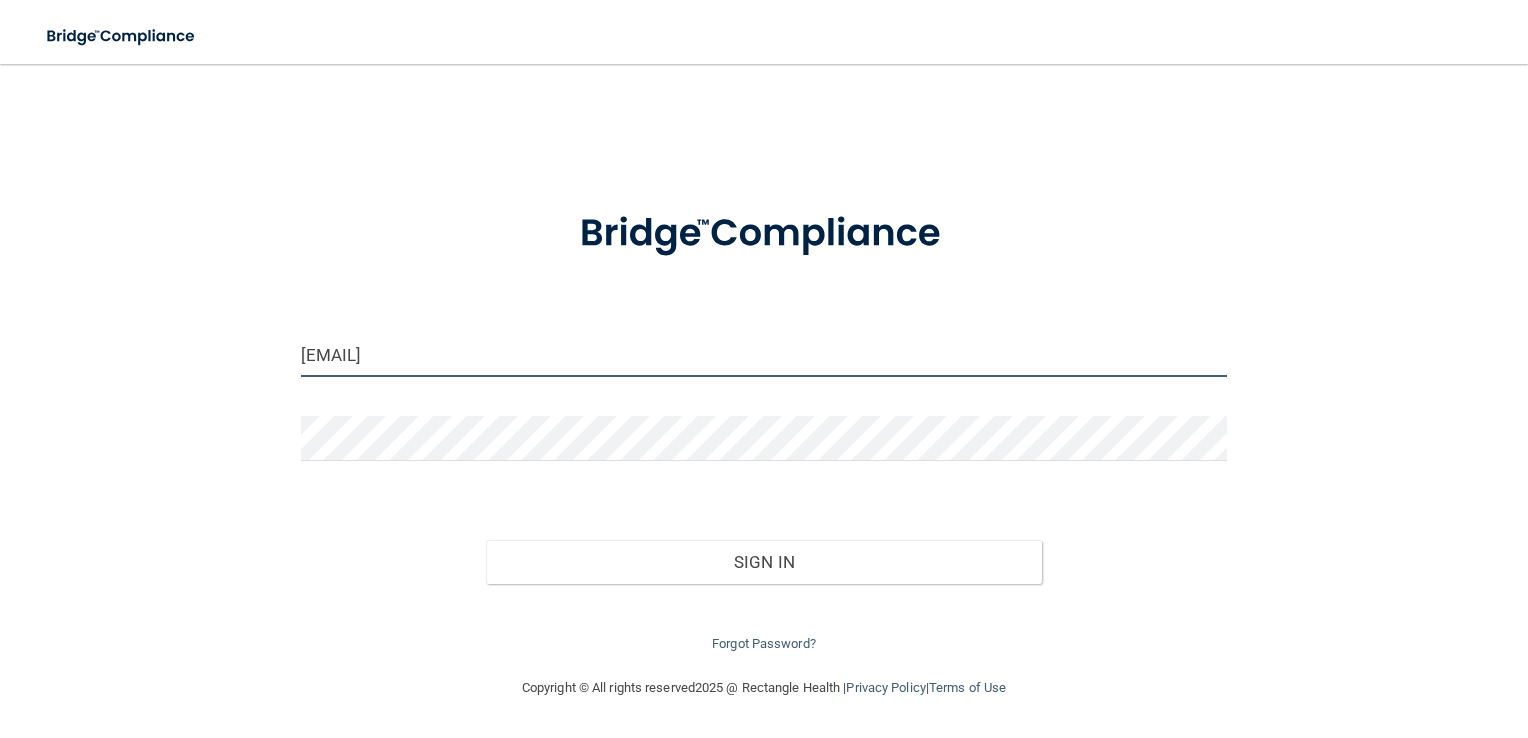 click on "angelafletcher@alabamagamechangers.org" at bounding box center (764, 354) 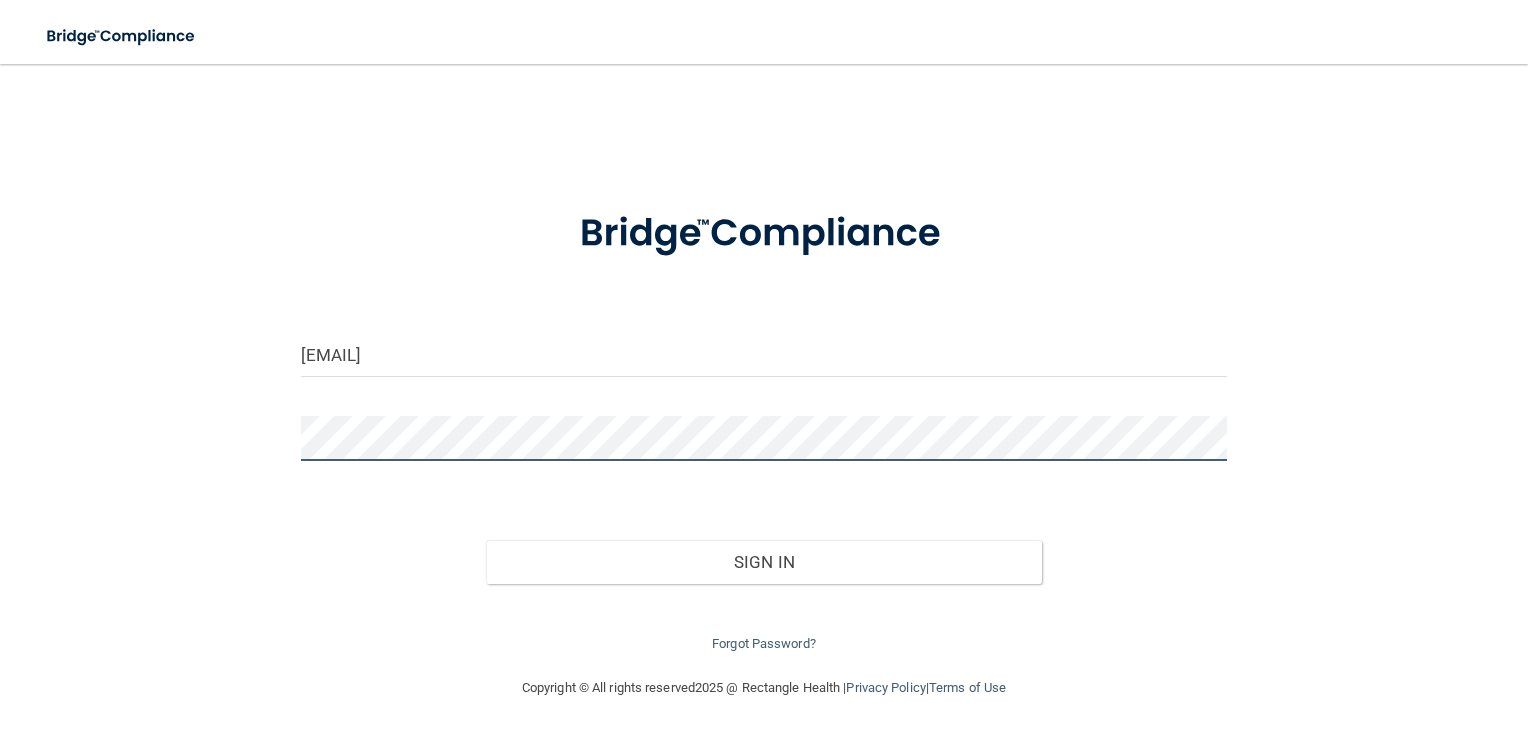 click on "Sign In" at bounding box center (764, 562) 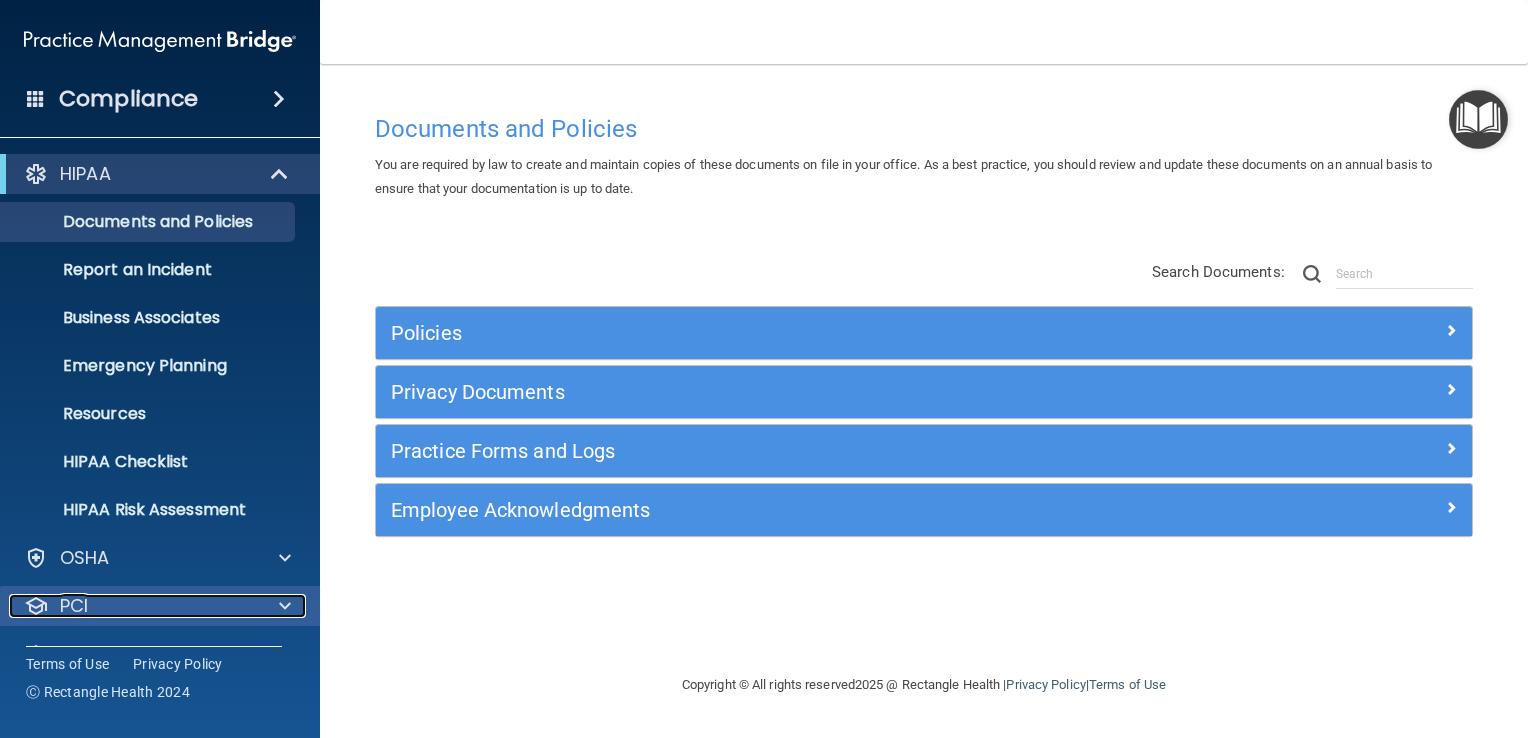 click at bounding box center (285, 606) 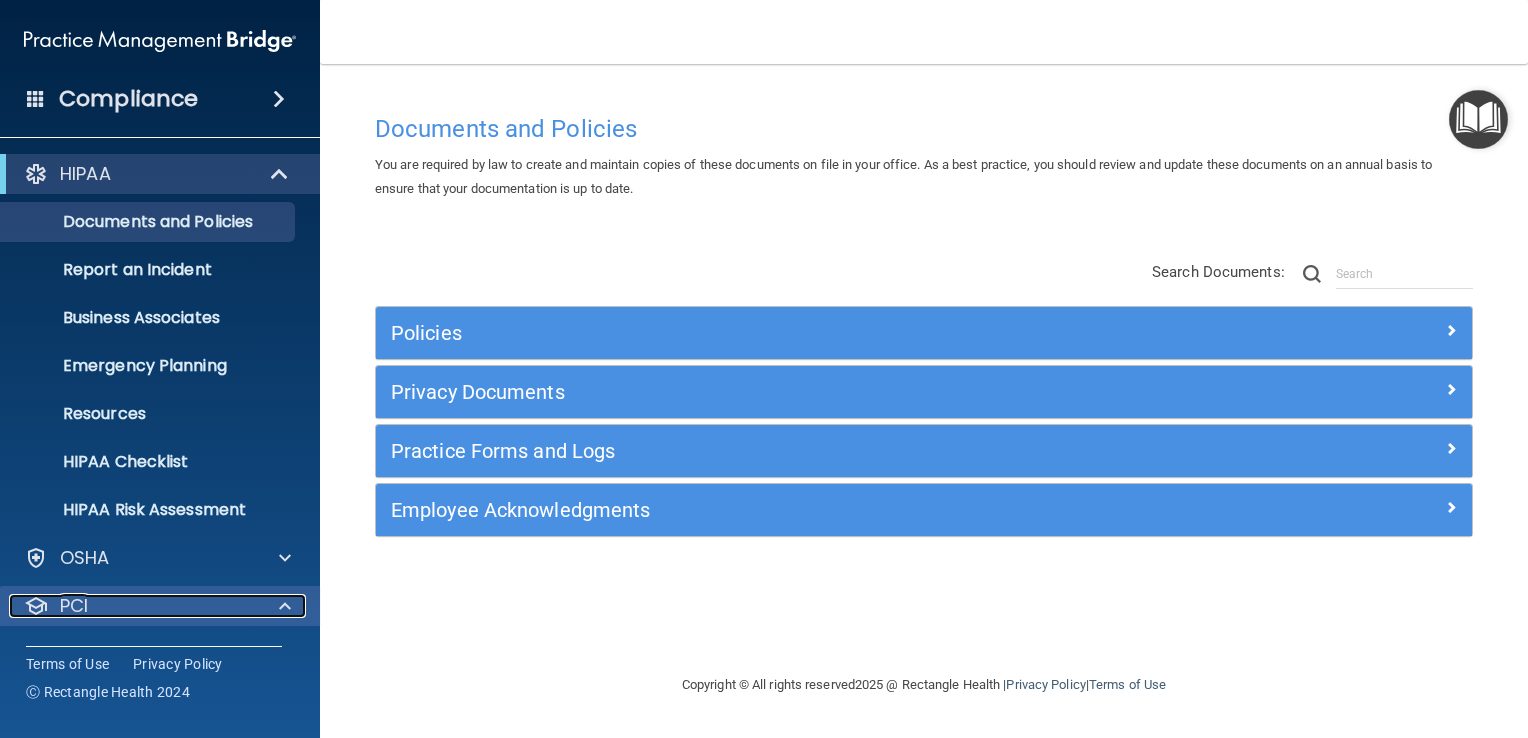 click on "PCI" at bounding box center [133, 606] 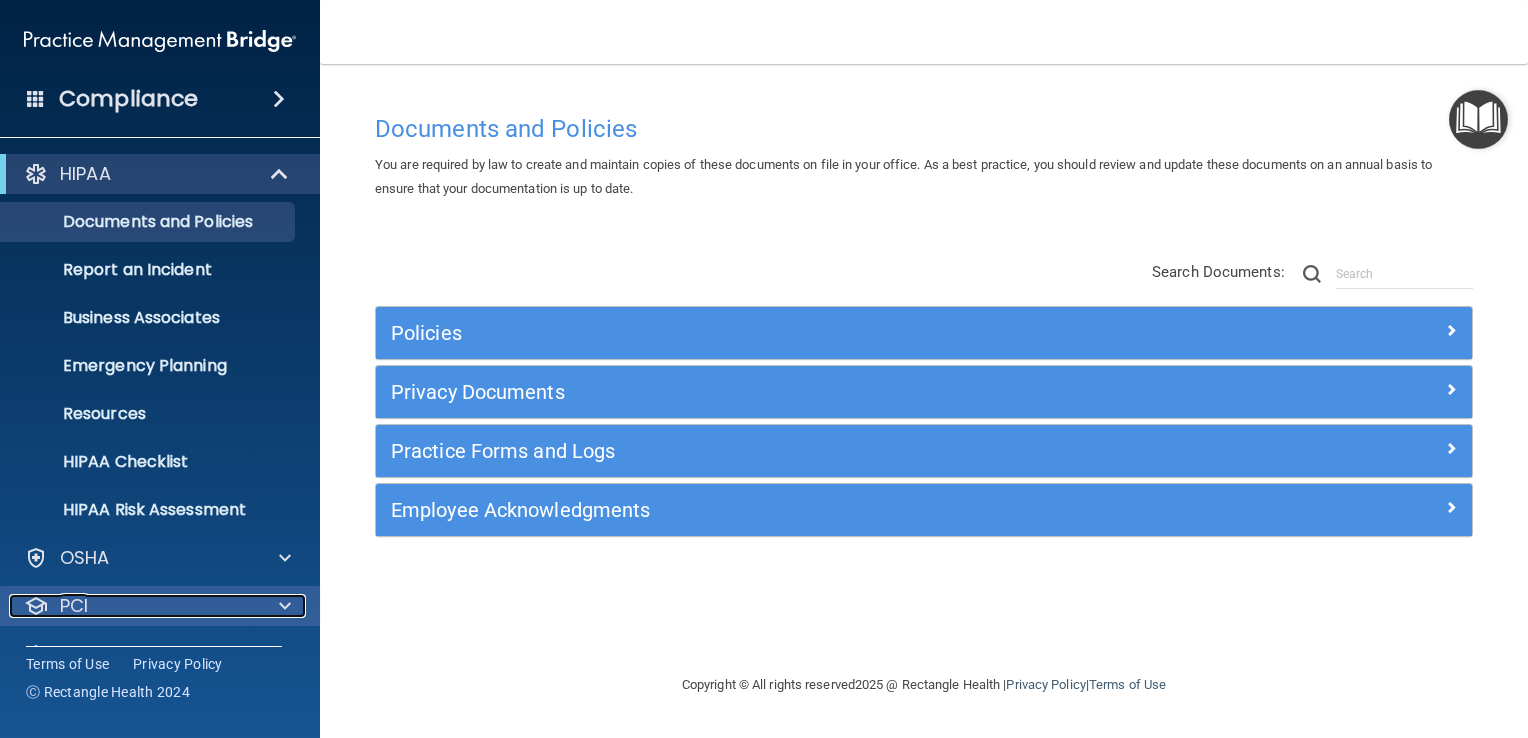 click on "PCI" at bounding box center [133, 606] 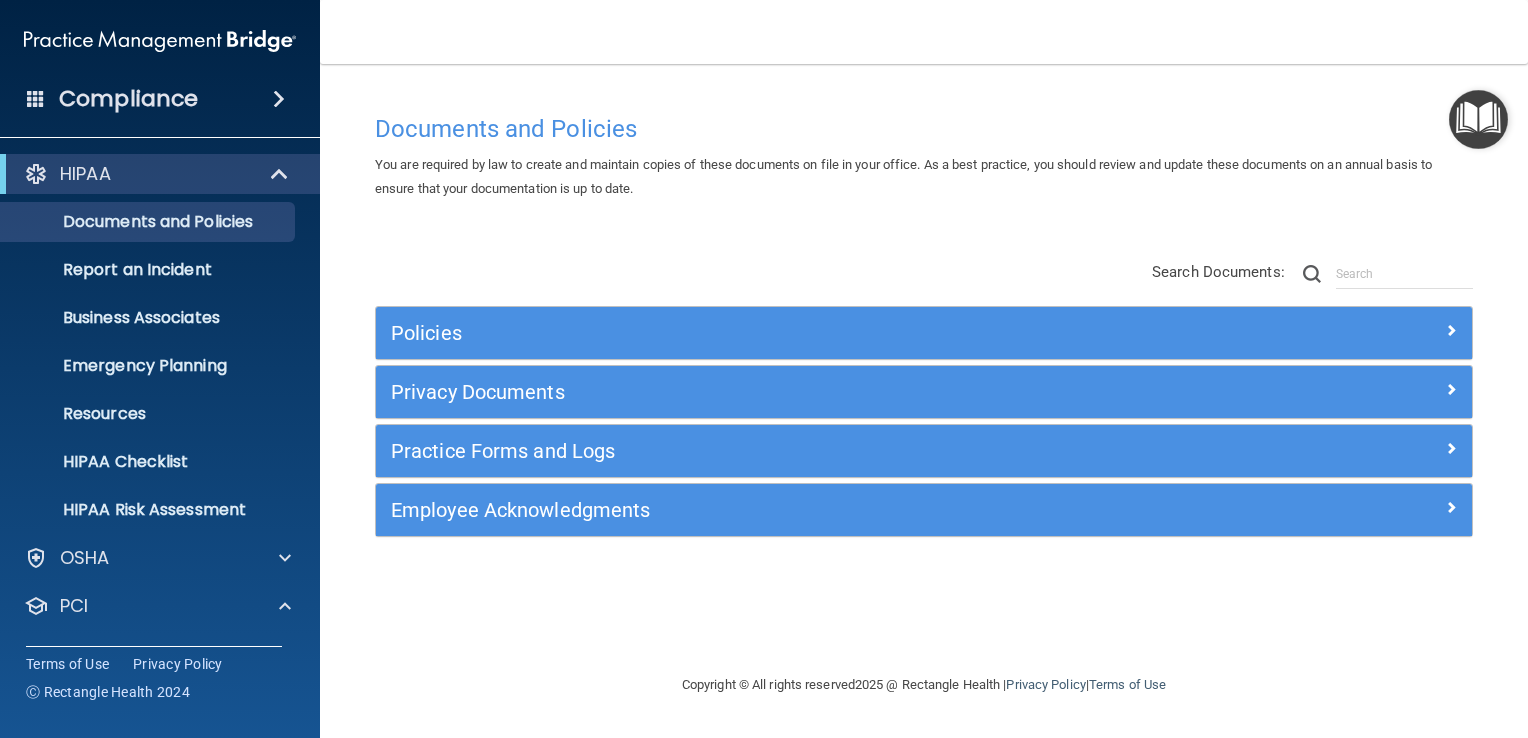 click on "Compliance" at bounding box center (128, 99) 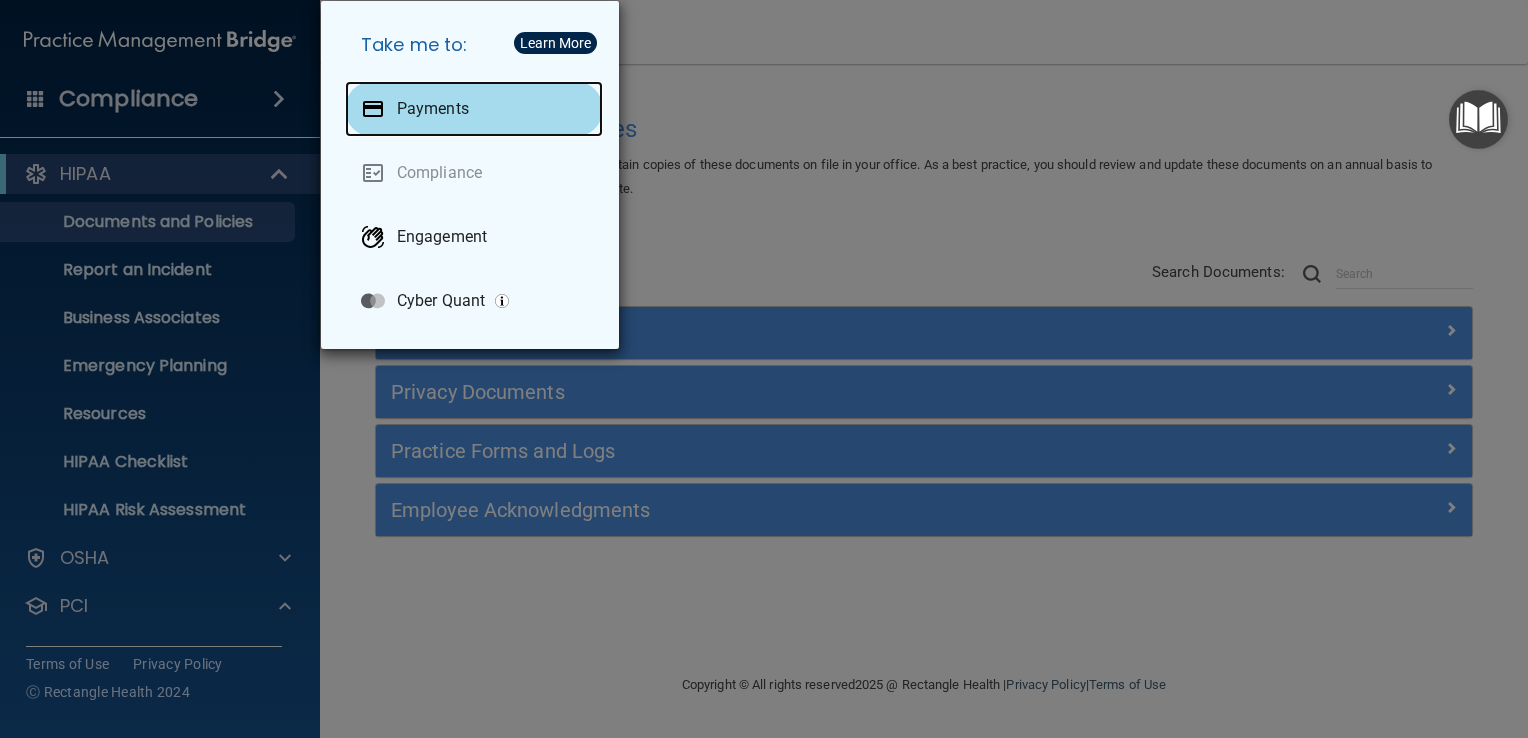 click on "Payments" at bounding box center [433, 109] 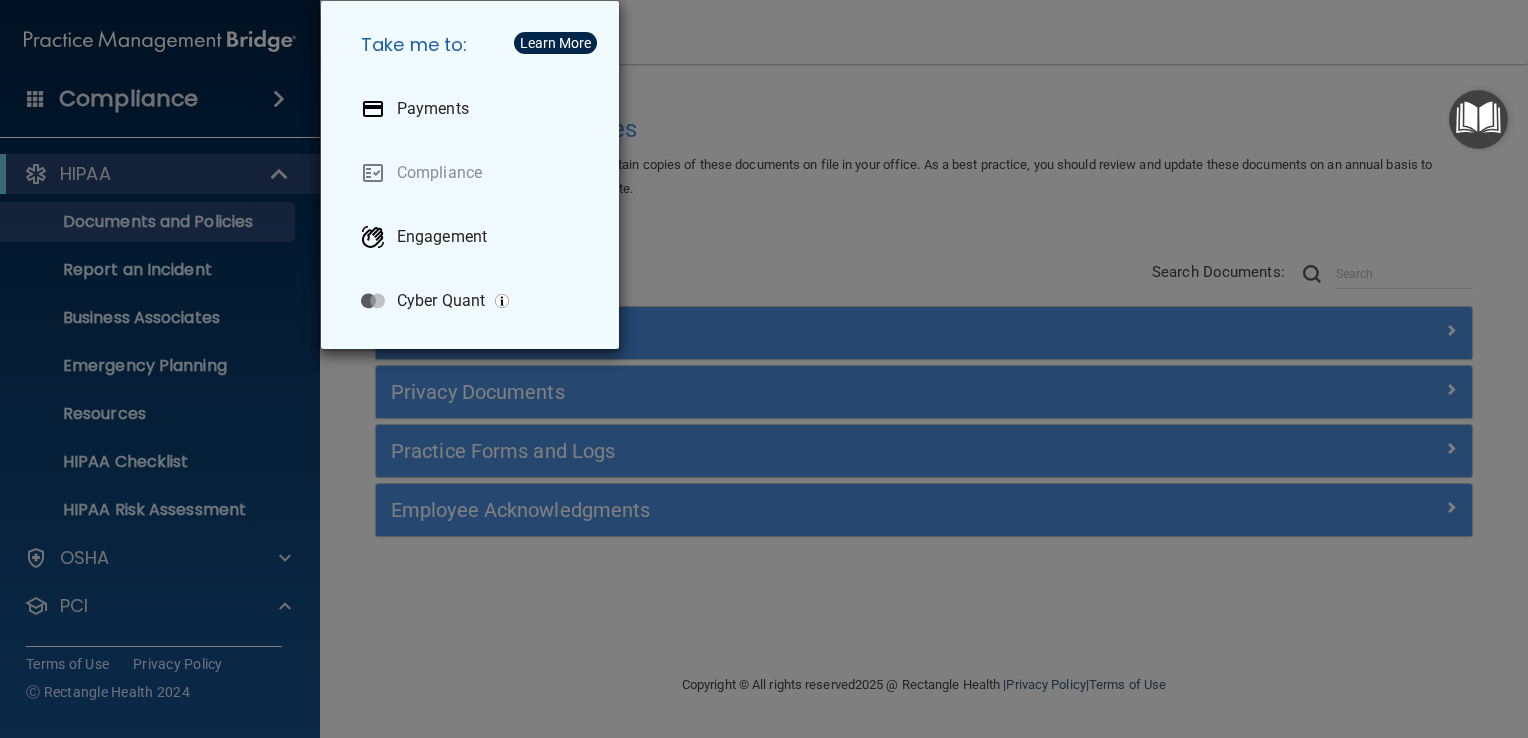 click on "Take me to:             Payments                   Compliance                     Engagement                     Cyber Quant" at bounding box center (764, 369) 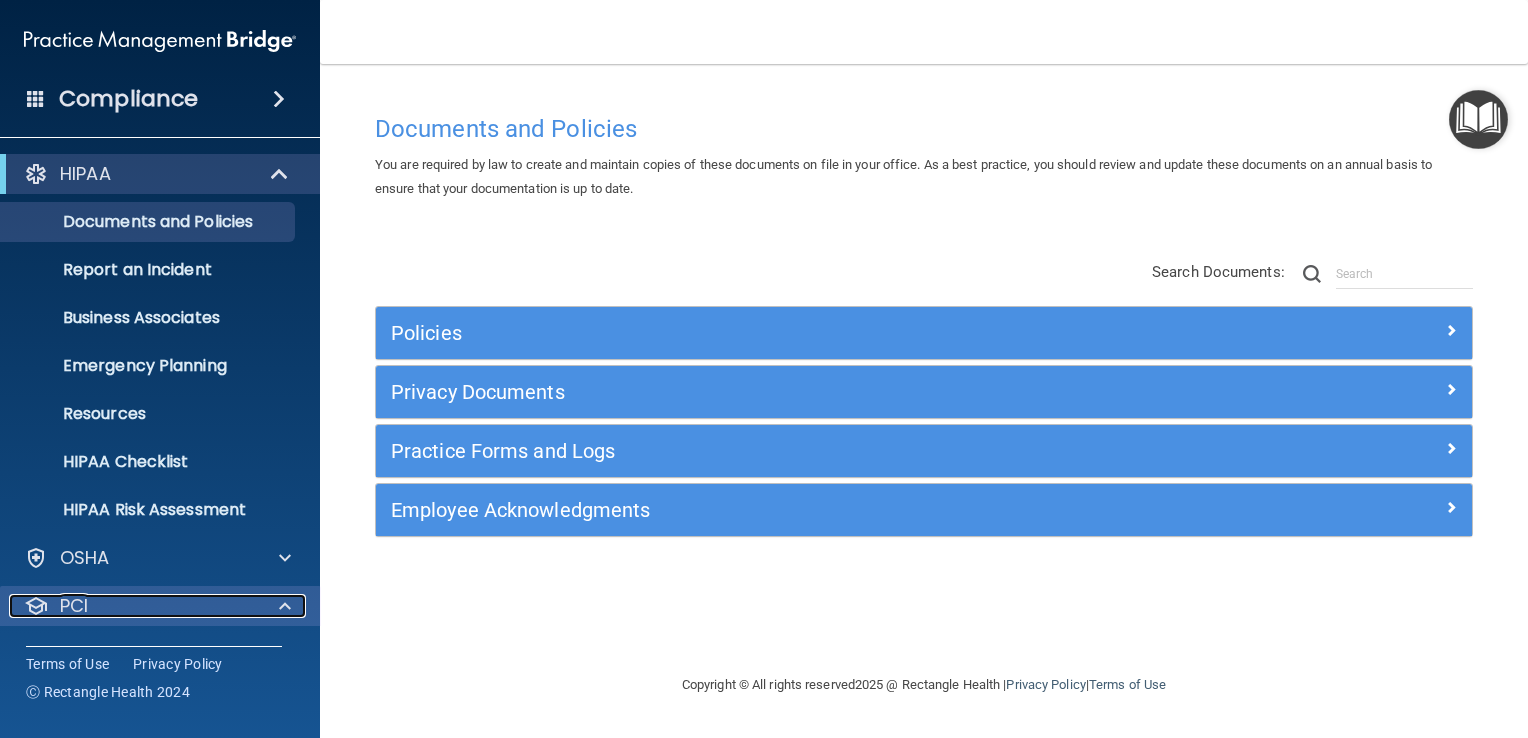 click at bounding box center (285, 606) 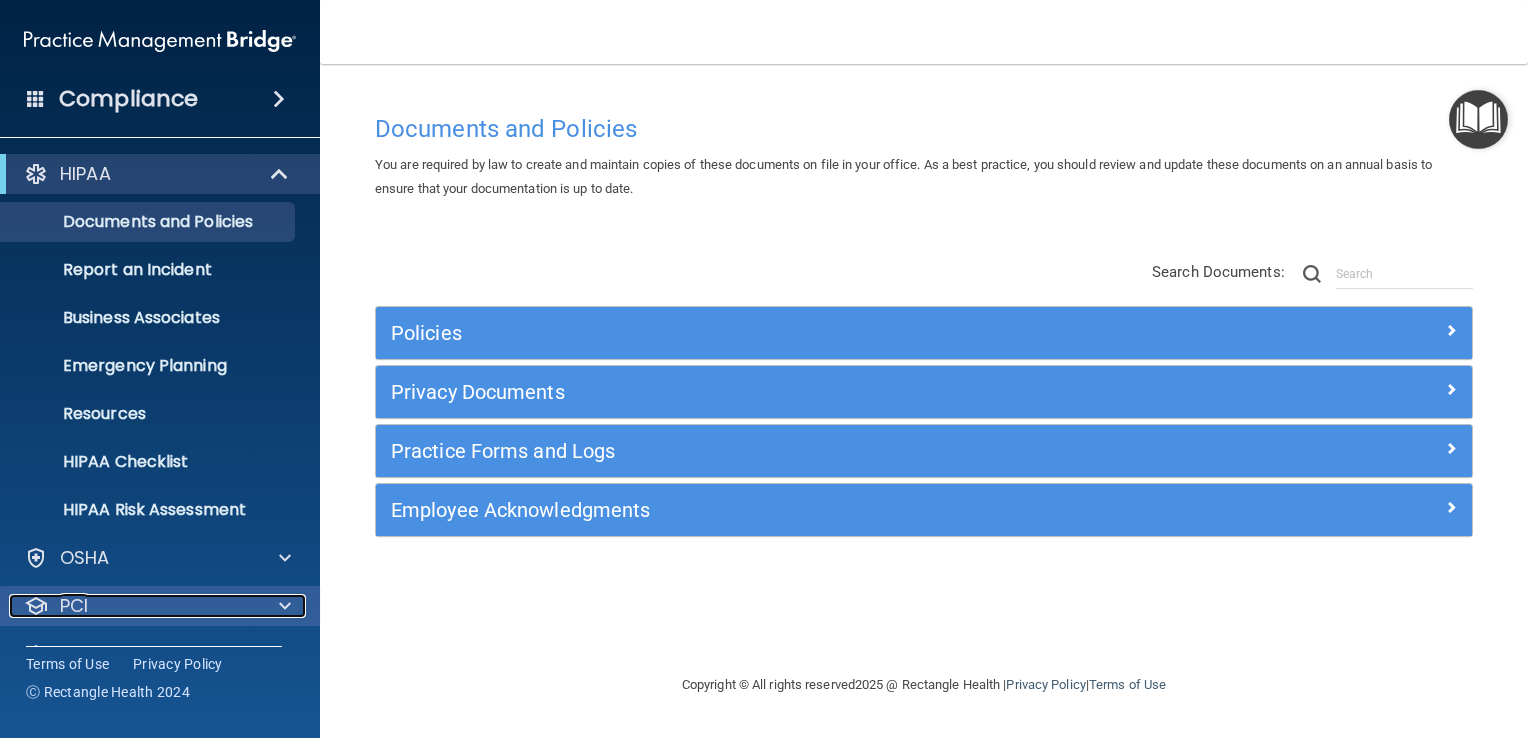 click at bounding box center (285, 606) 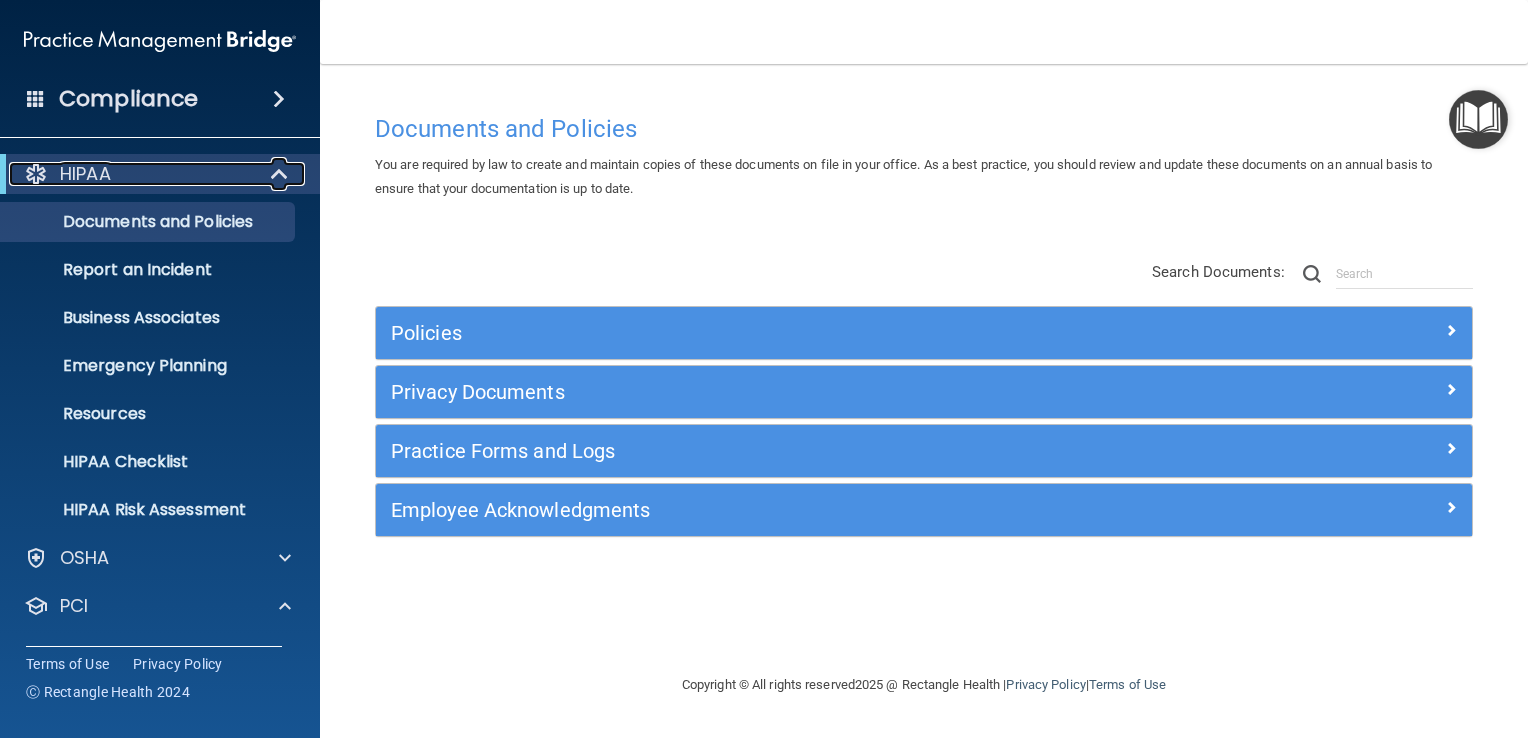 click on "HIPAA" at bounding box center [132, 174] 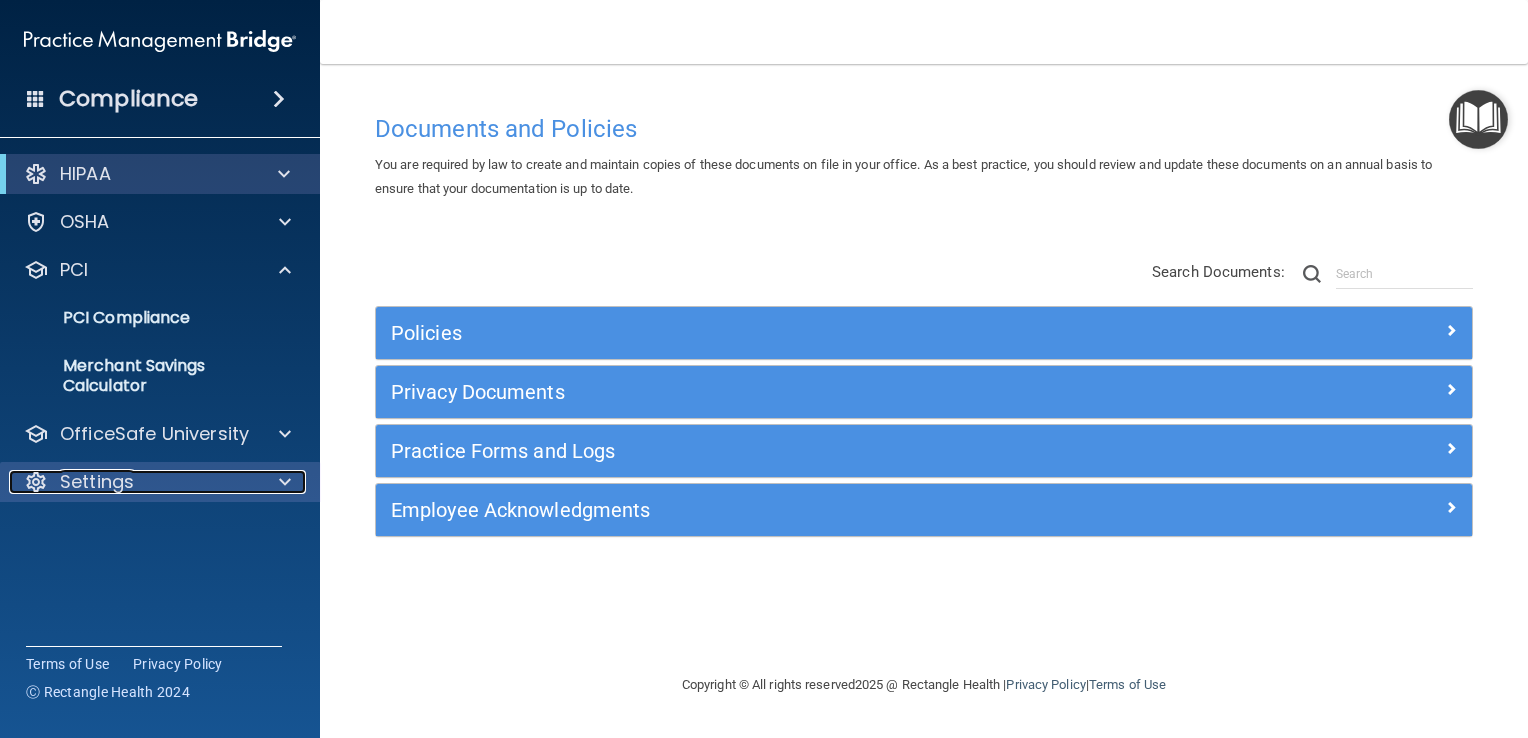 click on "Settings" at bounding box center (97, 482) 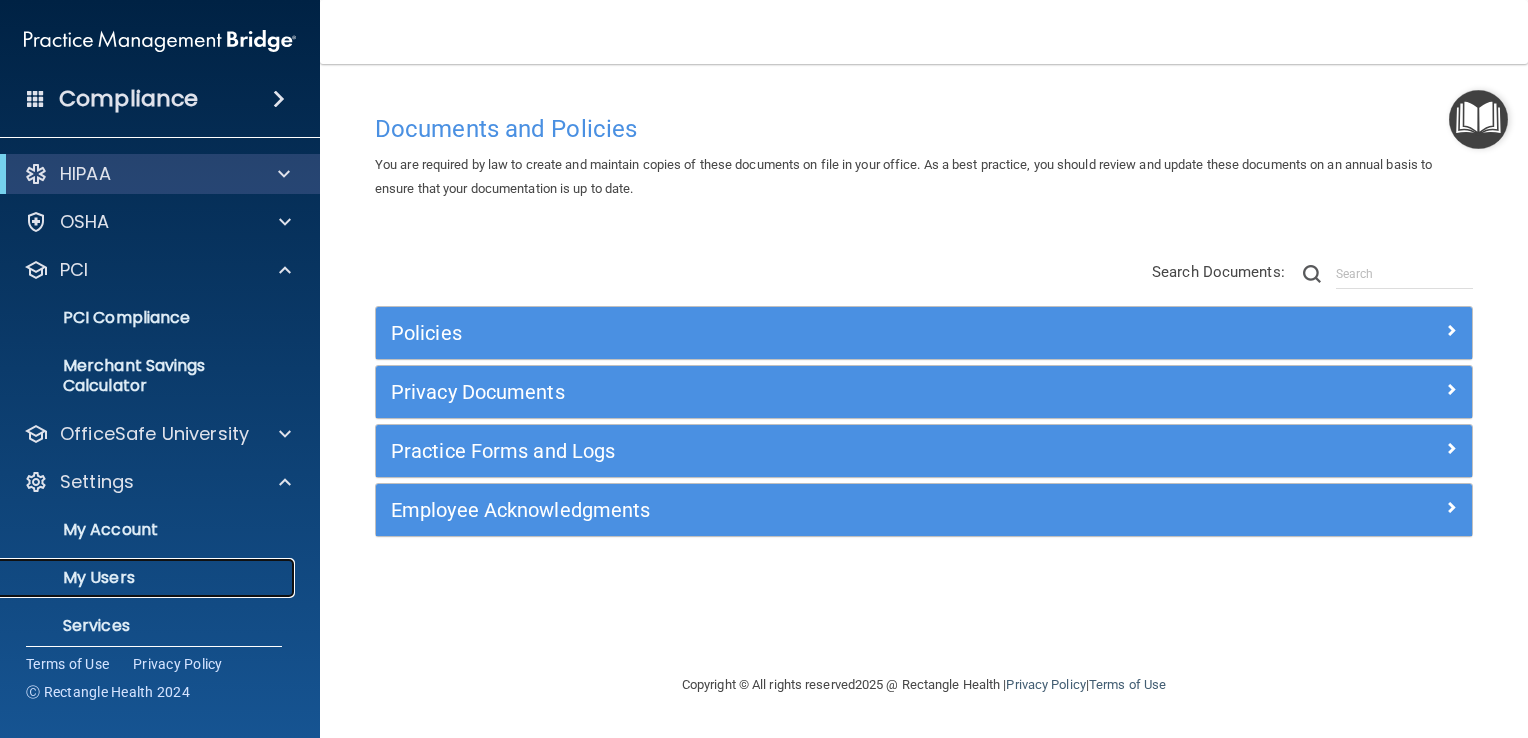 click on "My Users" at bounding box center [149, 578] 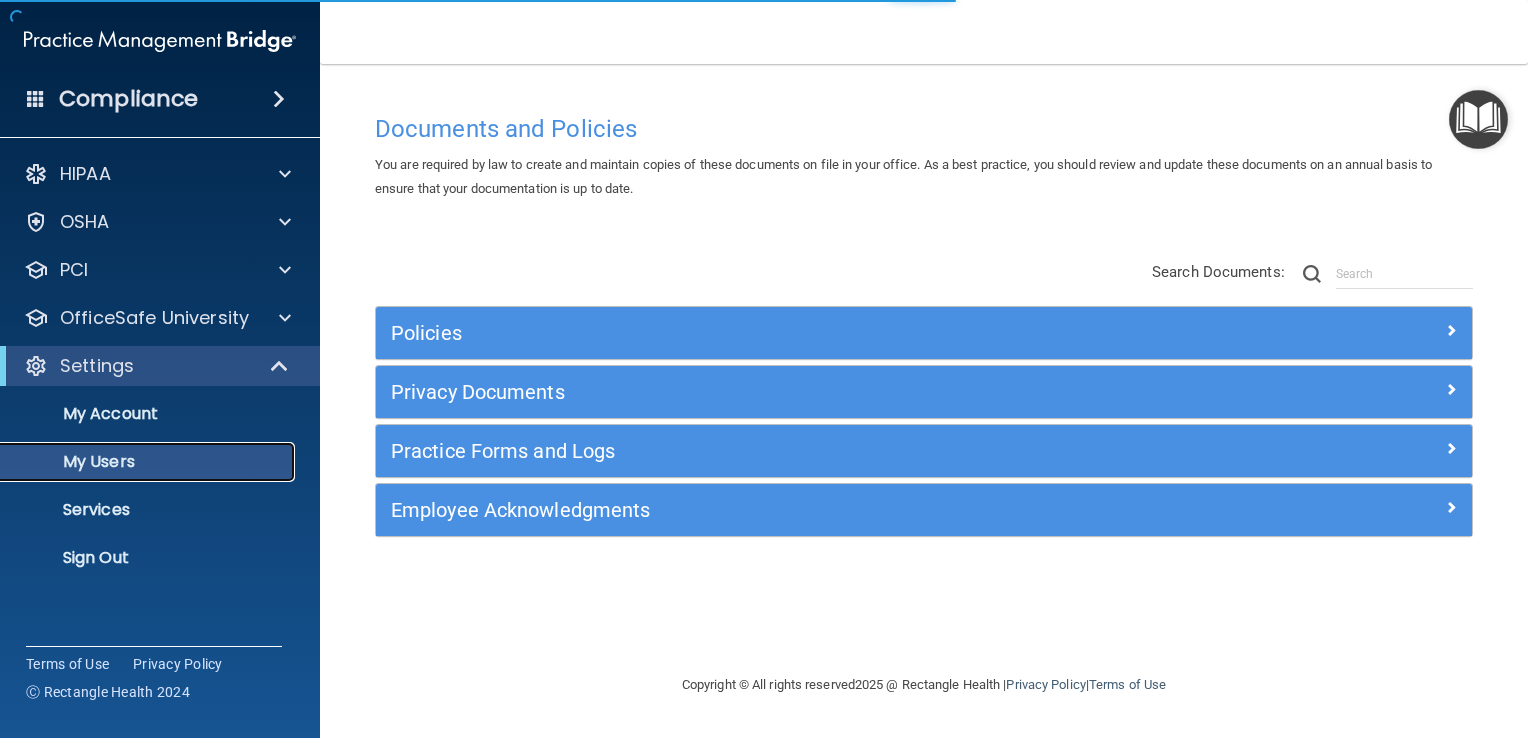 select on "20" 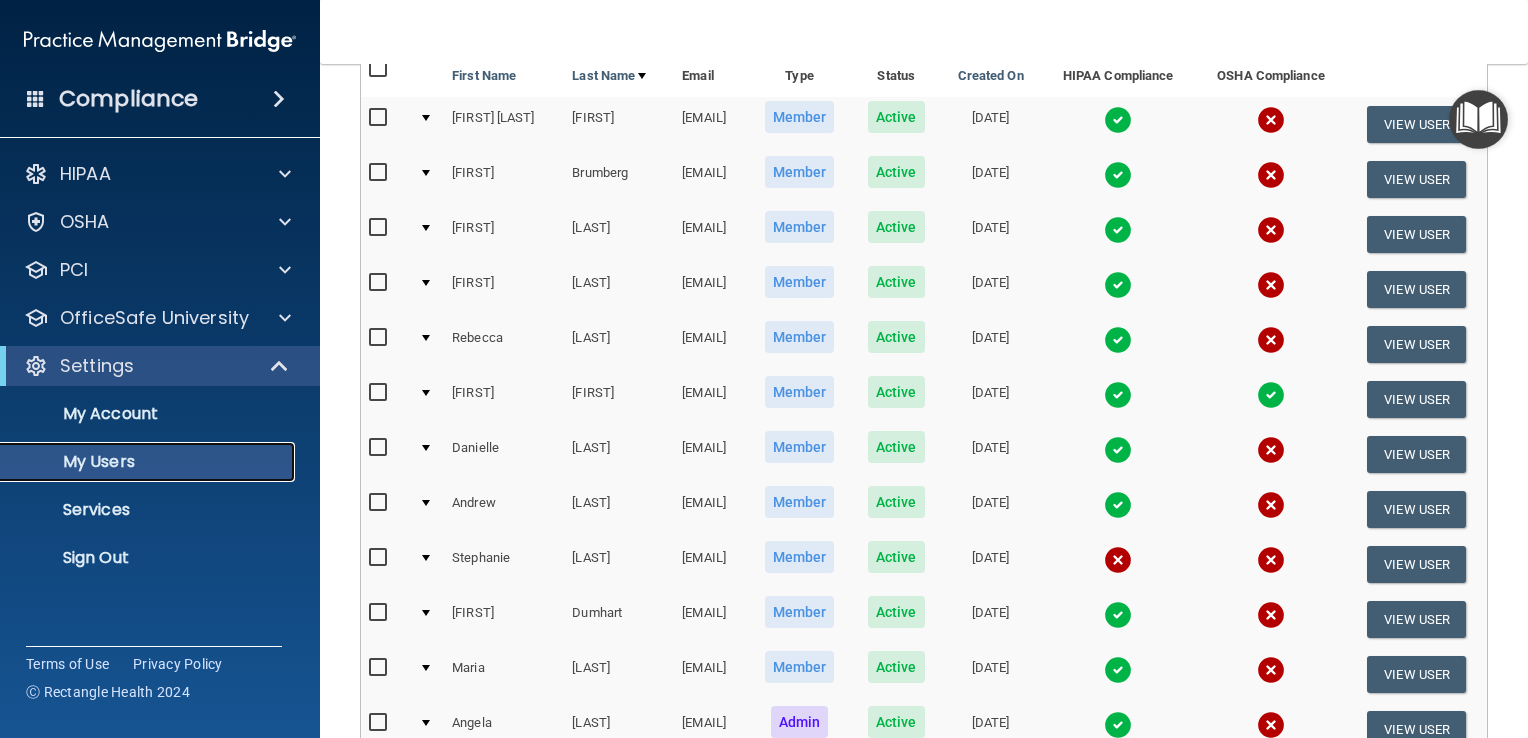 scroll, scrollTop: 236, scrollLeft: 0, axis: vertical 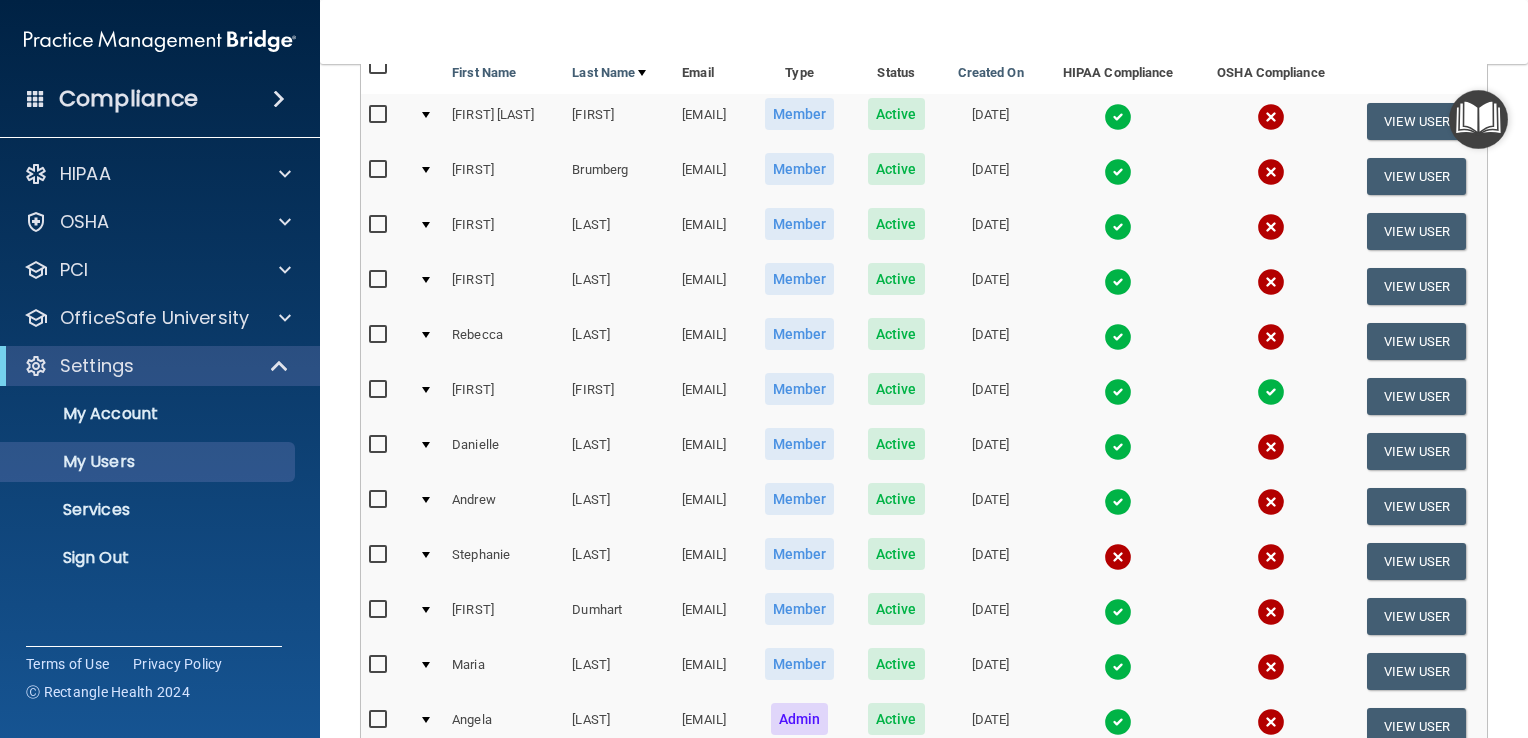 click at bounding box center [380, 280] 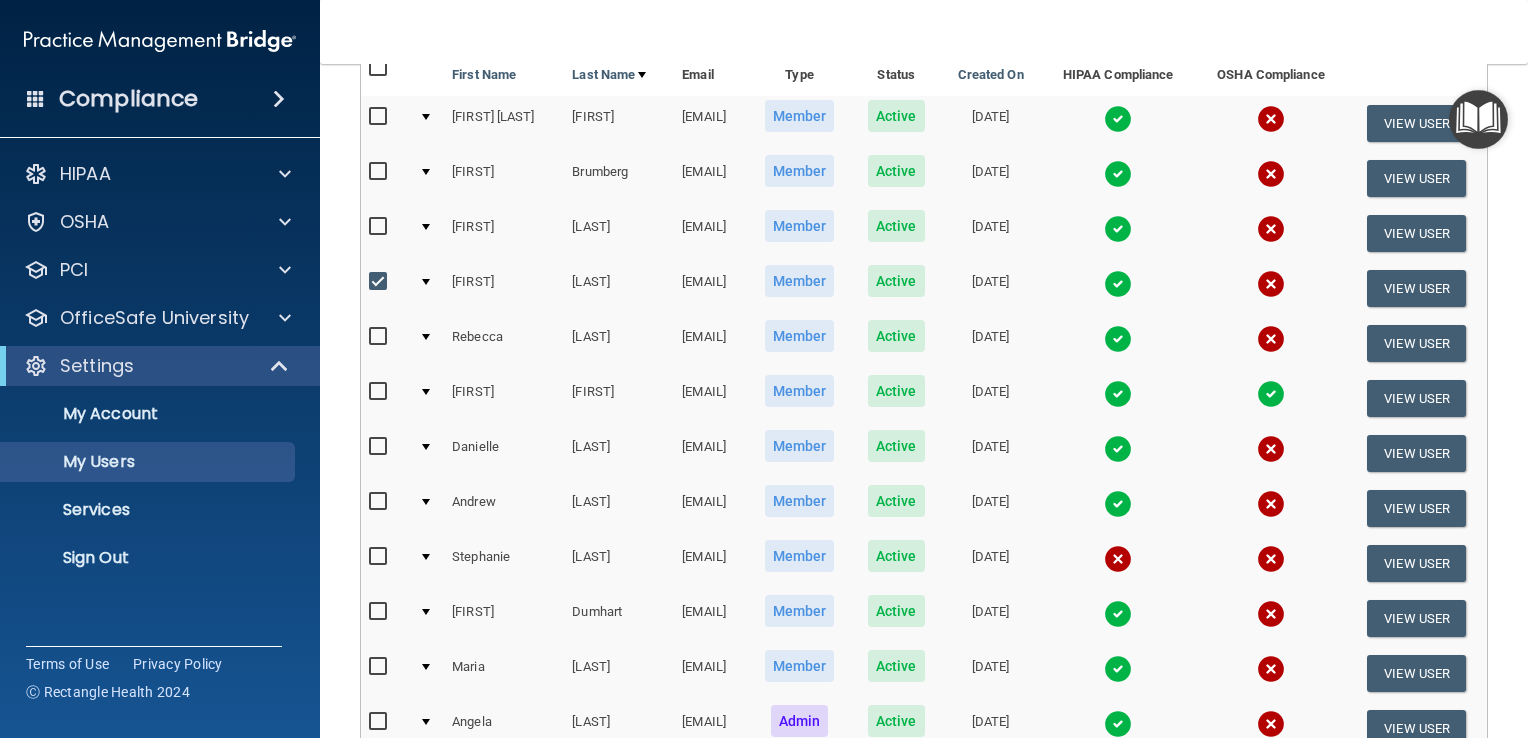 scroll, scrollTop: 237, scrollLeft: 0, axis: vertical 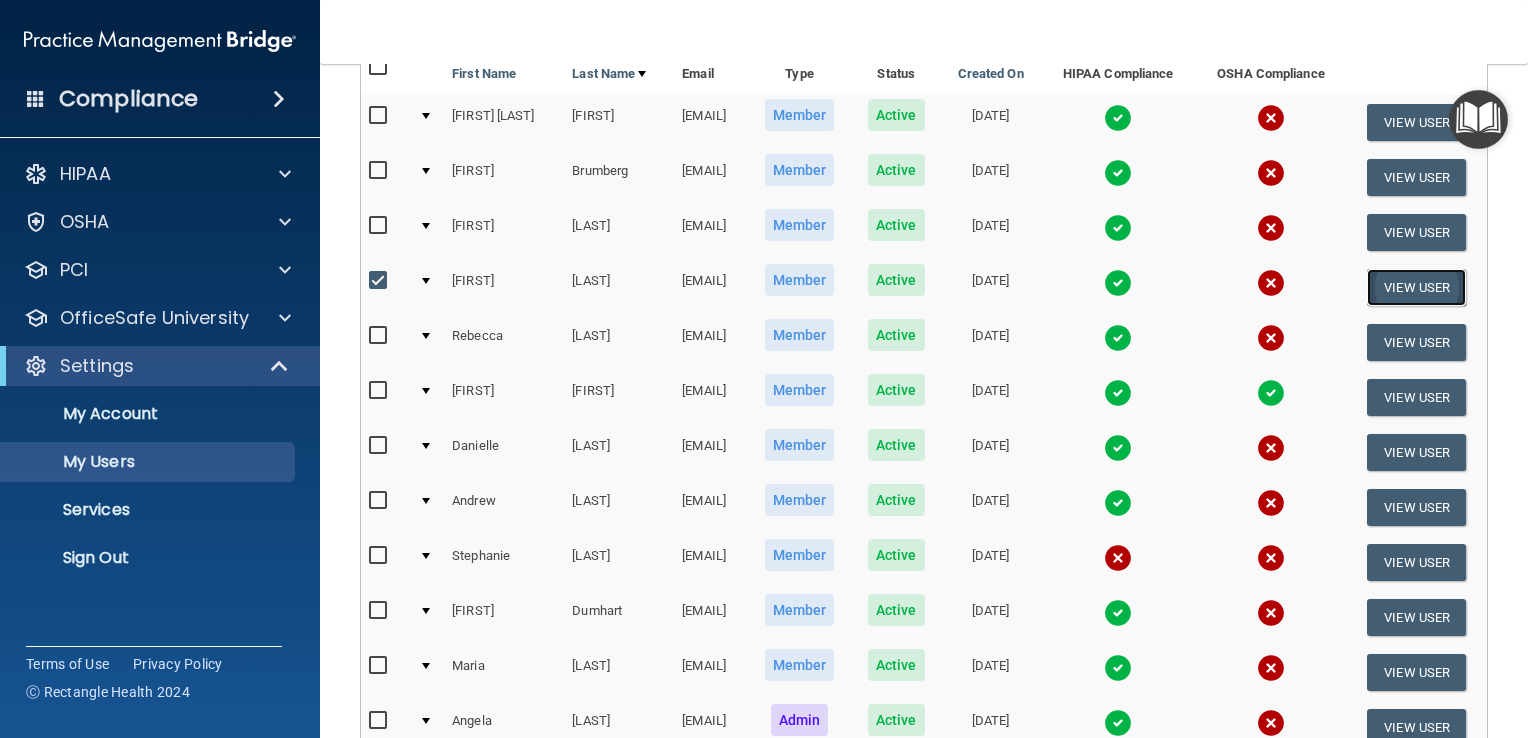 click on "View User" at bounding box center [1416, 287] 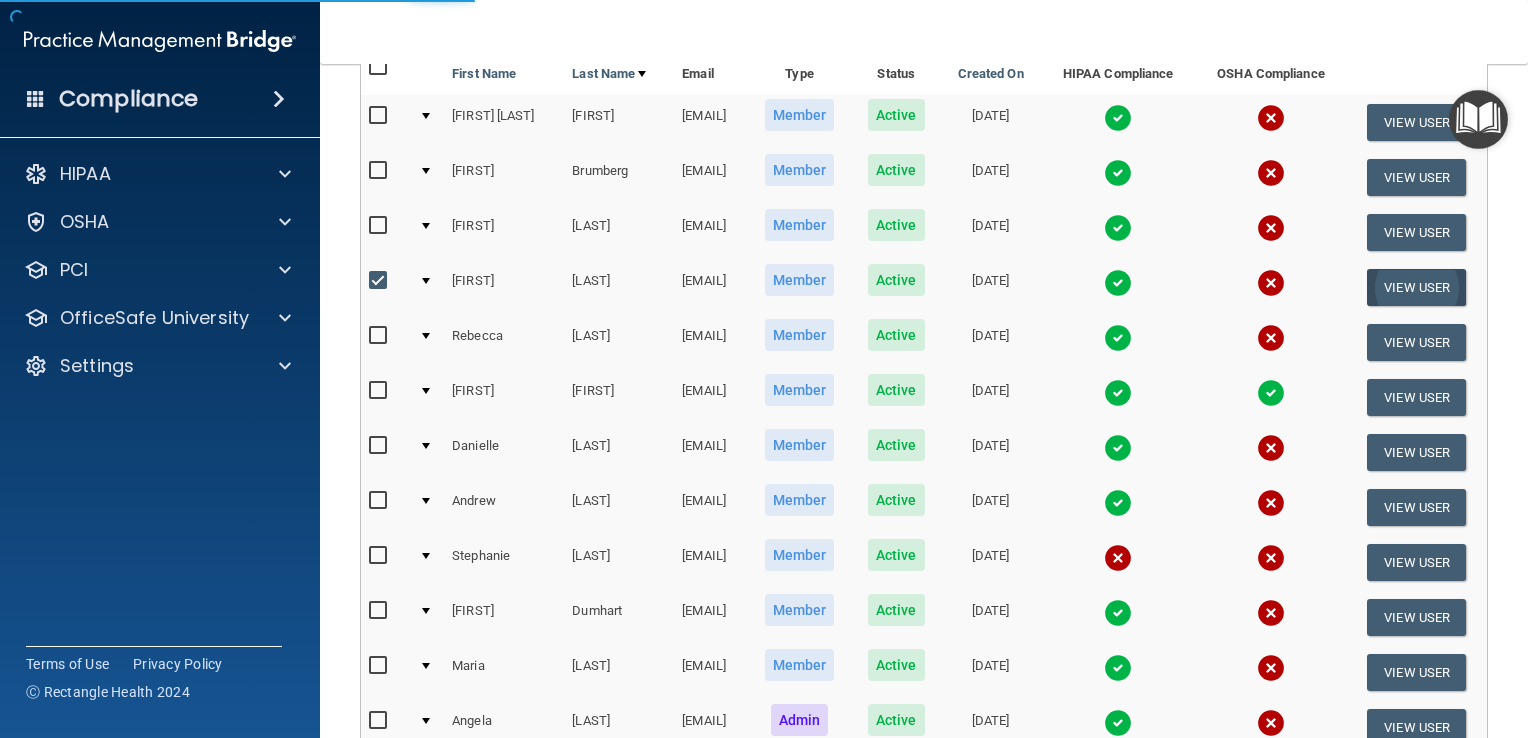 scroll, scrollTop: 0, scrollLeft: 0, axis: both 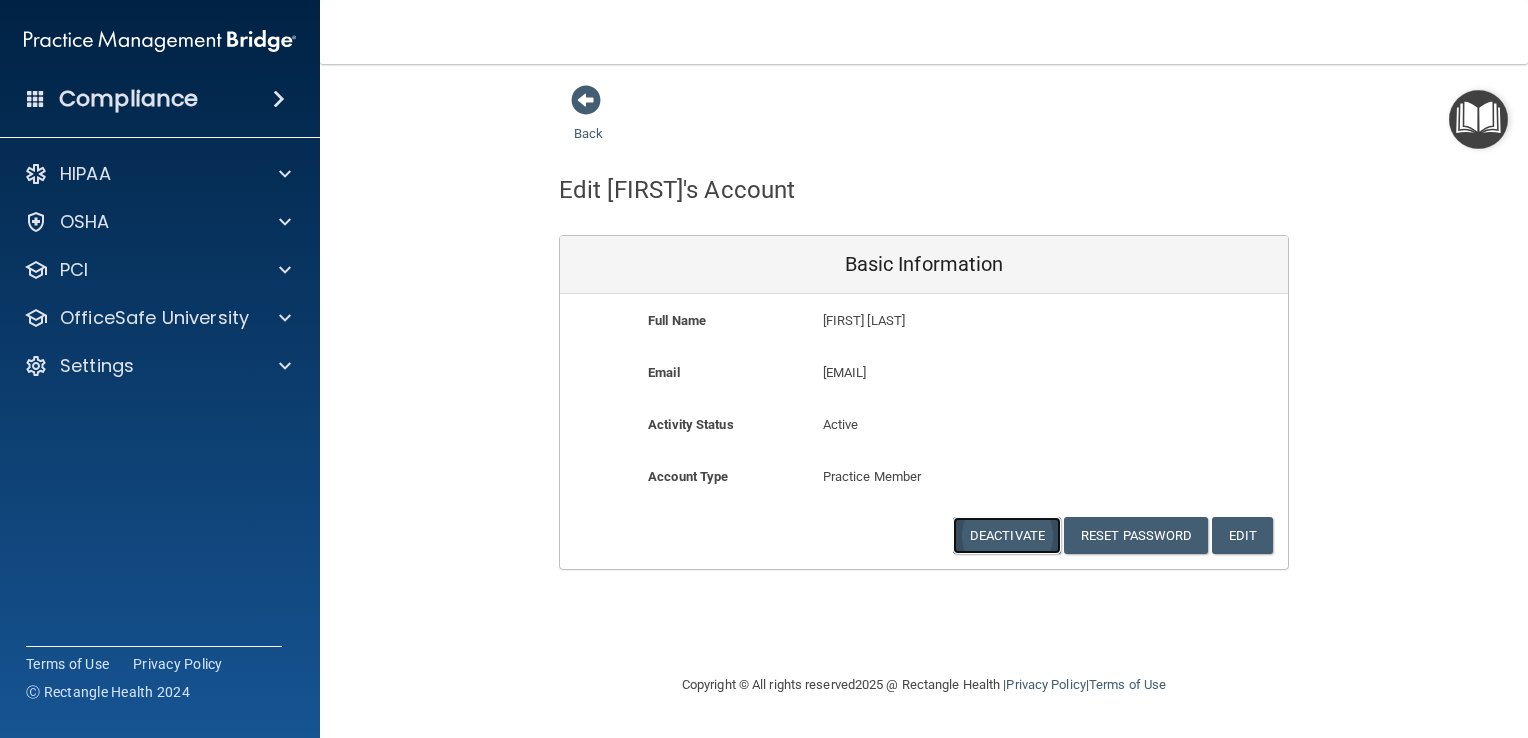 click on "Deactivate" at bounding box center (1007, 535) 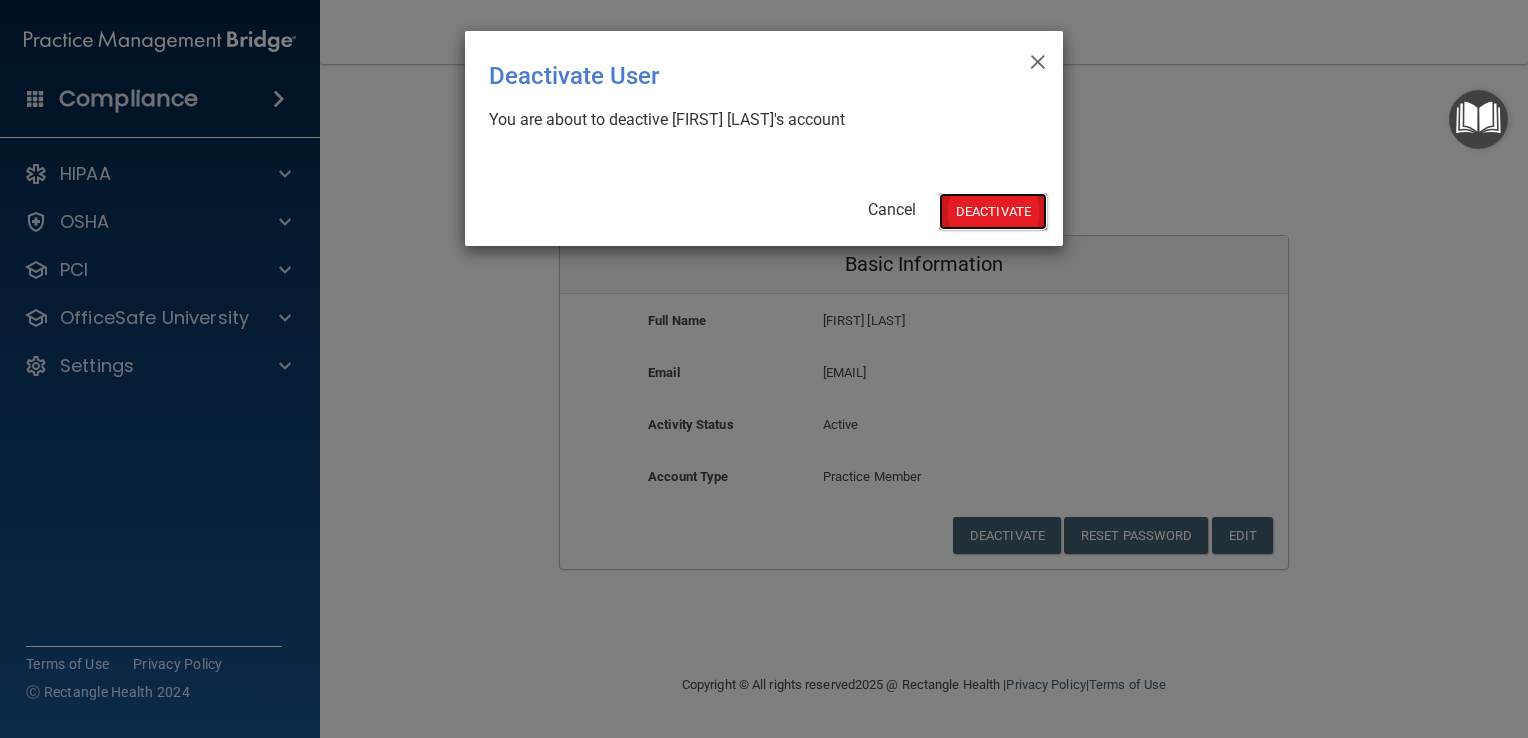 click on "Deactivate" at bounding box center [993, 211] 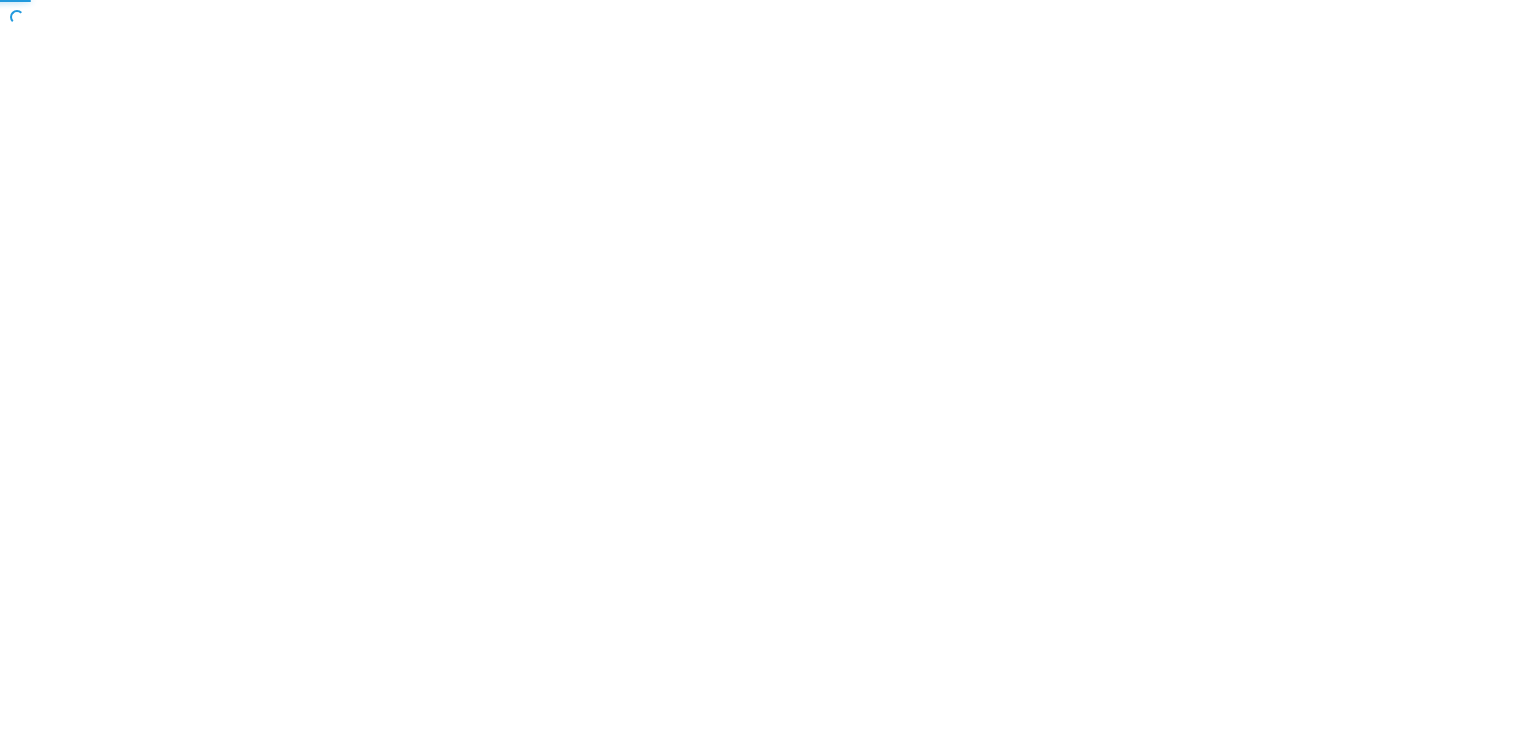 scroll, scrollTop: 0, scrollLeft: 0, axis: both 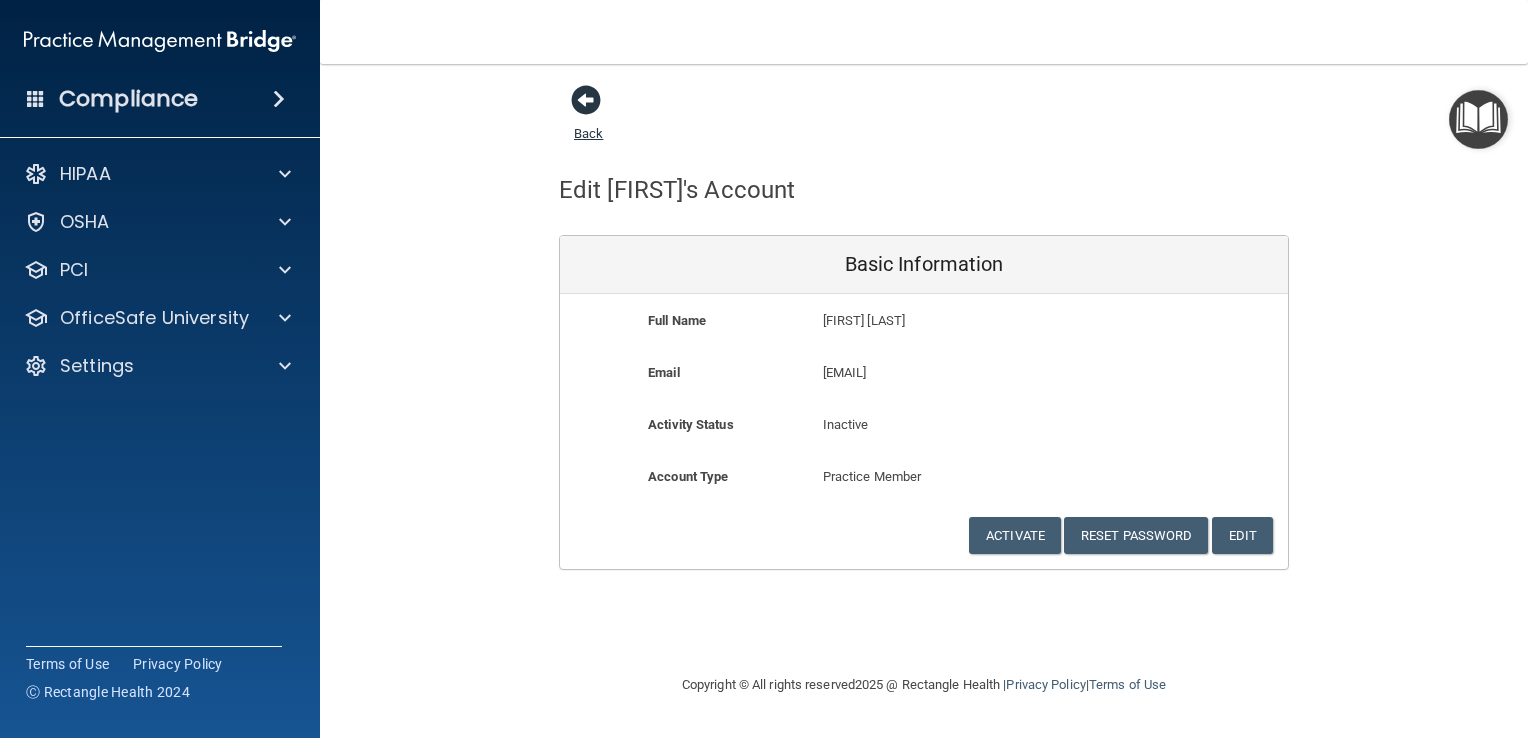 click on "Back" at bounding box center (588, 121) 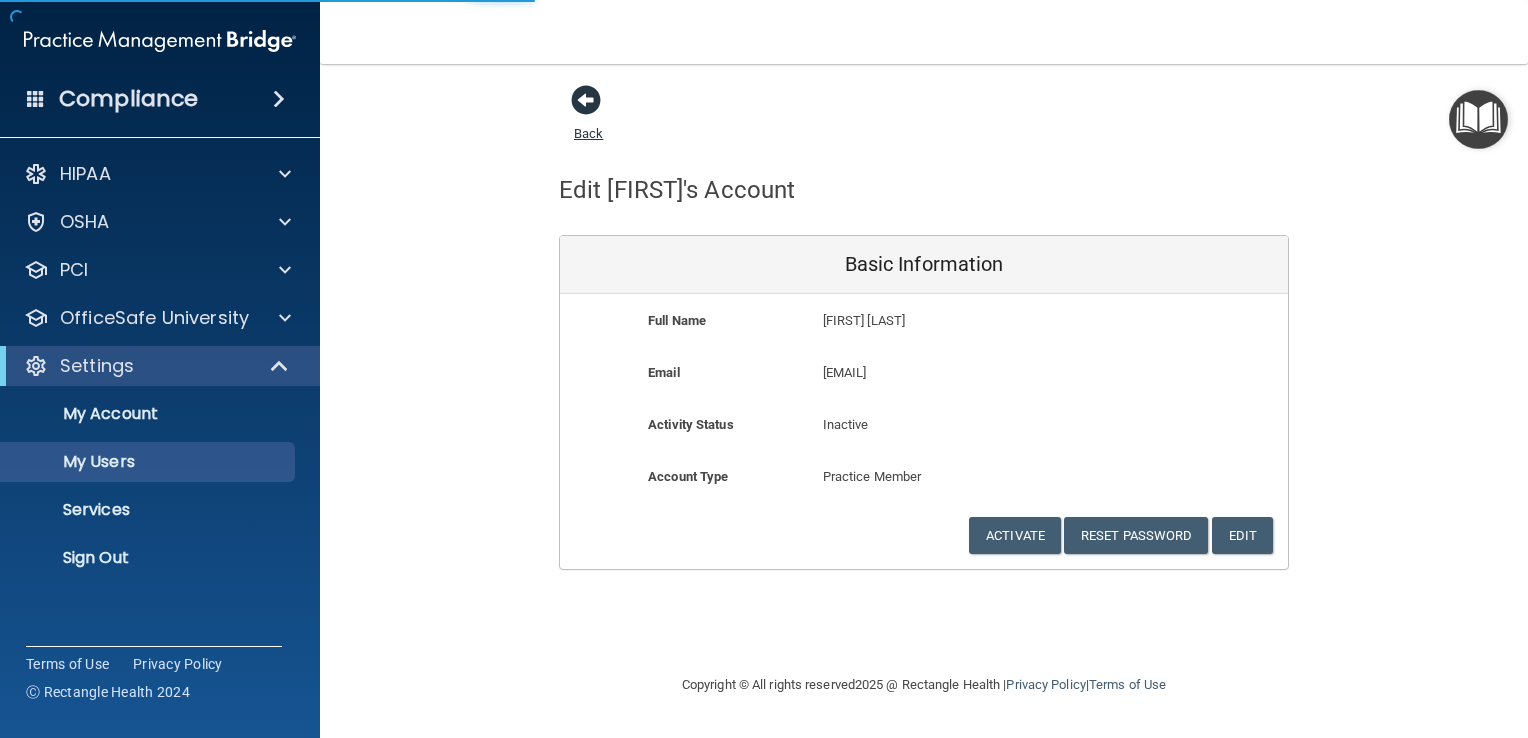 select on "20" 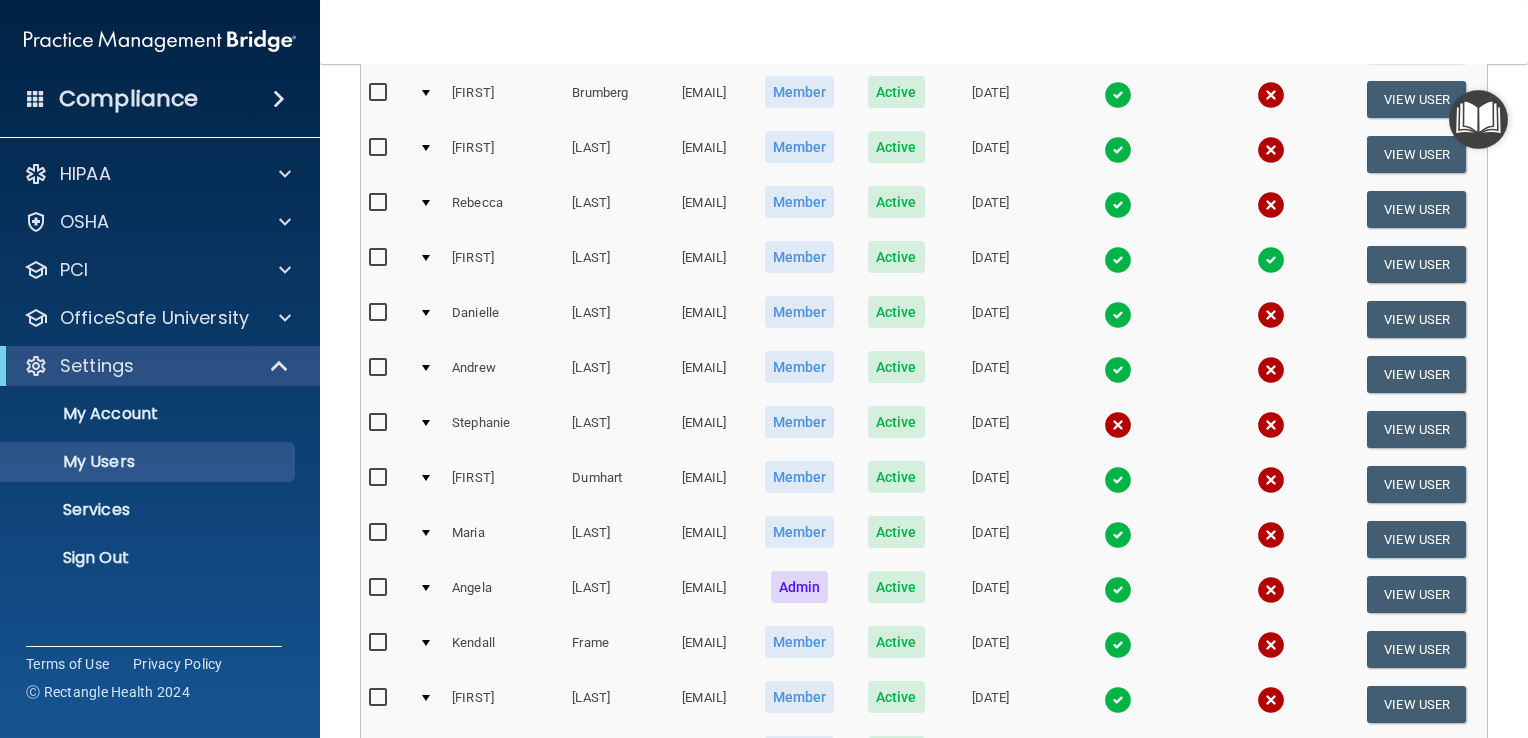 scroll, scrollTop: 324, scrollLeft: 0, axis: vertical 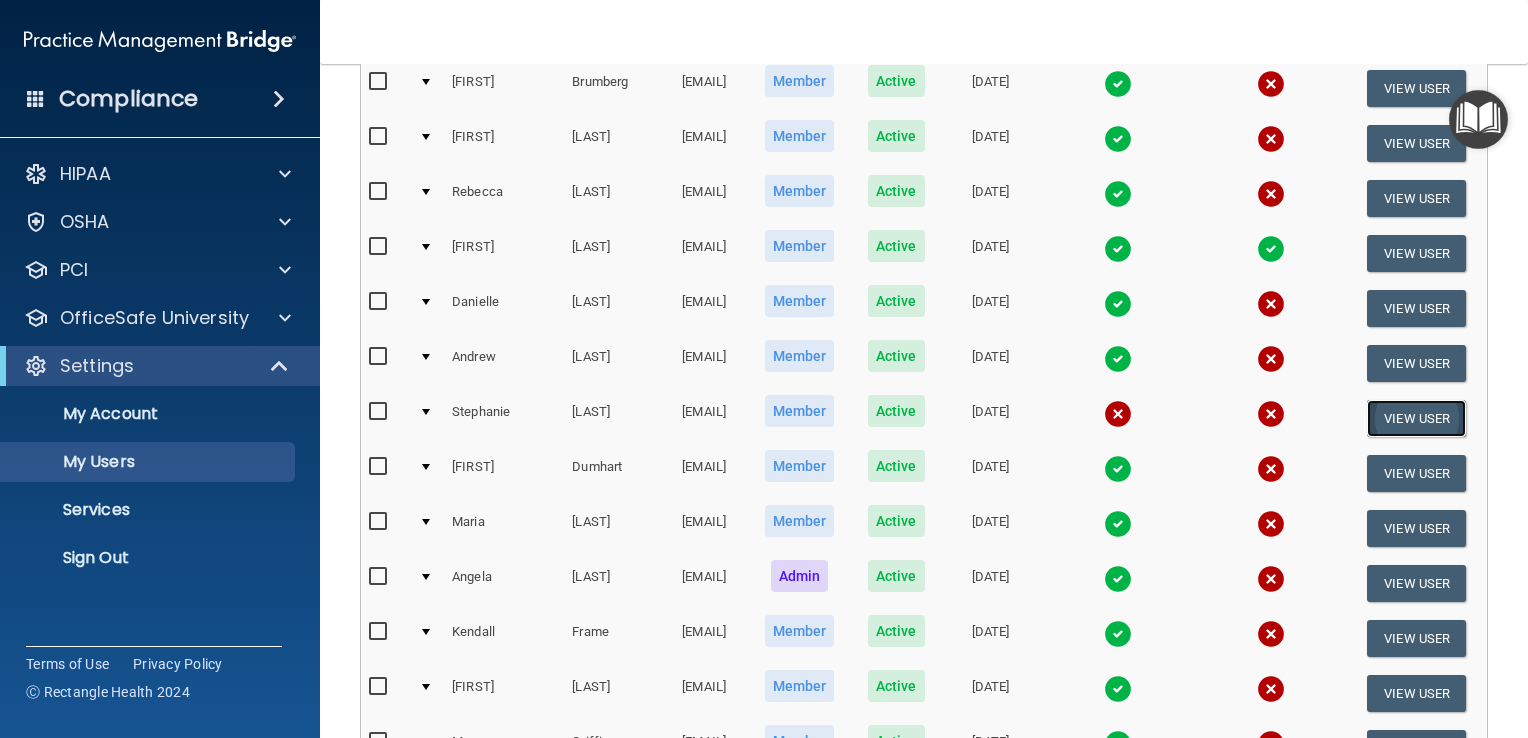 click on "View User" at bounding box center (1416, 418) 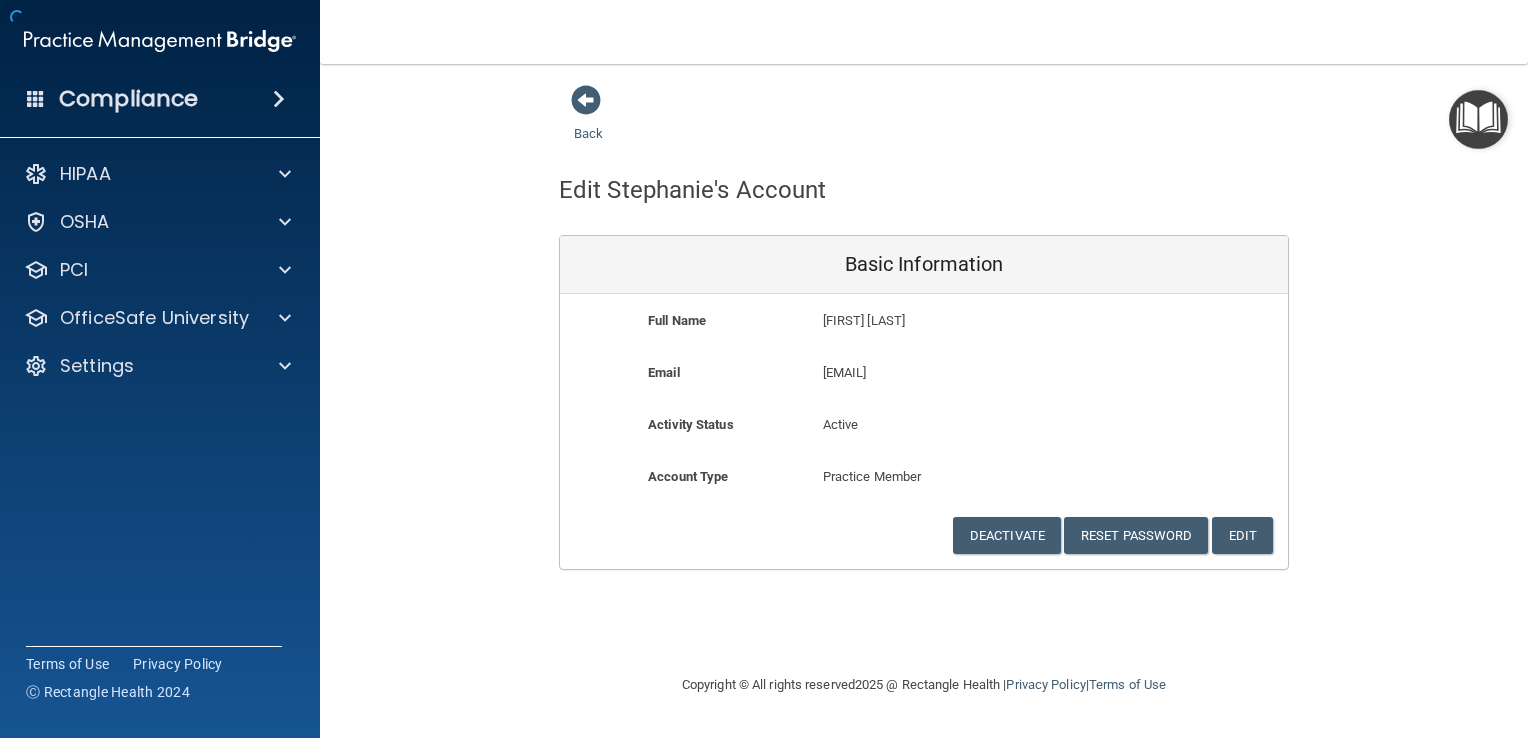 scroll, scrollTop: 0, scrollLeft: 0, axis: both 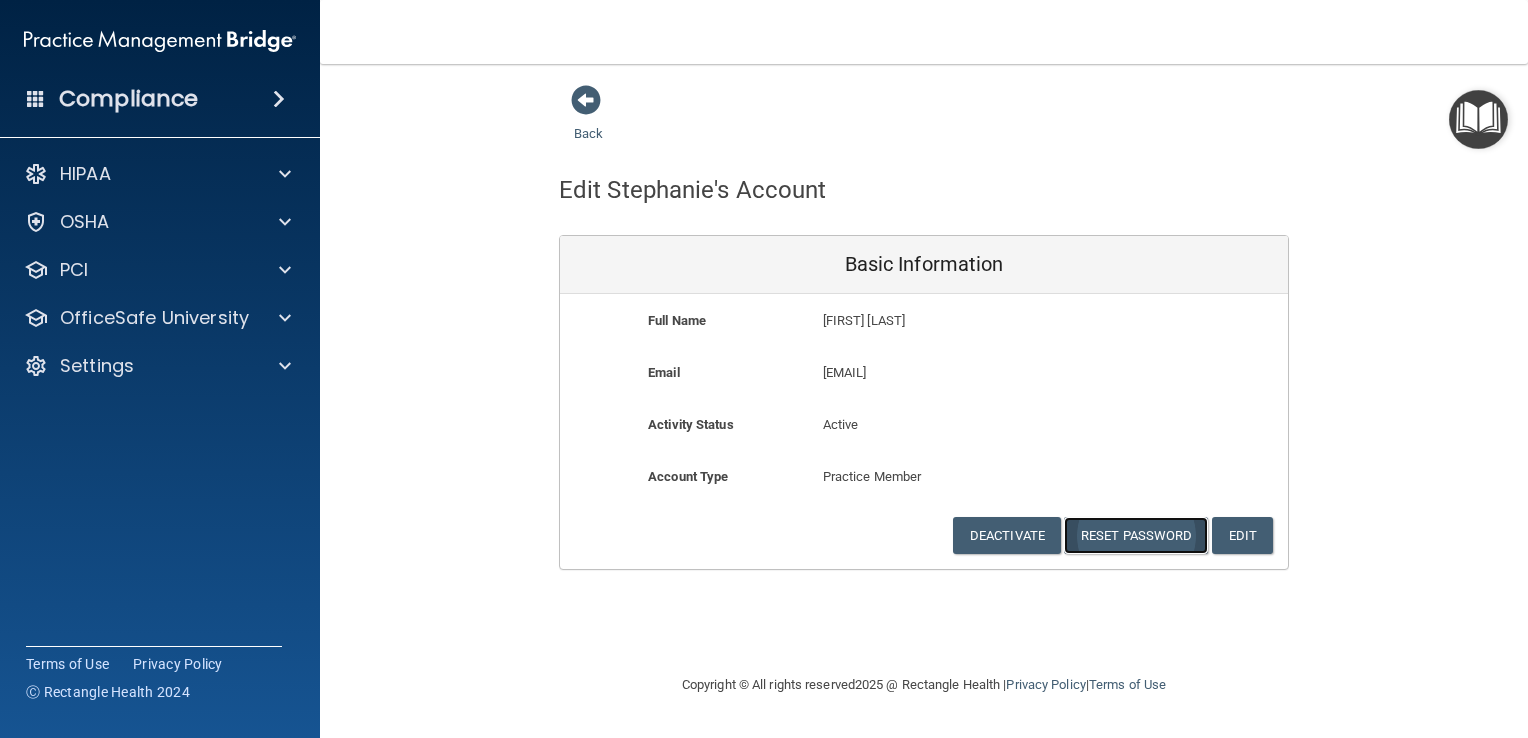 click on "Reset Password" at bounding box center (1136, 535) 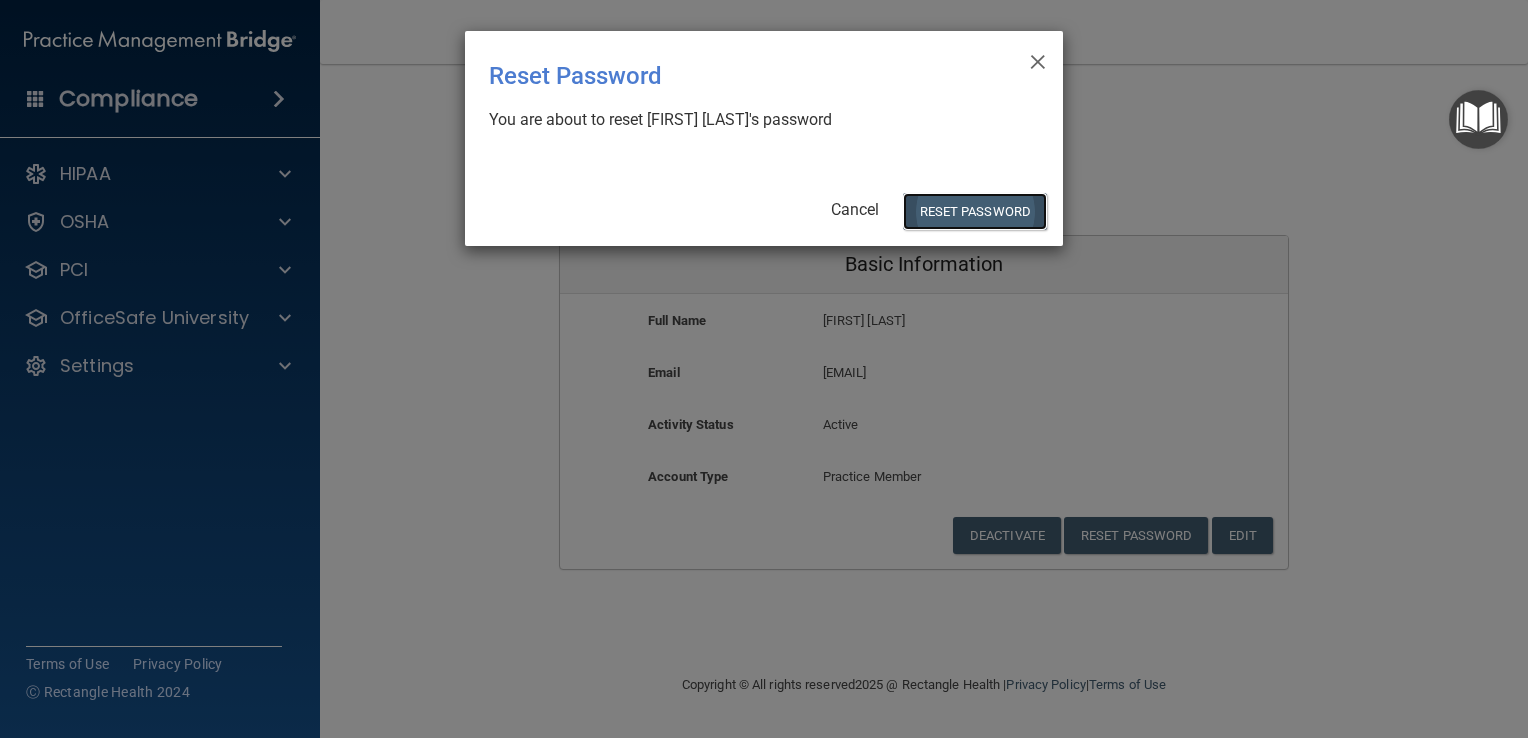 click on "Reset Password" at bounding box center [975, 211] 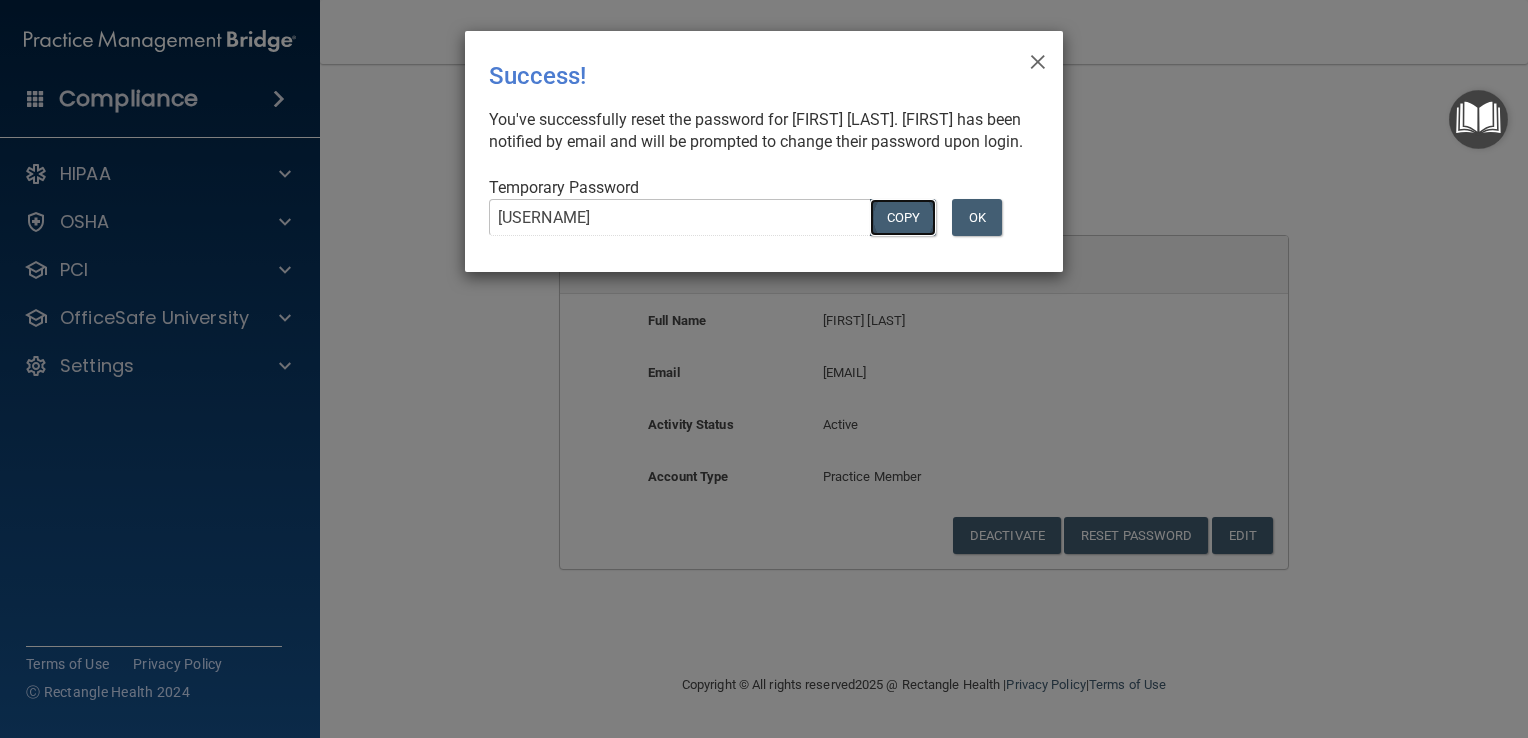click on "COPY" at bounding box center (903, 217) 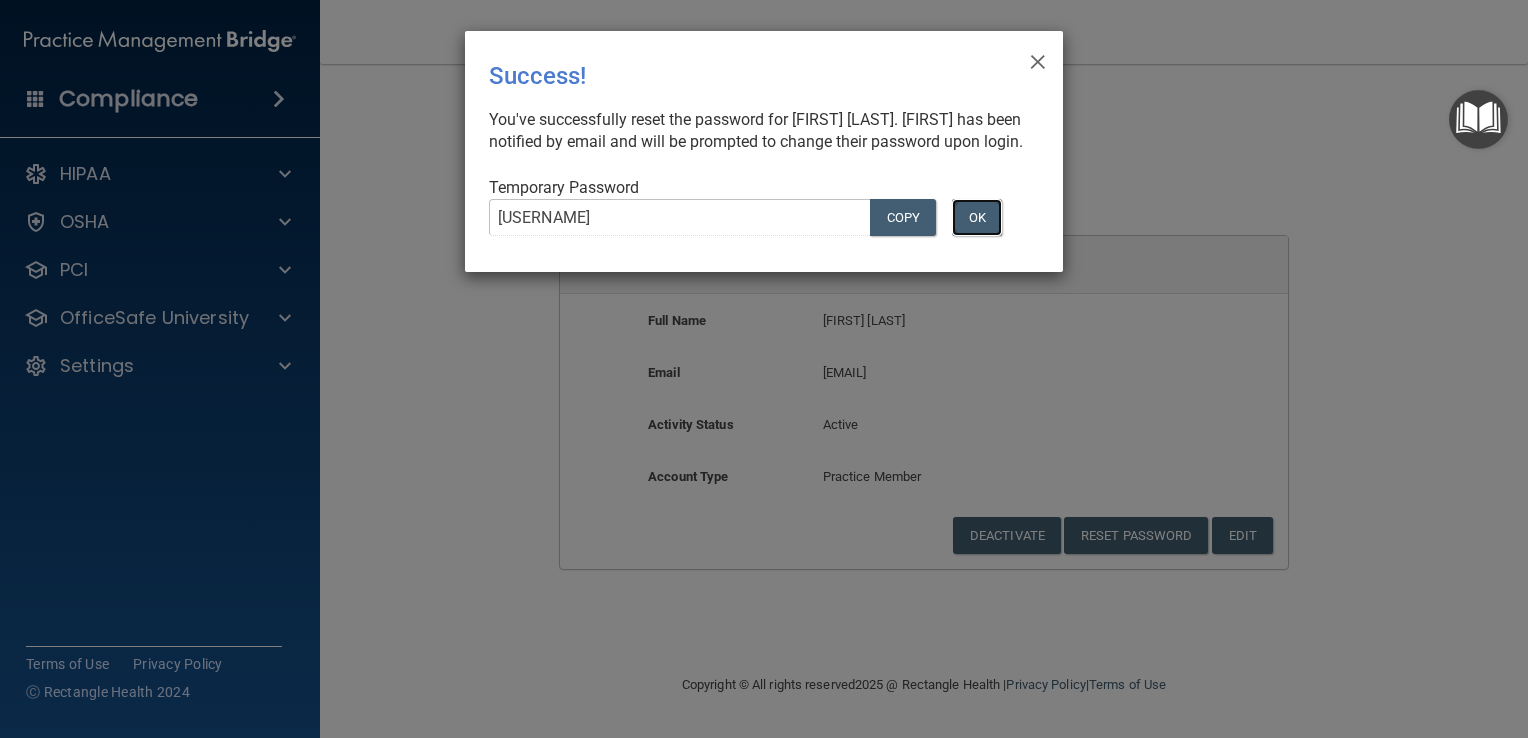click on "OK" at bounding box center (977, 217) 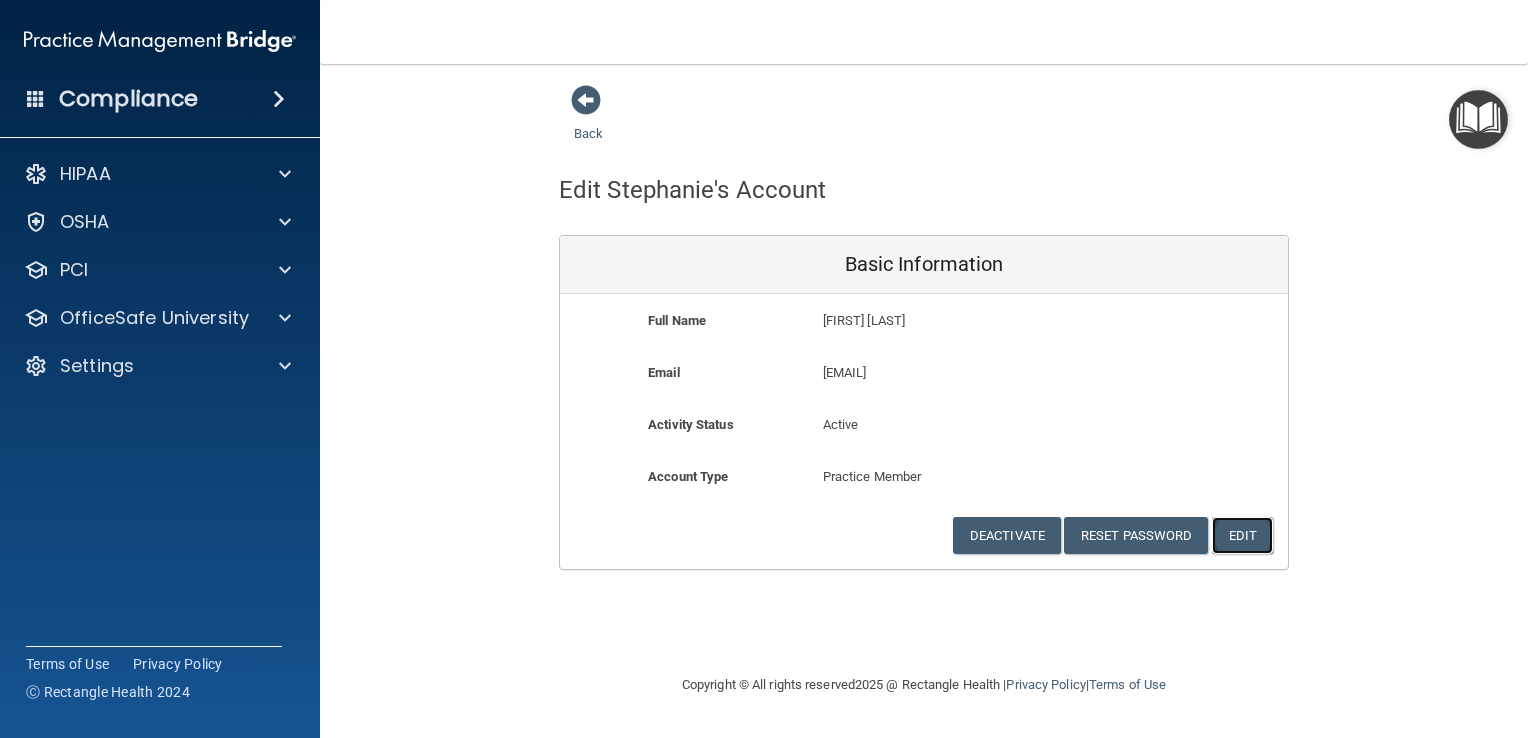 click on "Edit" at bounding box center [1242, 535] 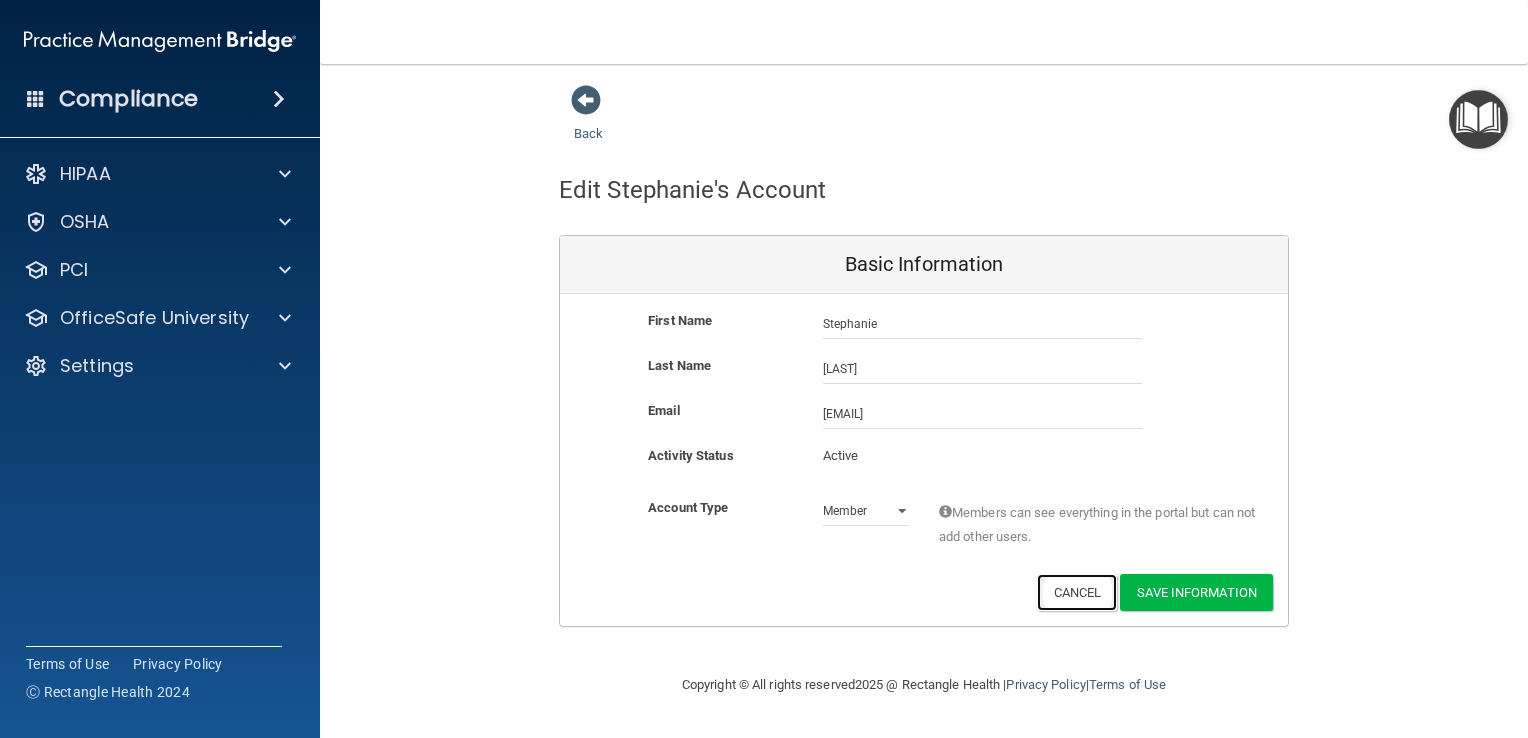 click on "Cancel" at bounding box center (1077, 592) 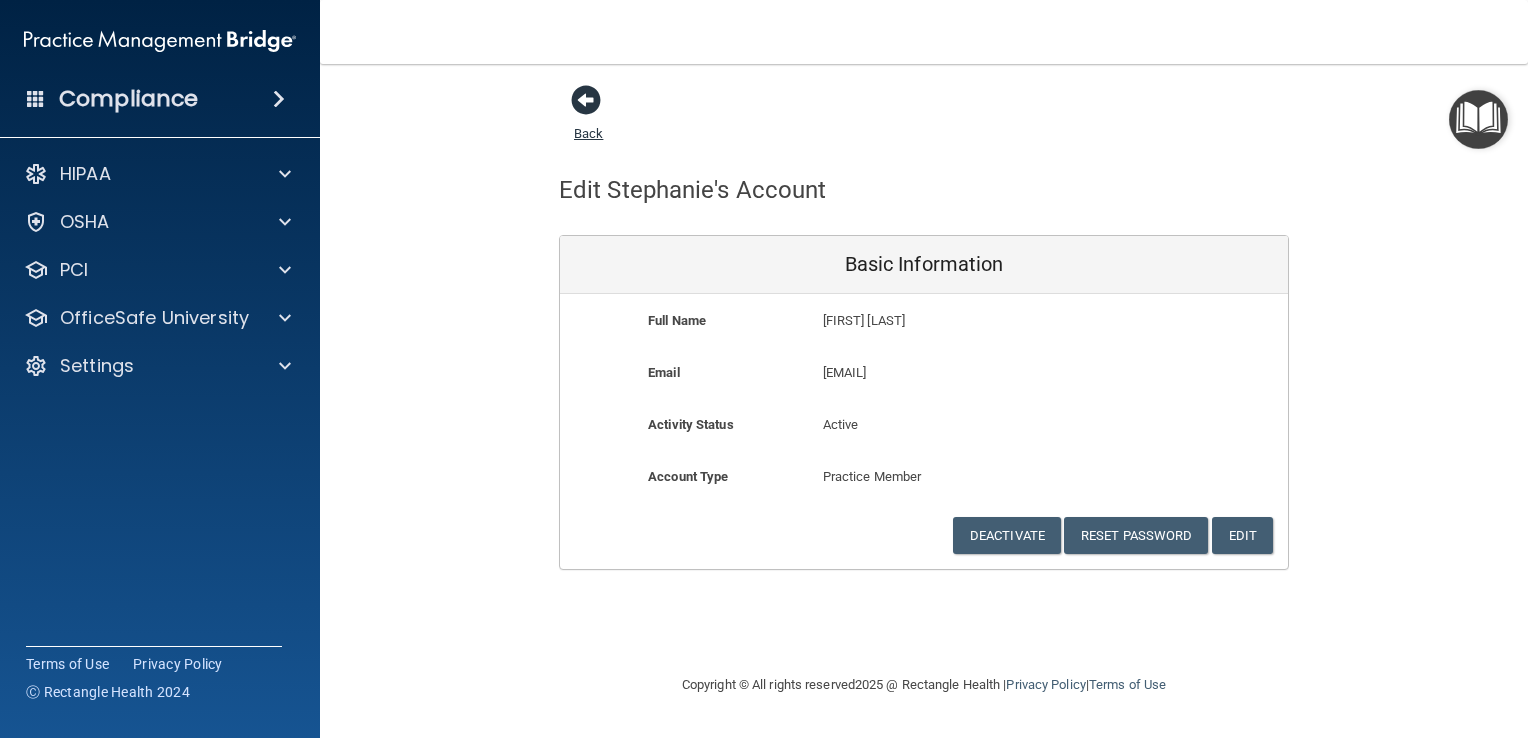click on "Back" at bounding box center (588, 121) 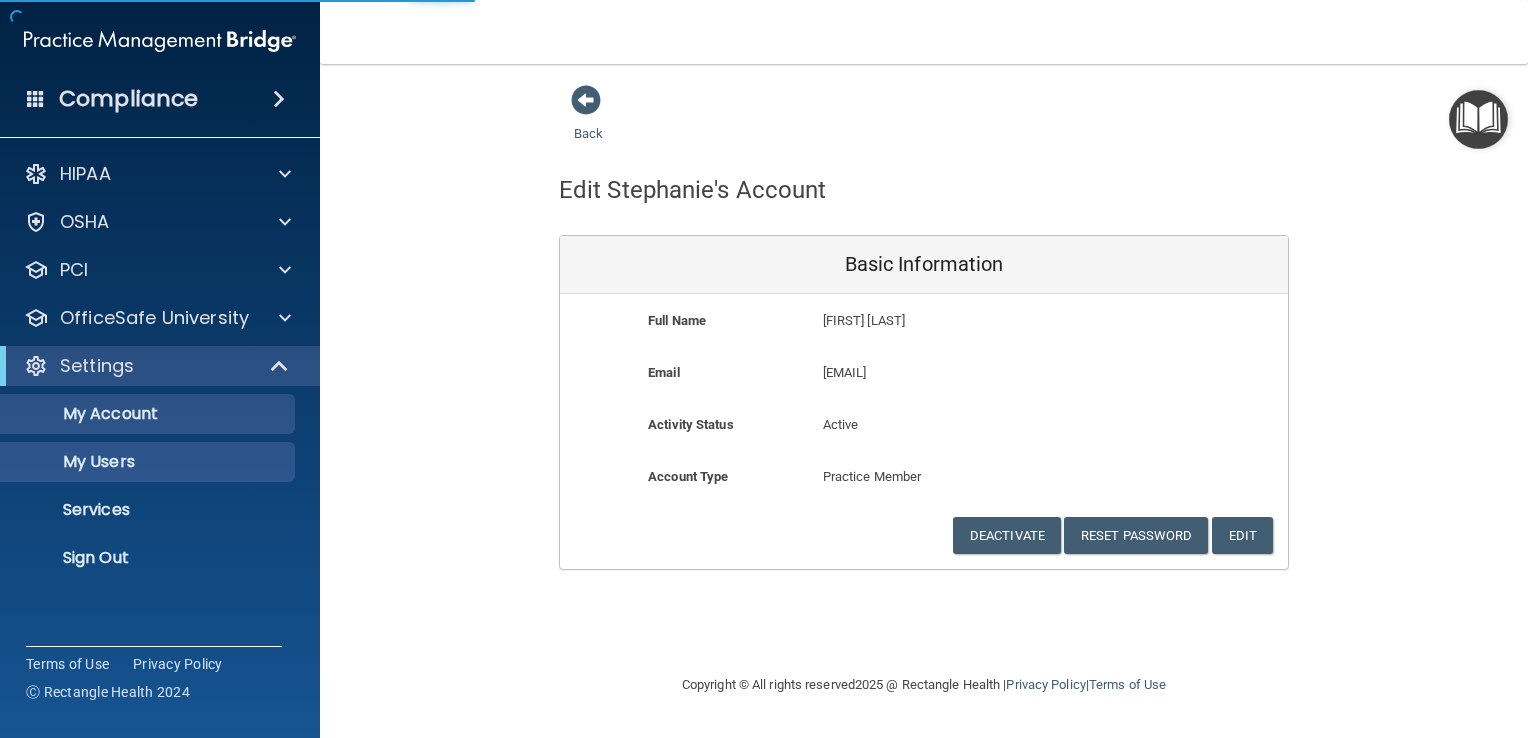 select on "20" 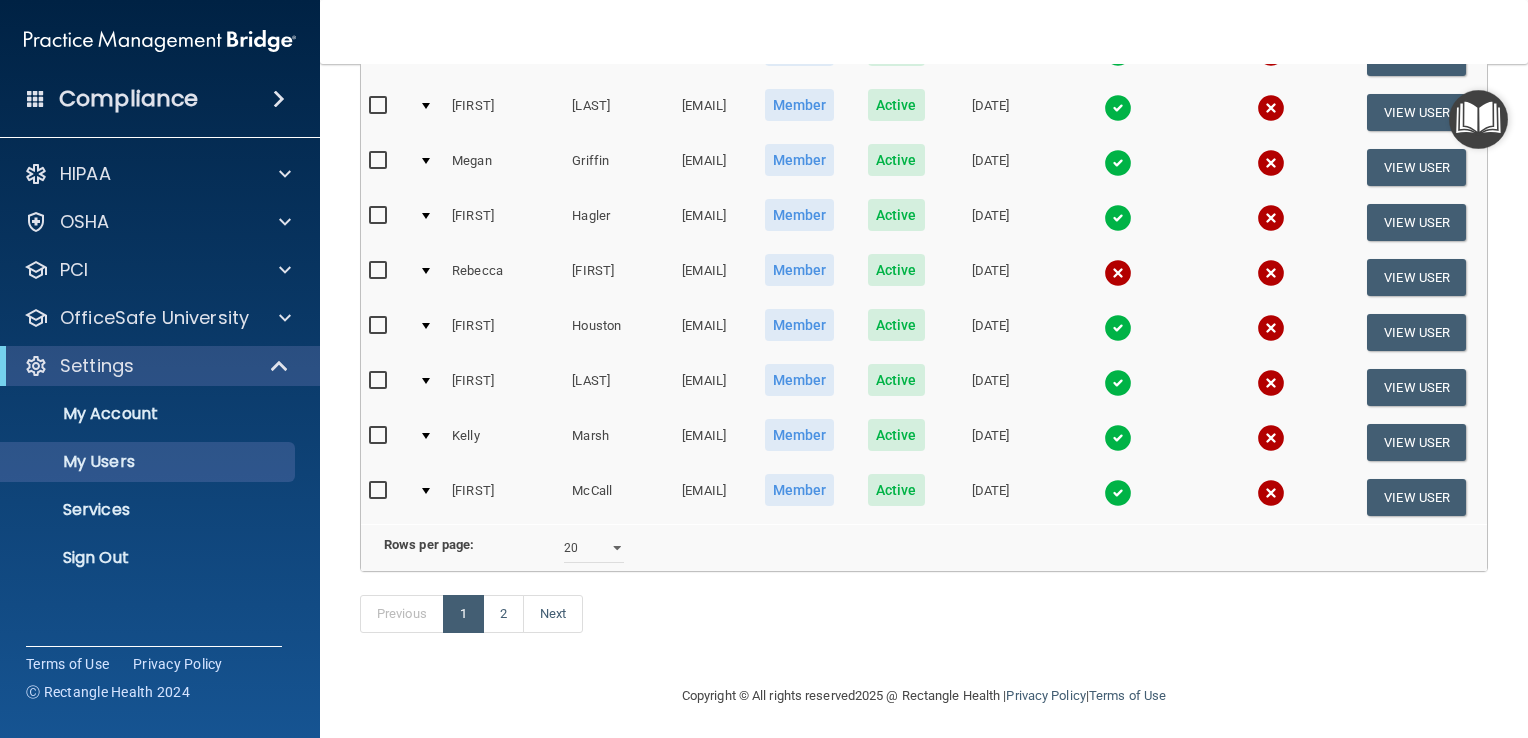 scroll, scrollTop: 916, scrollLeft: 0, axis: vertical 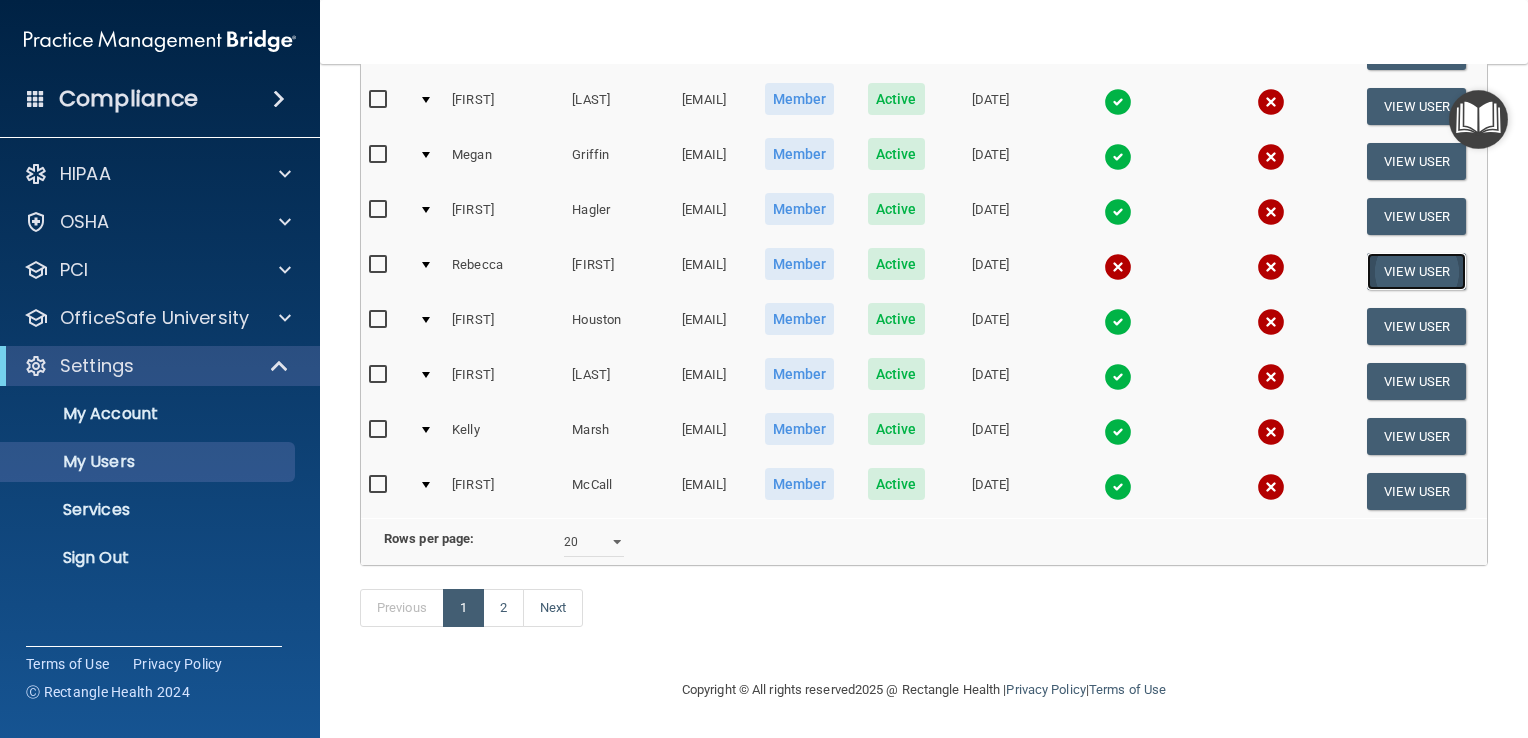 click on "View User" at bounding box center (1416, 271) 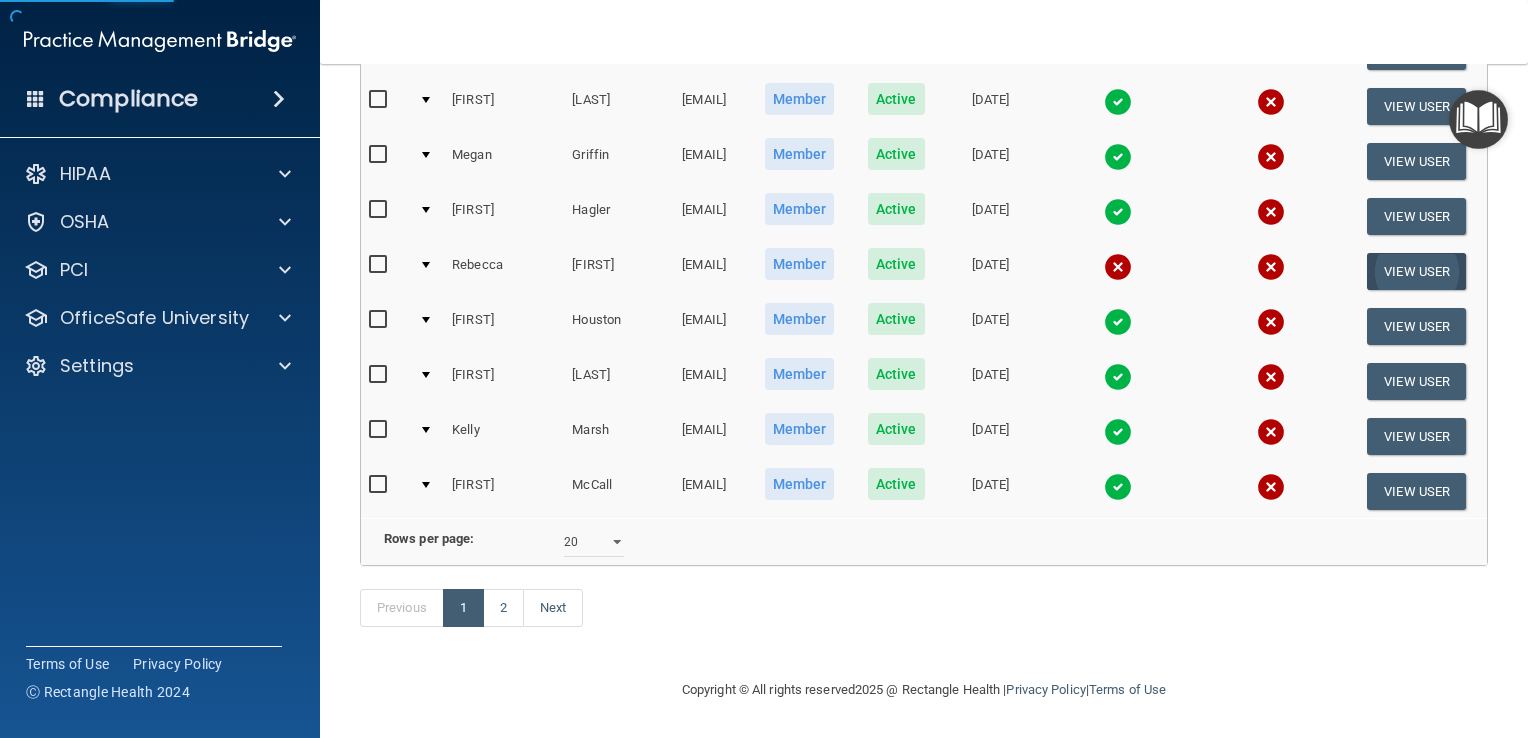 scroll, scrollTop: 0, scrollLeft: 0, axis: both 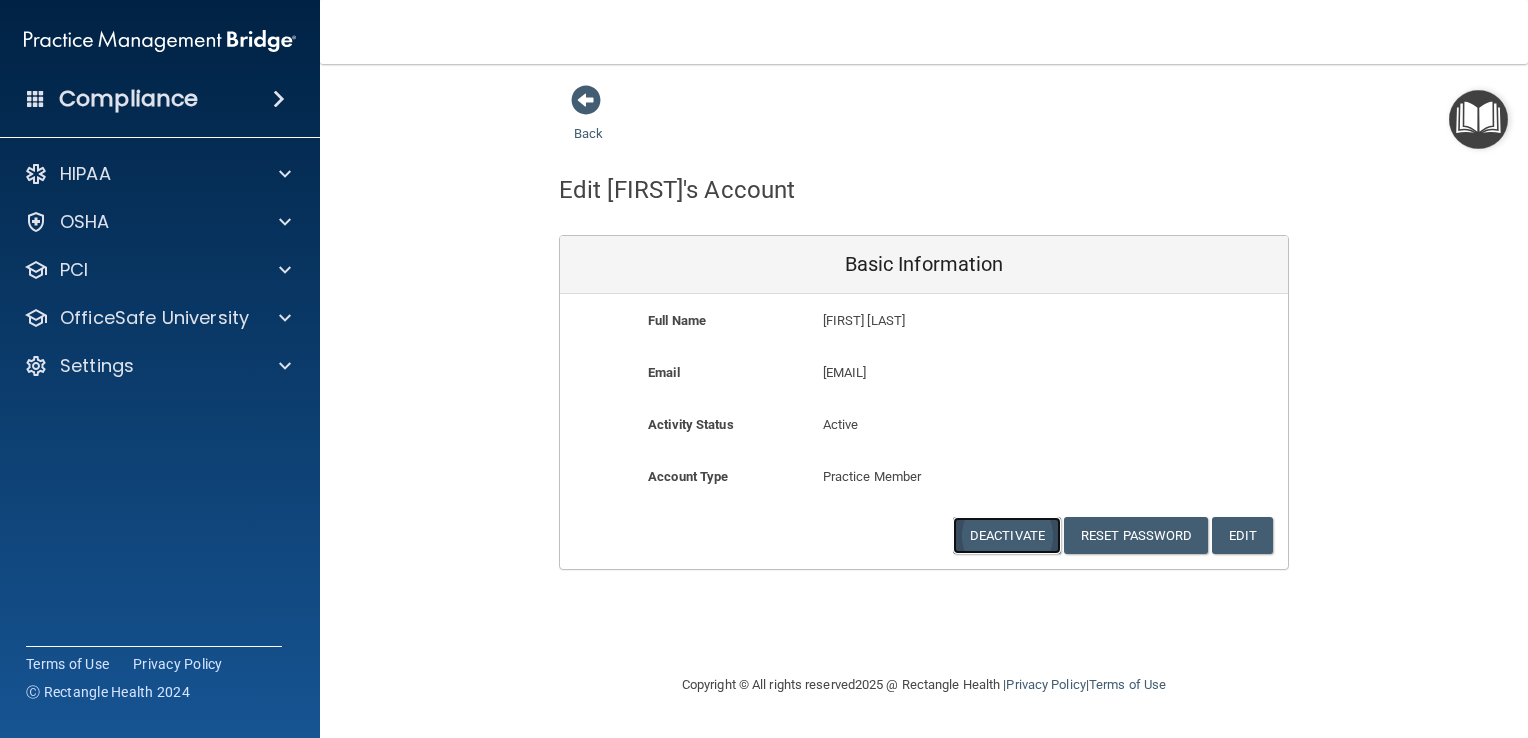 click on "Deactivate" at bounding box center (1007, 535) 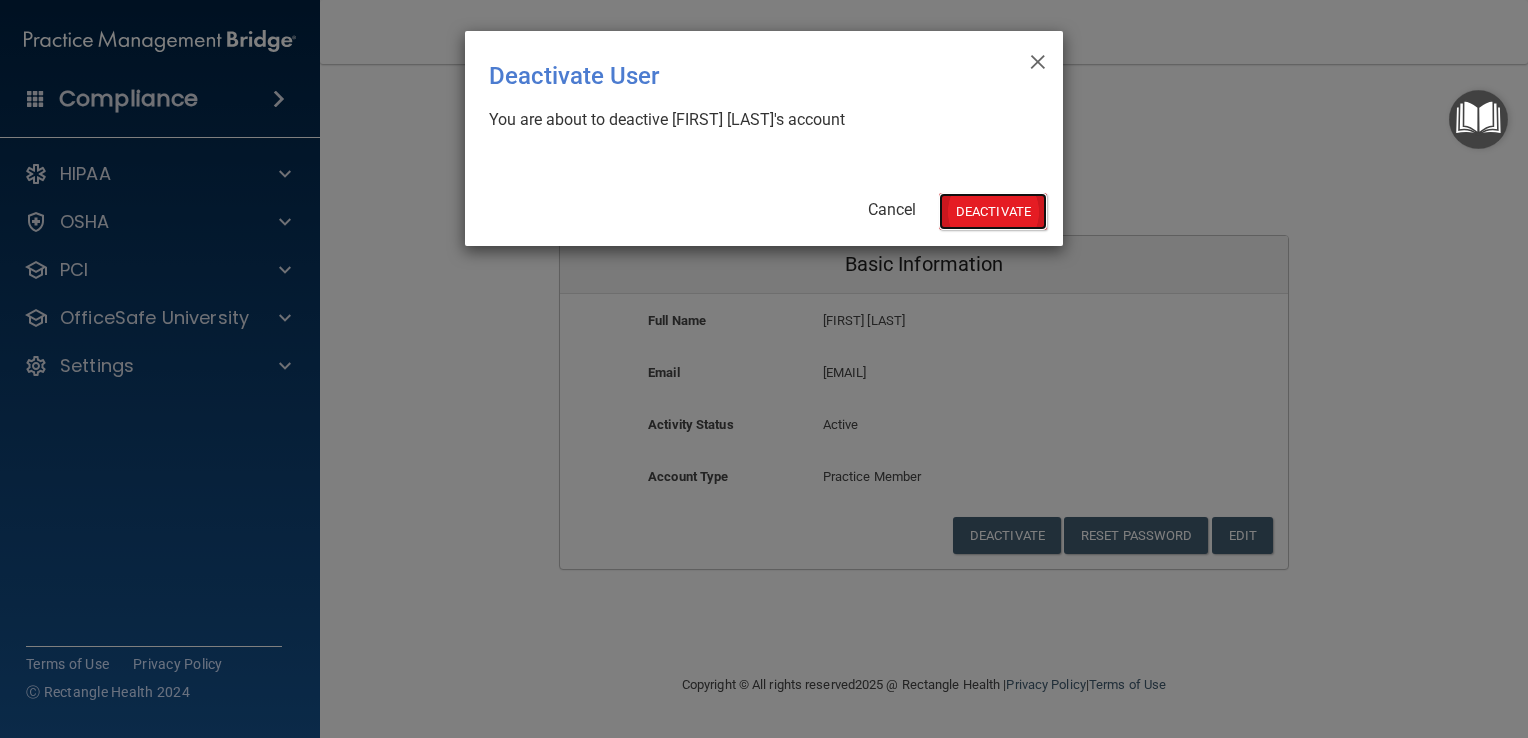 click on "Deactivate" at bounding box center (993, 211) 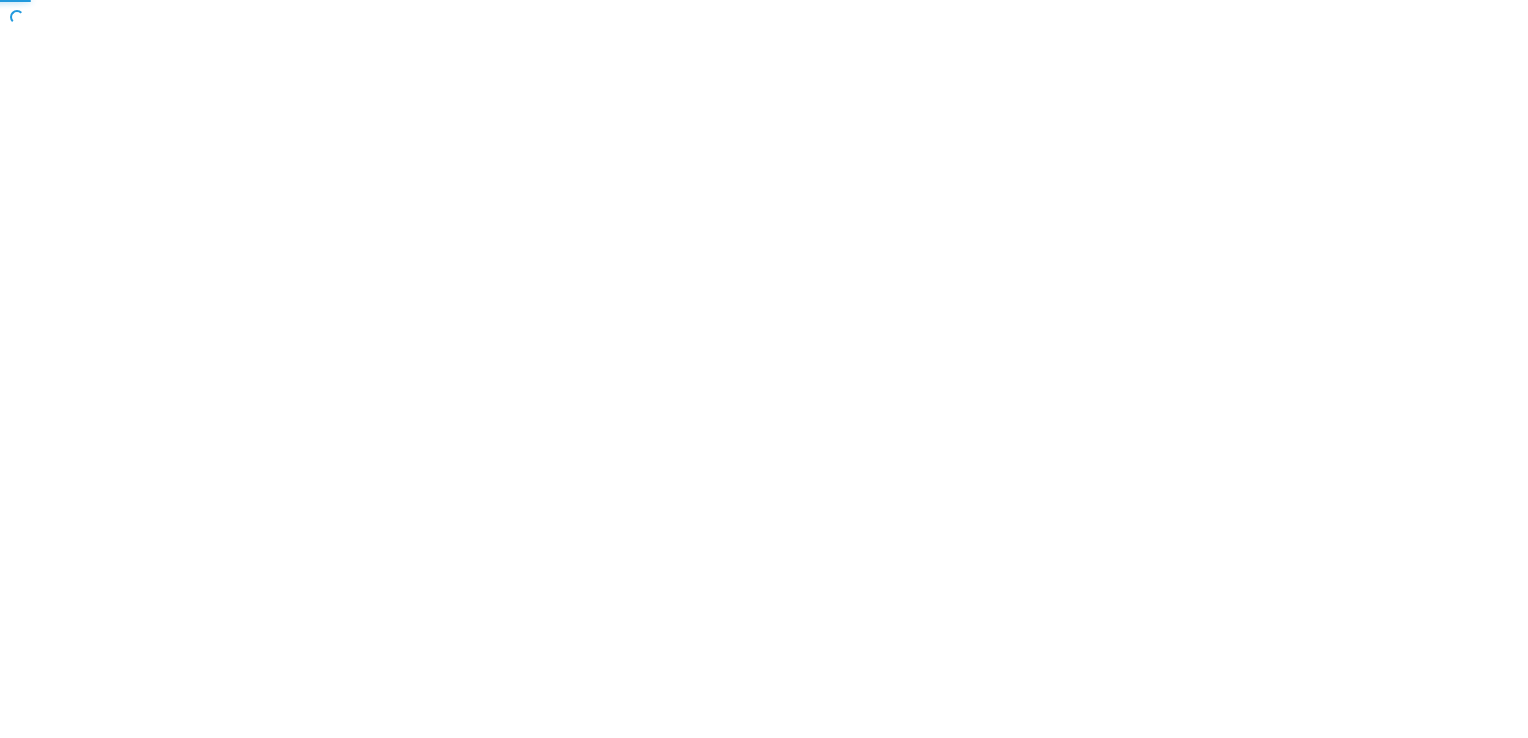 scroll, scrollTop: 0, scrollLeft: 0, axis: both 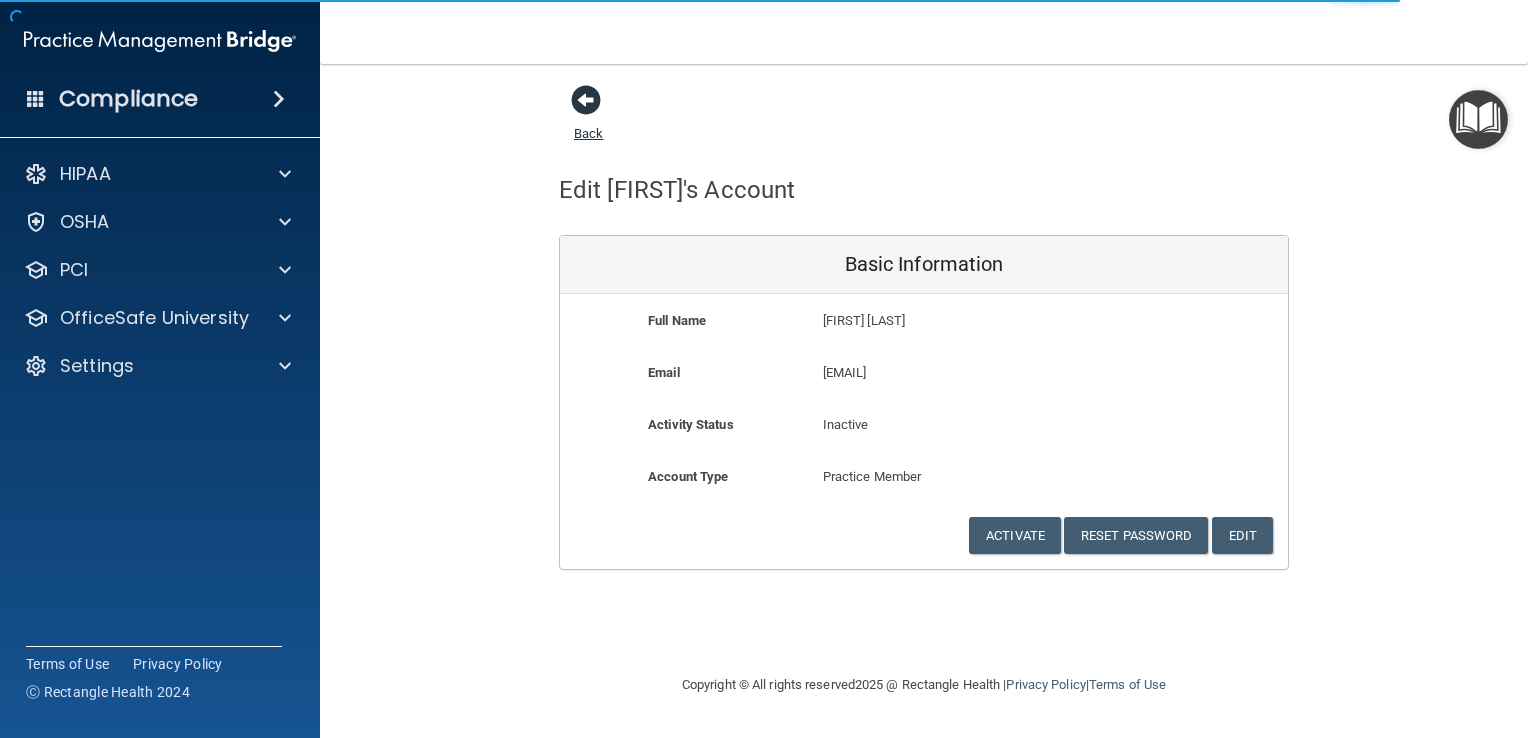 click on "Back" at bounding box center [588, 121] 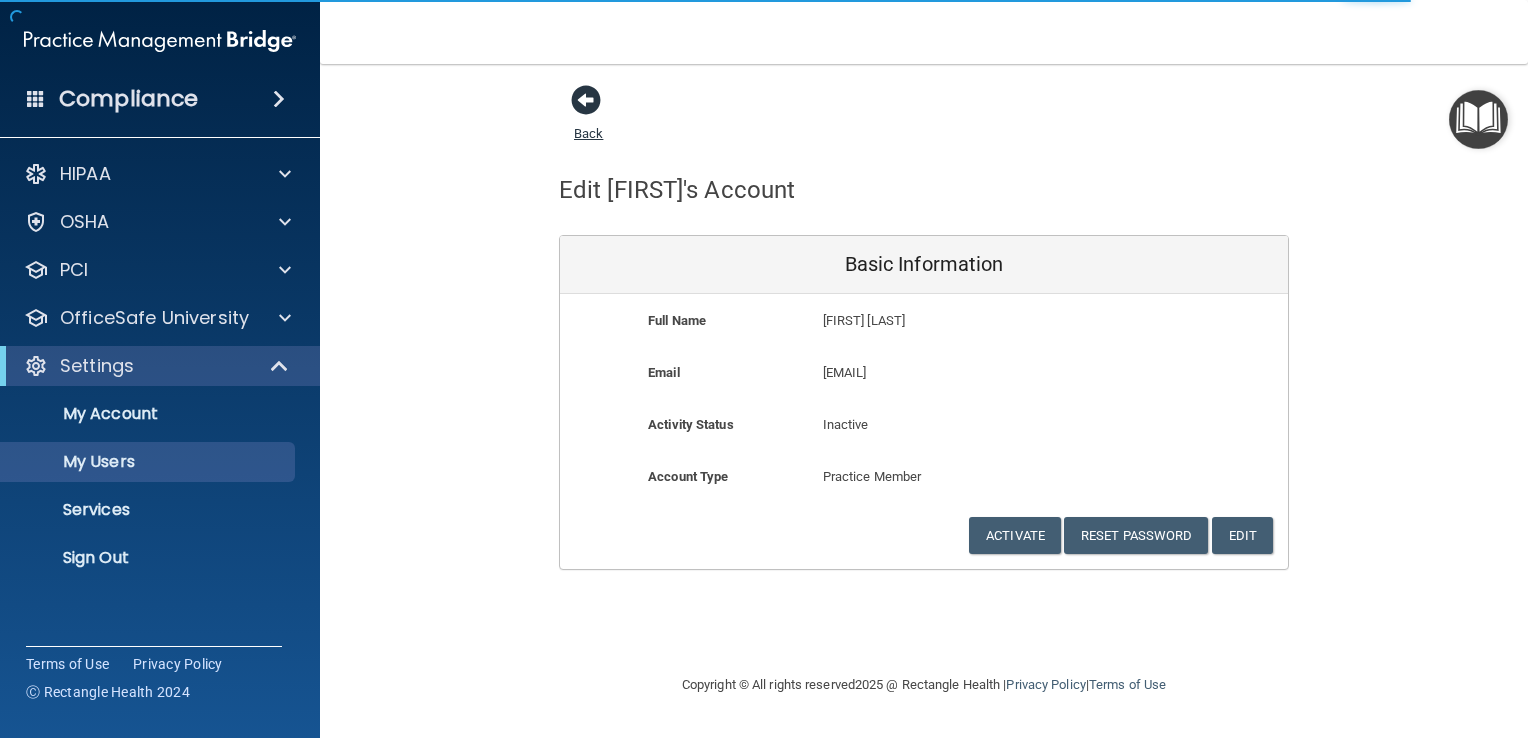 select on "20" 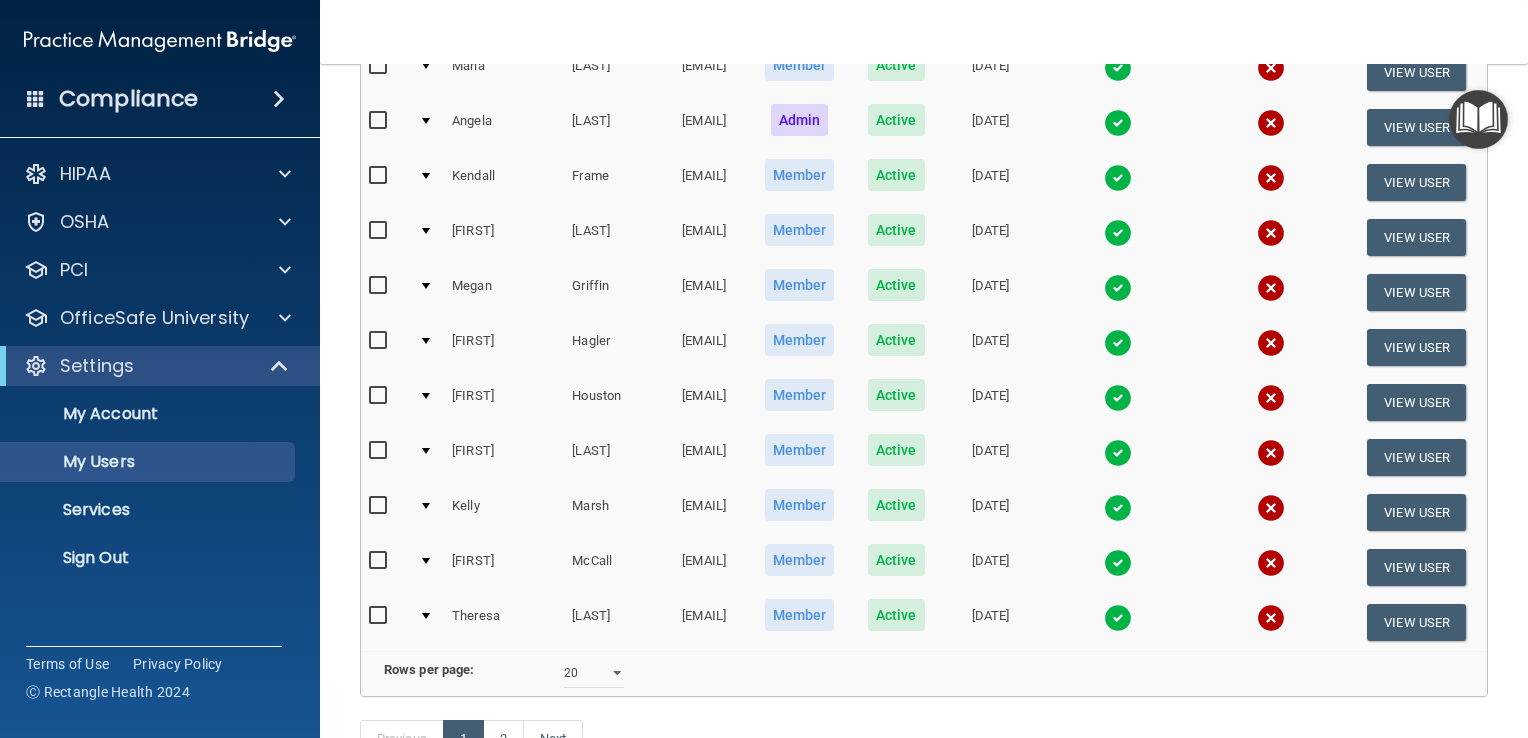 scroll, scrollTop: 875, scrollLeft: 0, axis: vertical 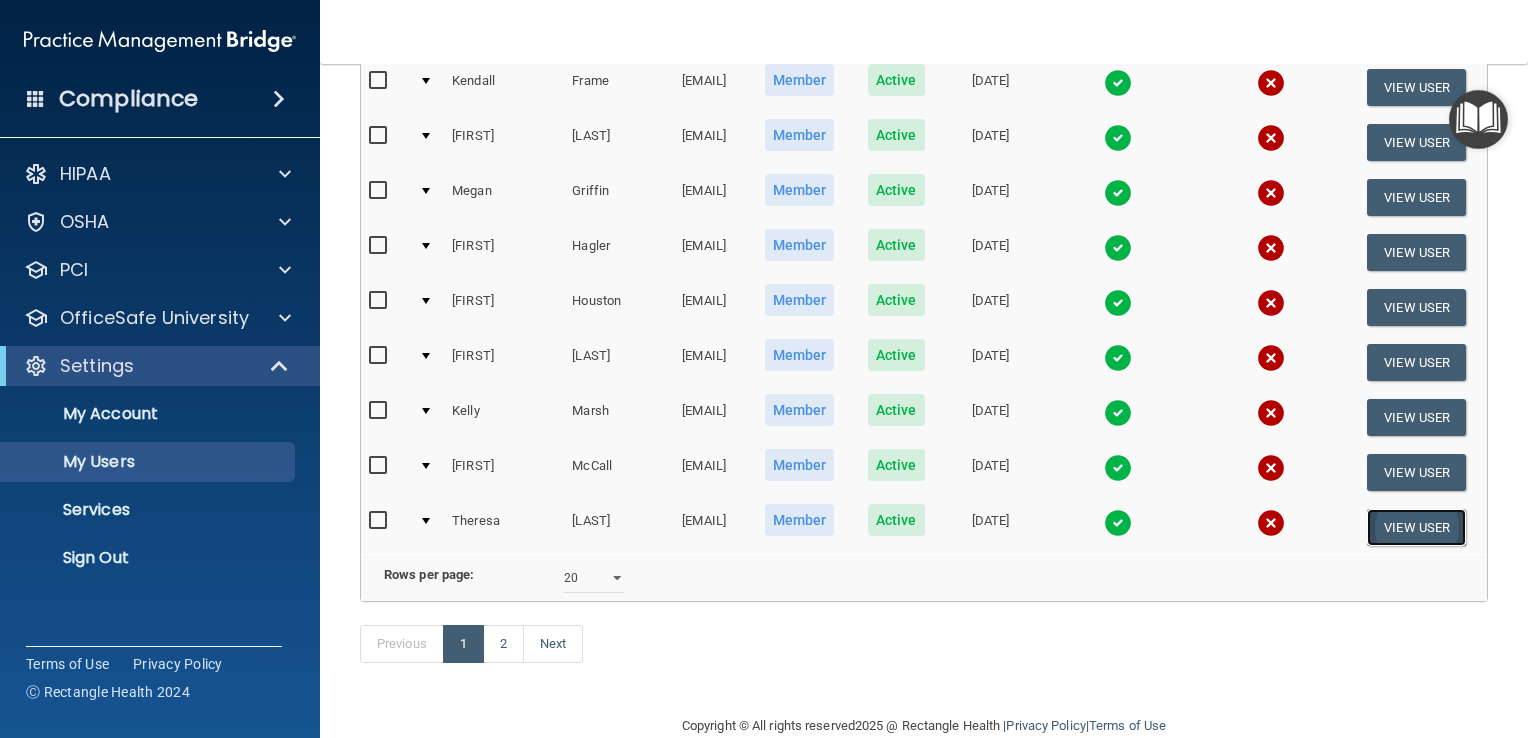 click on "View User" at bounding box center [1416, 527] 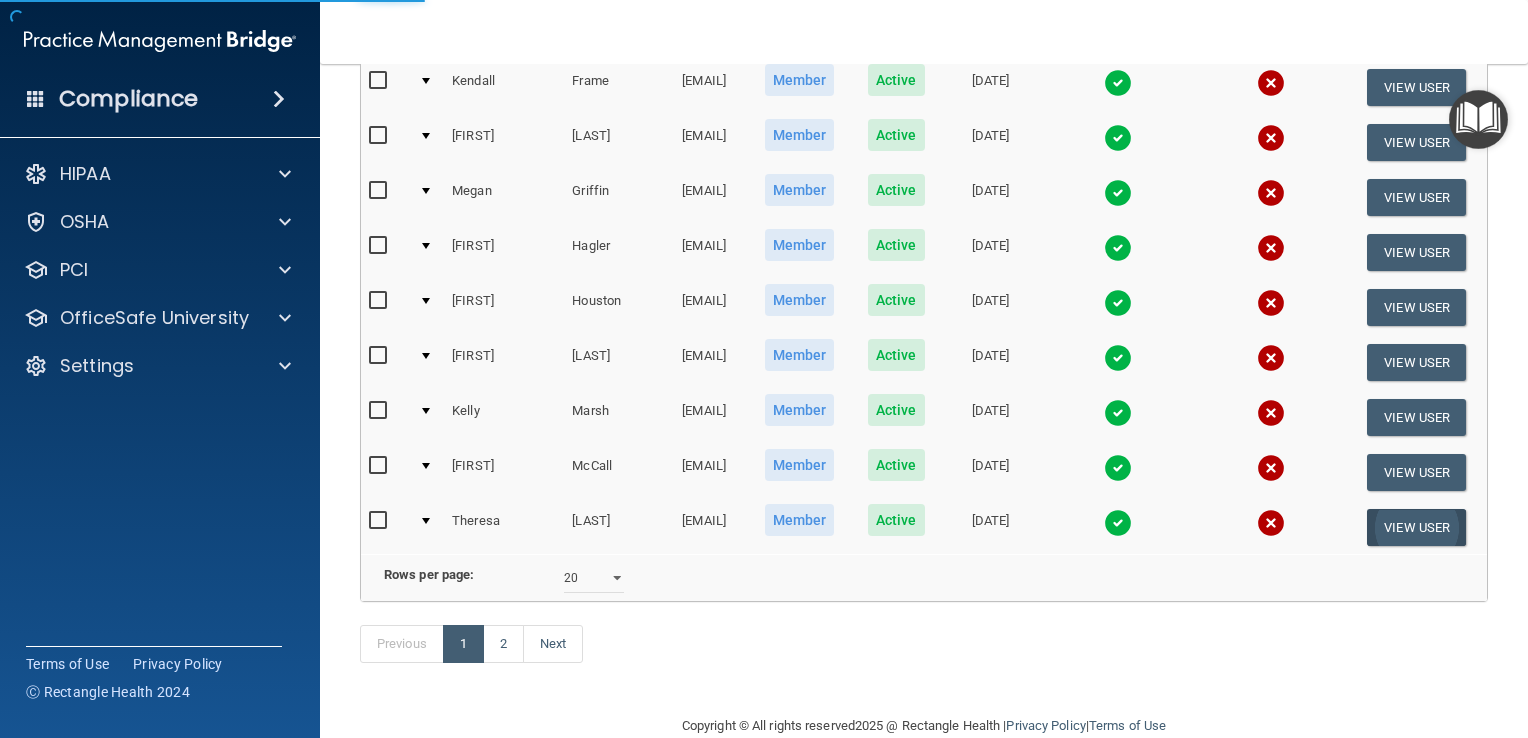 select on "practice_member" 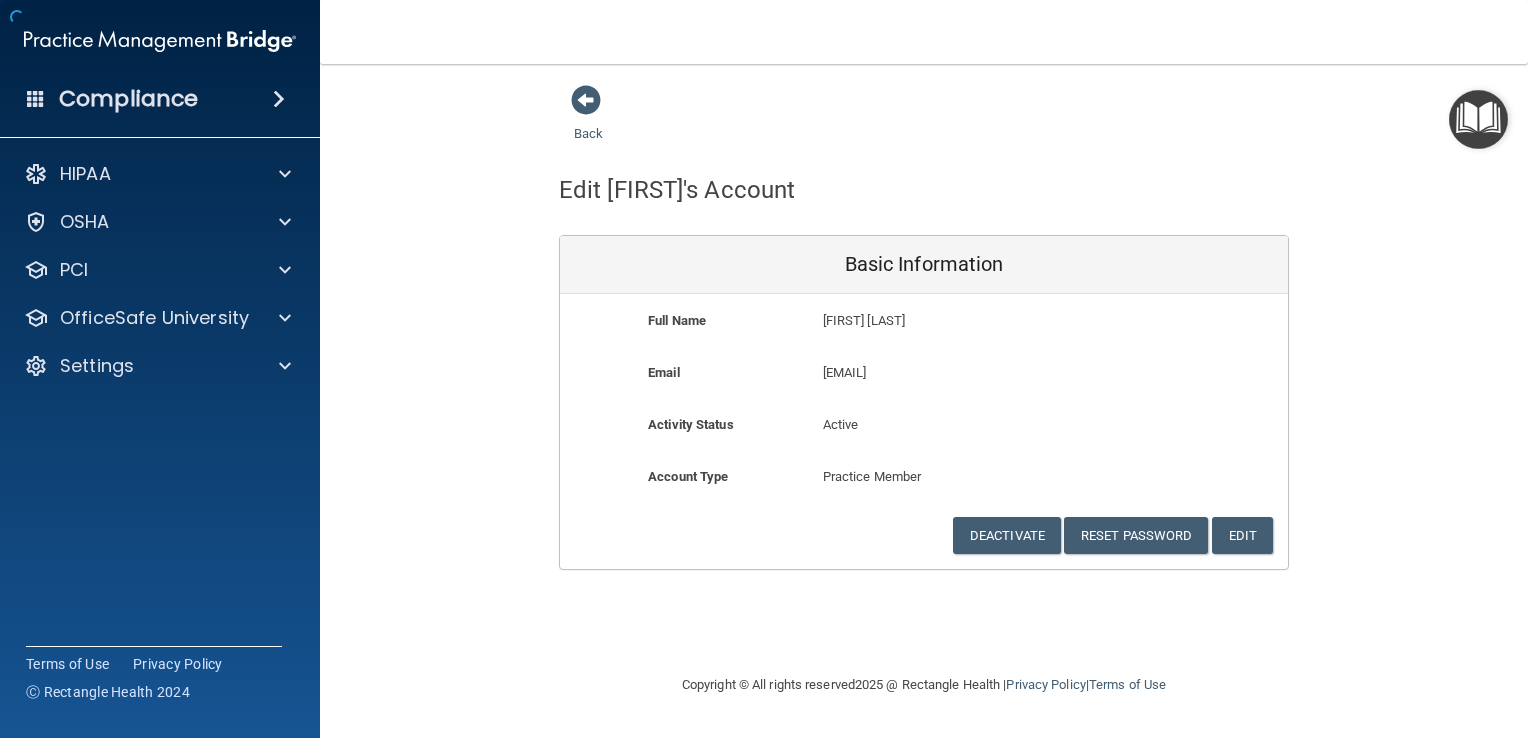 scroll, scrollTop: 0, scrollLeft: 0, axis: both 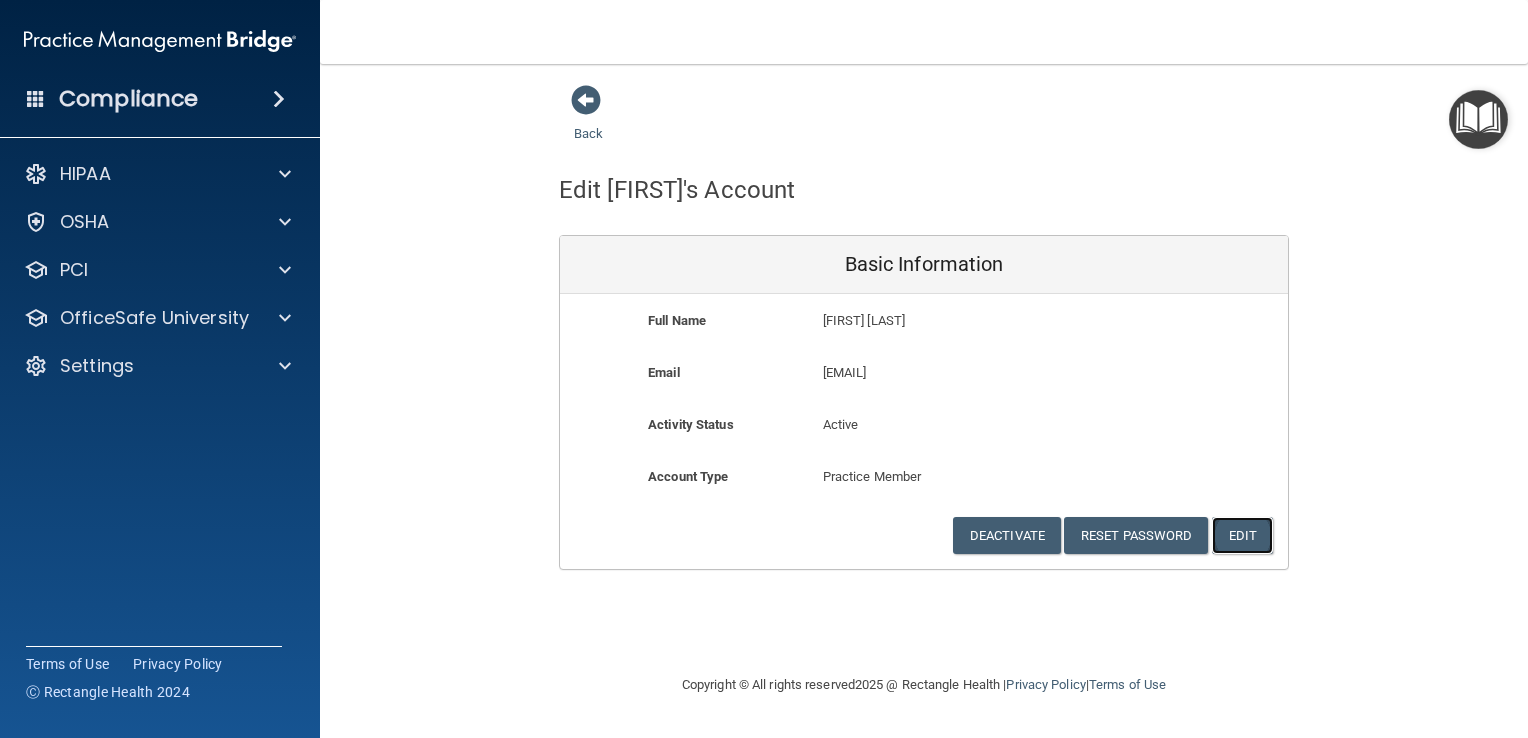 click on "Edit" at bounding box center [1242, 535] 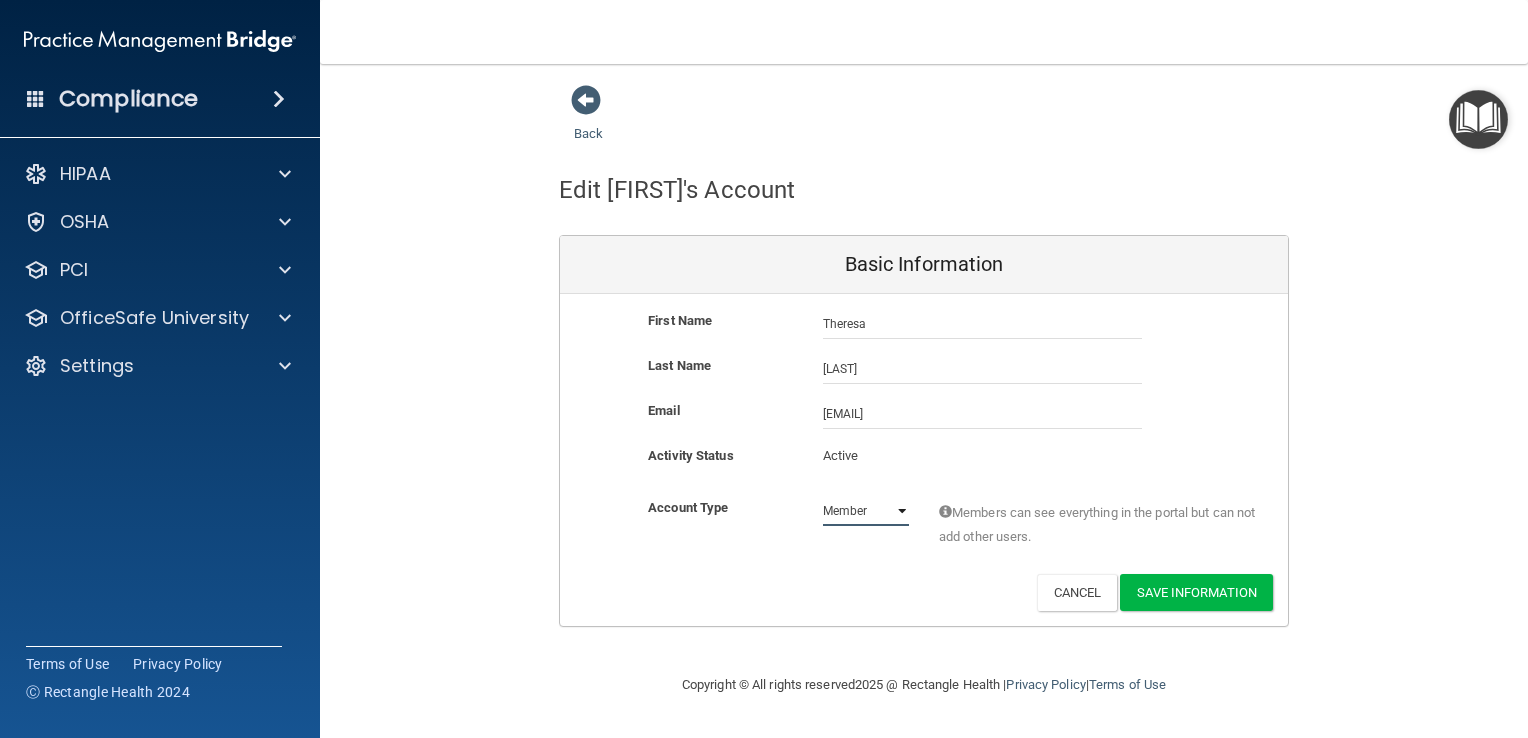 click on "Admin  Member" at bounding box center [866, 511] 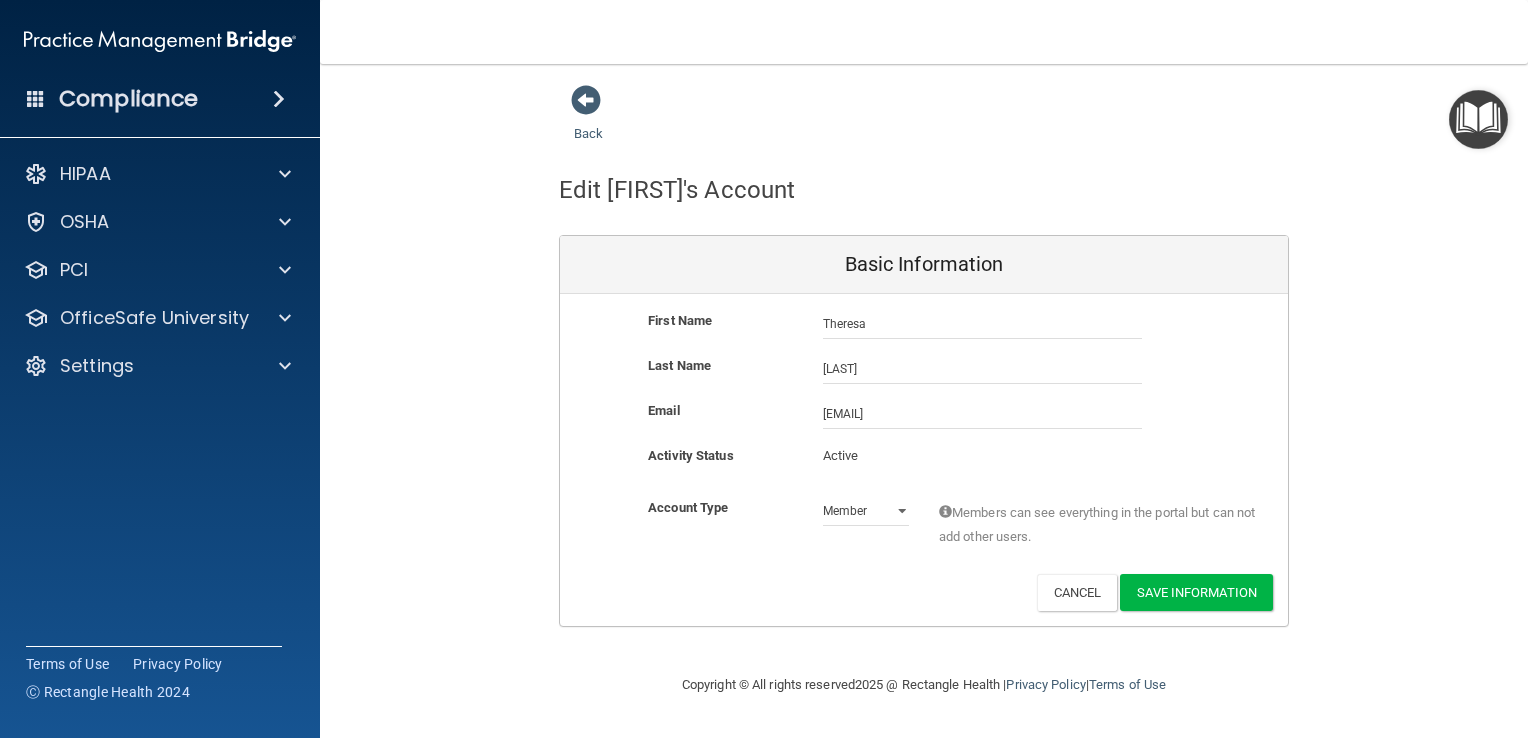 click on "Active" at bounding box center (866, 456) 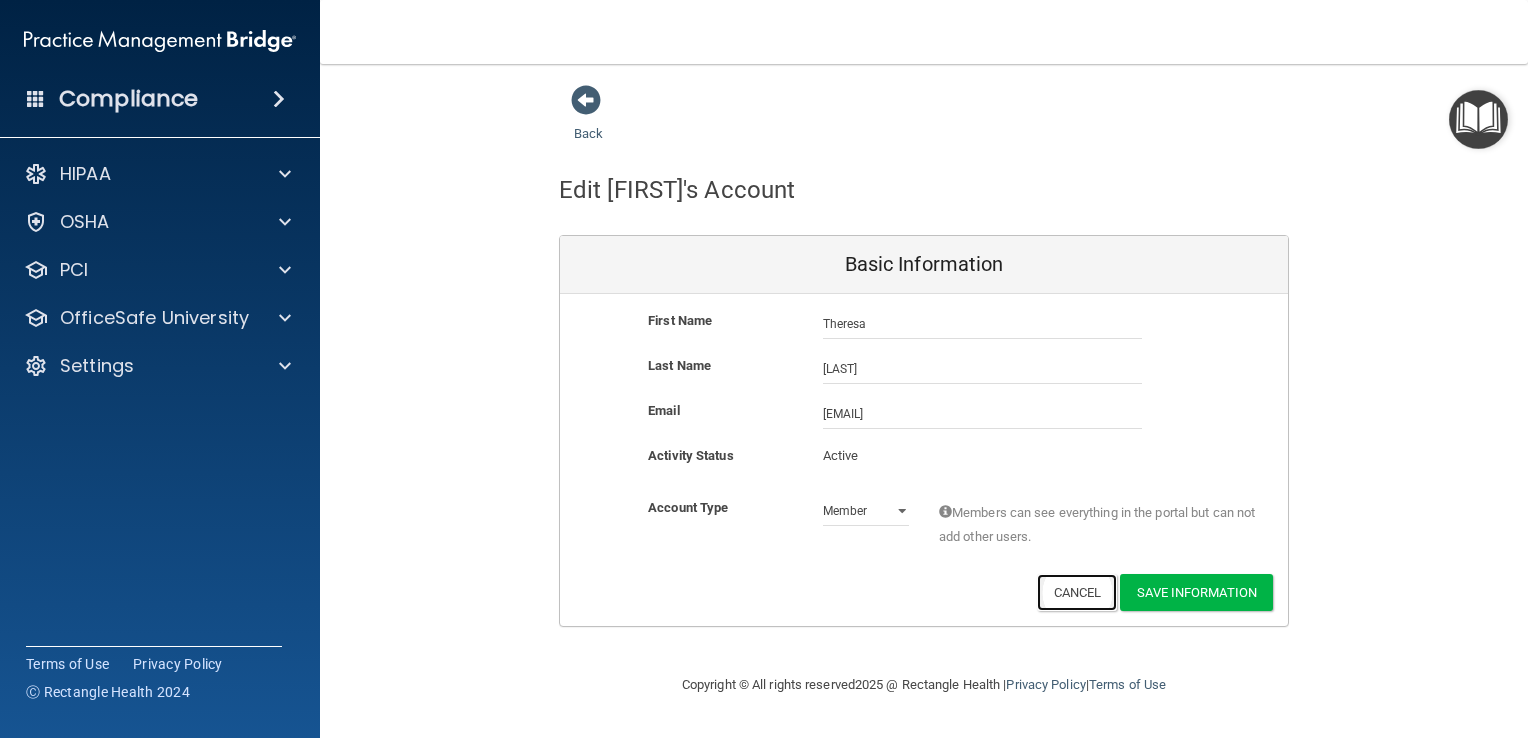 click on "Cancel" at bounding box center [1077, 592] 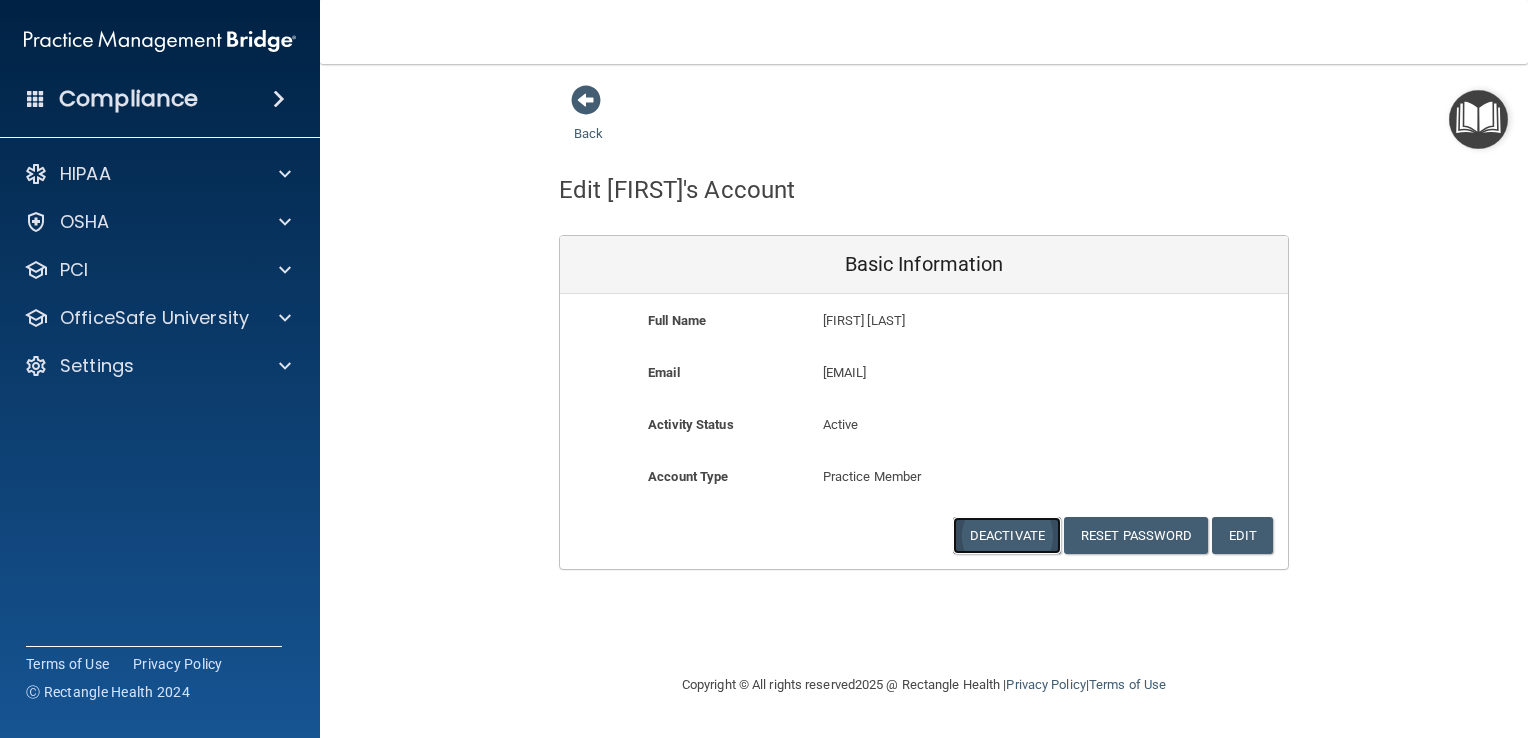 click on "Deactivate" at bounding box center [1007, 535] 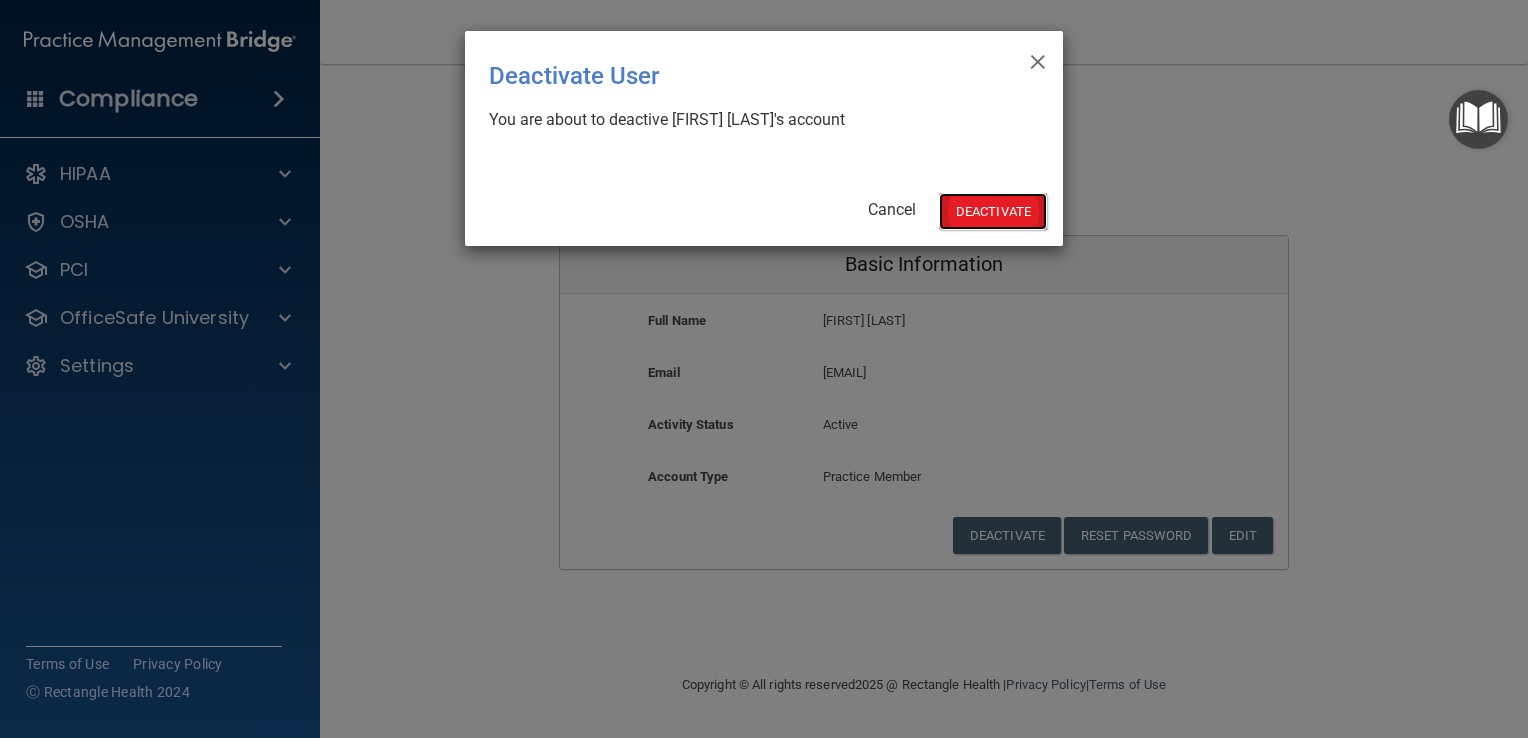 click on "Deactivate" at bounding box center [993, 211] 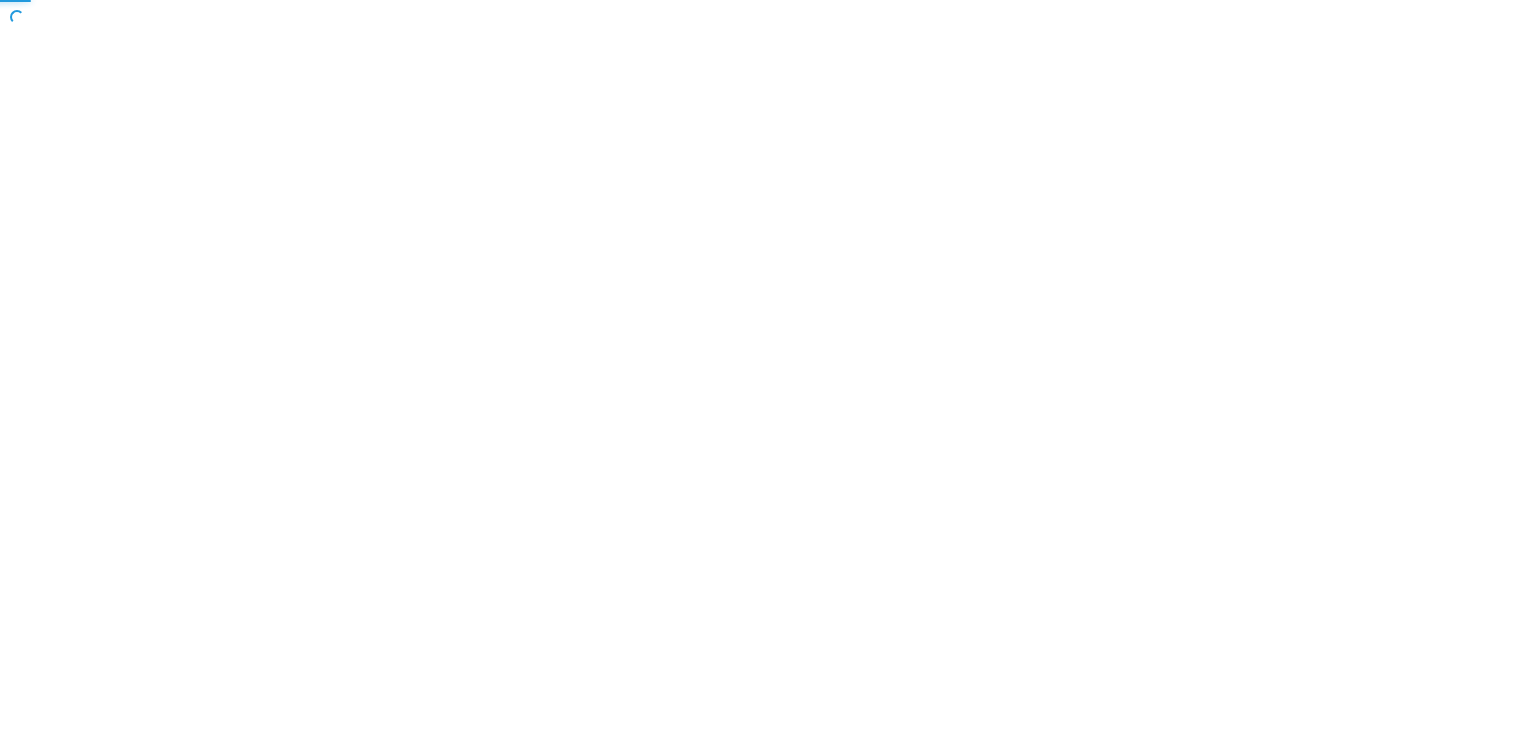 scroll, scrollTop: 0, scrollLeft: 0, axis: both 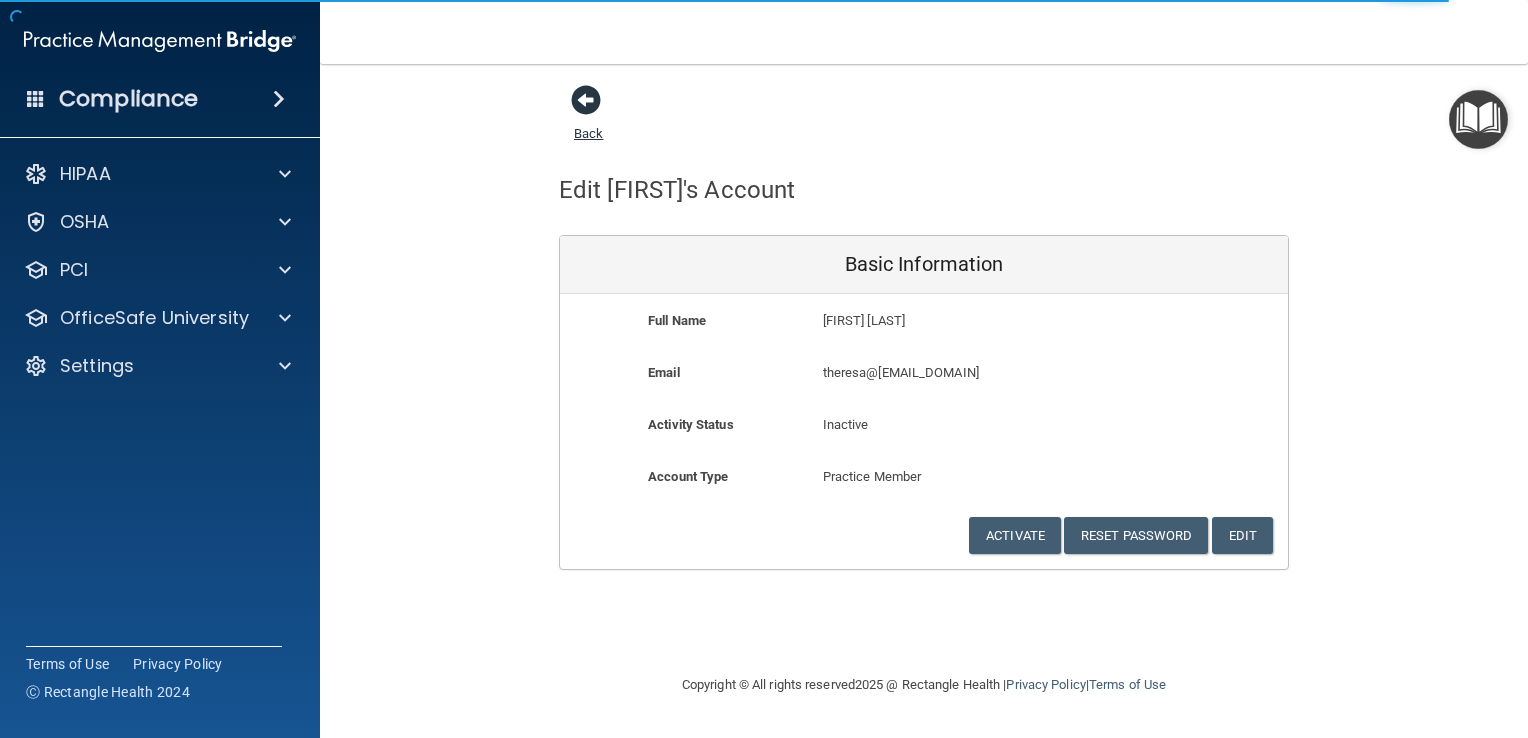 click on "Back" at bounding box center [588, 121] 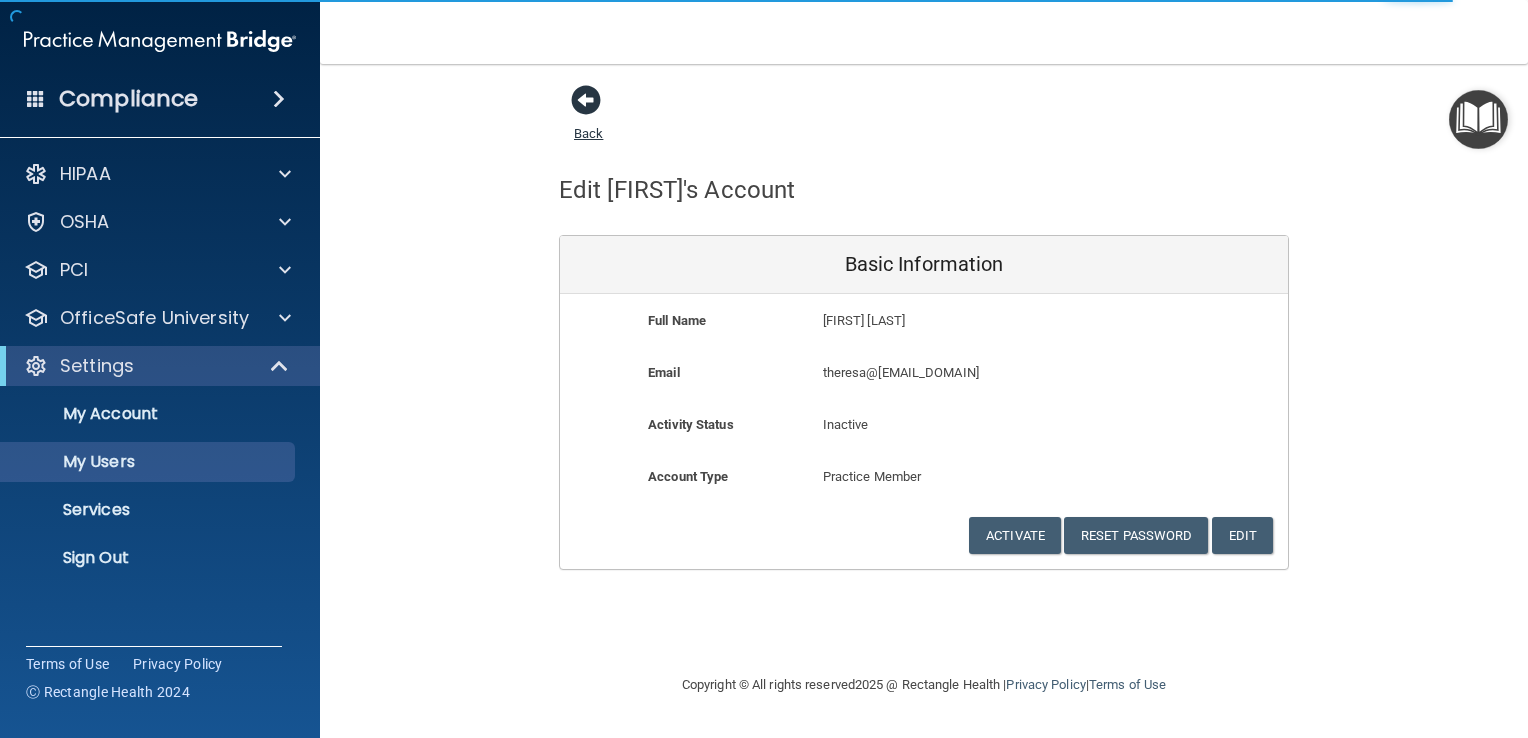 select on "20" 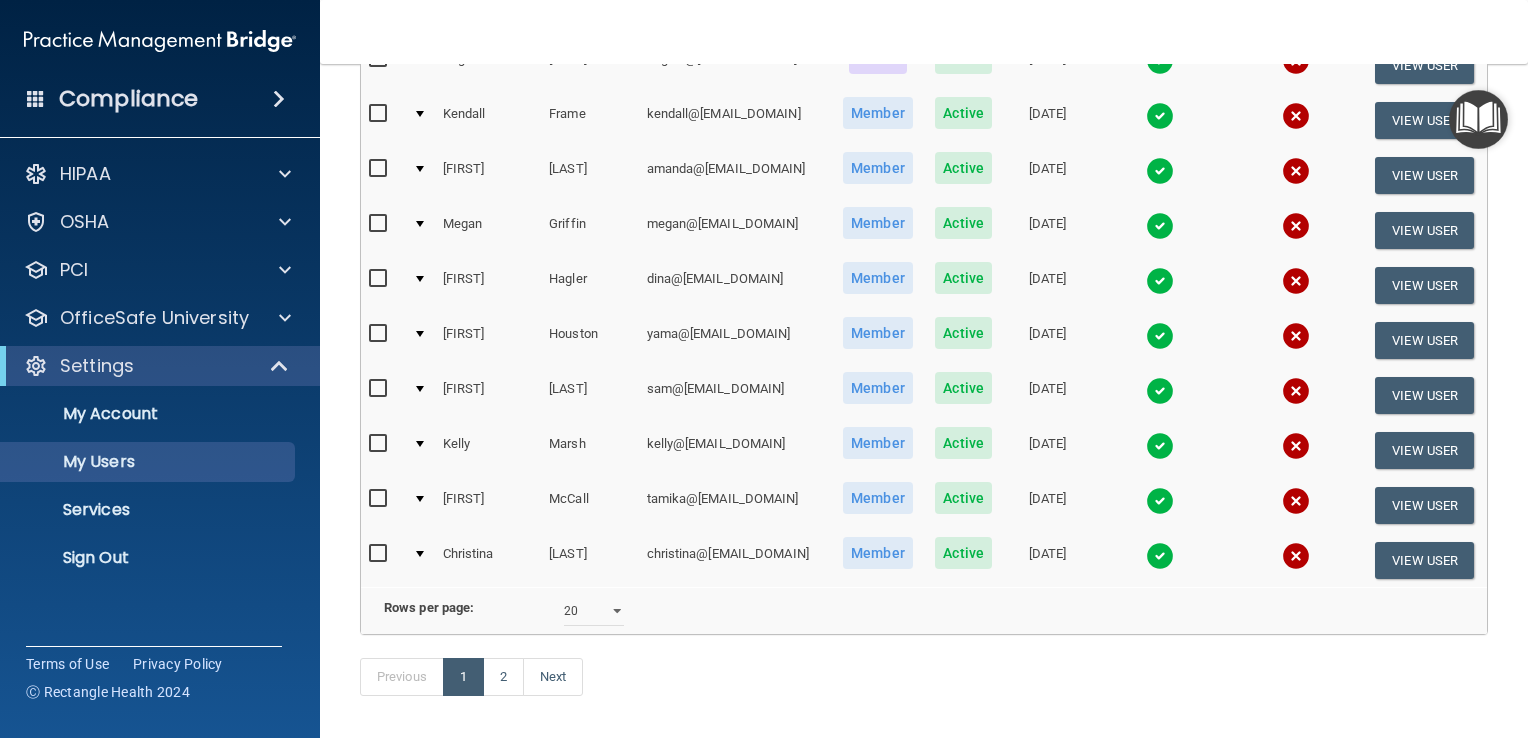 scroll, scrollTop: 844, scrollLeft: 0, axis: vertical 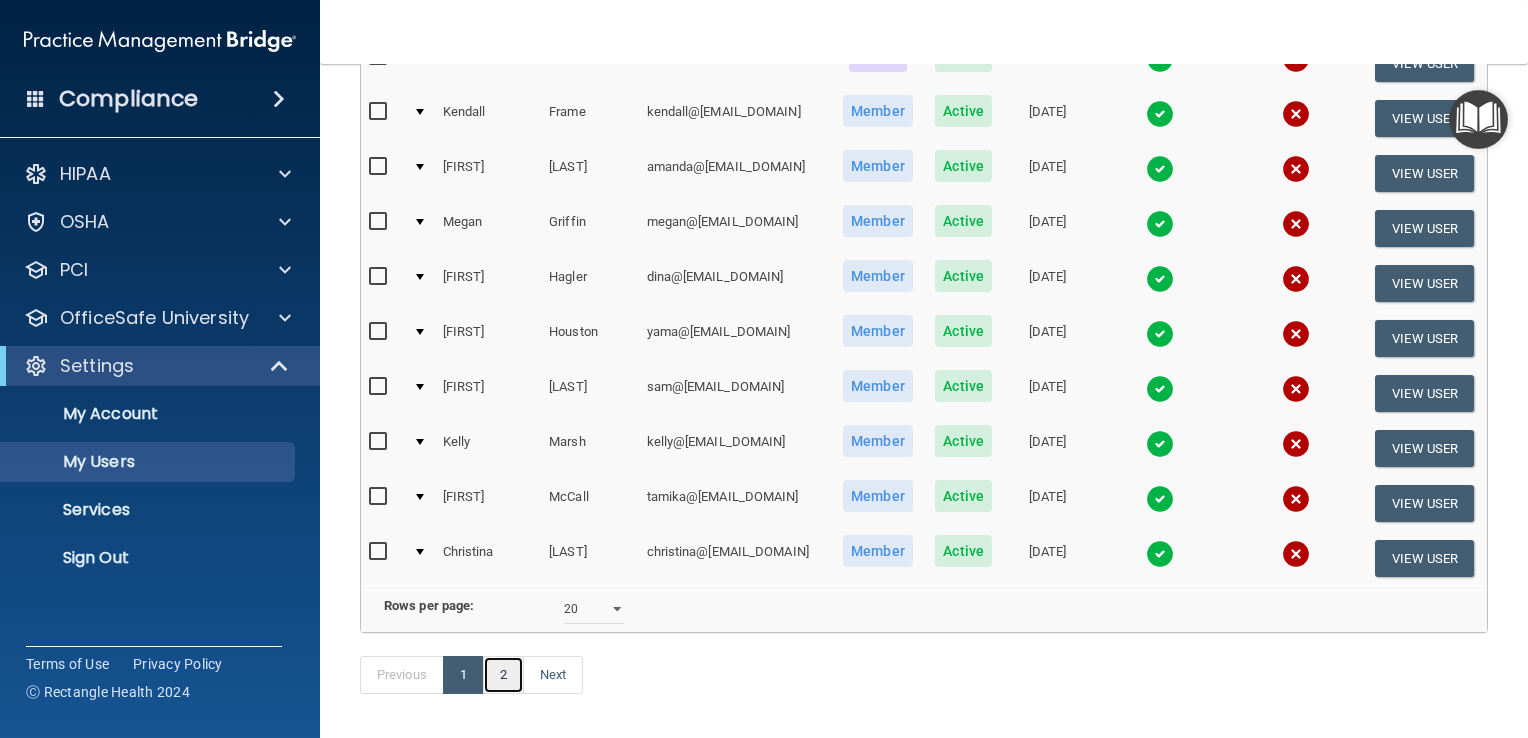 click on "2" at bounding box center (503, 675) 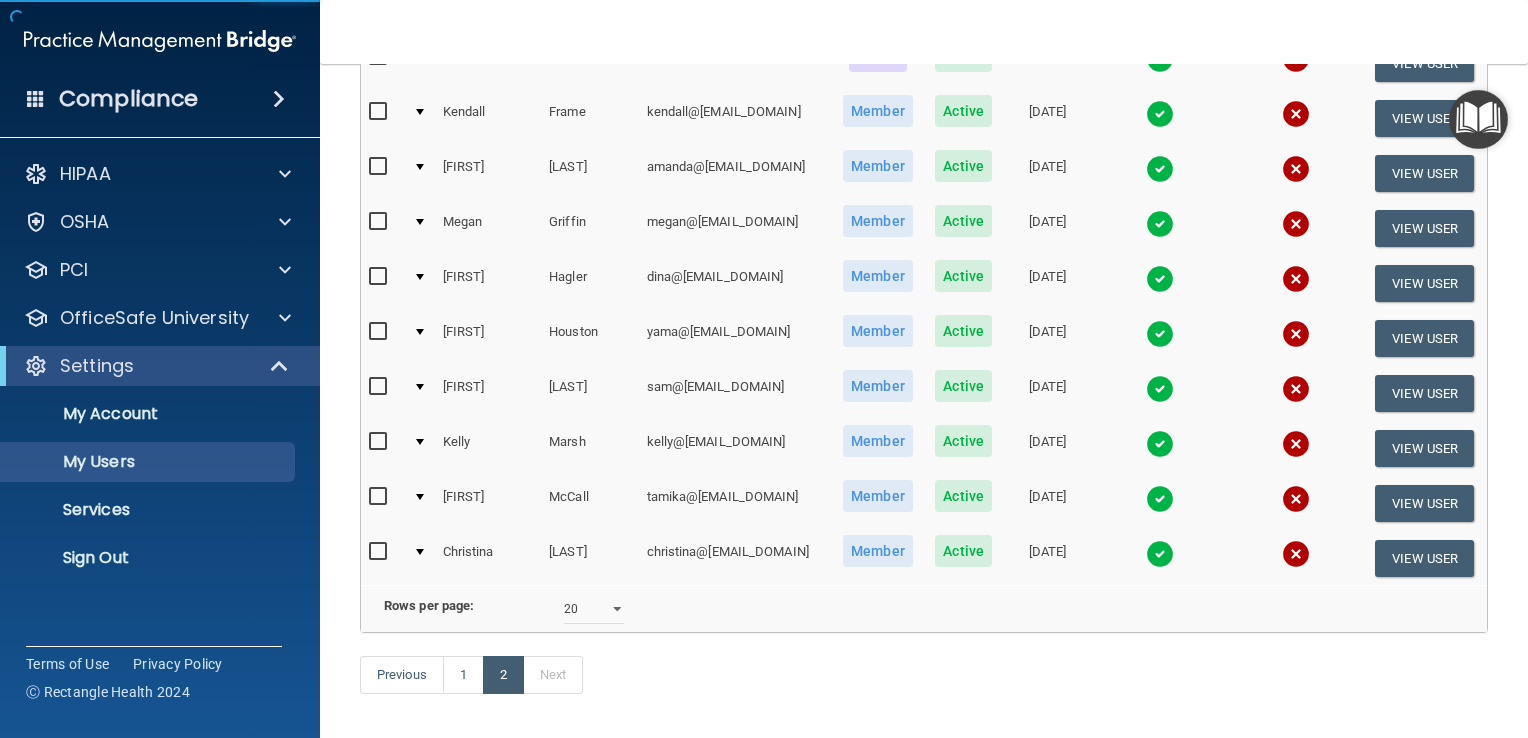 select on "20" 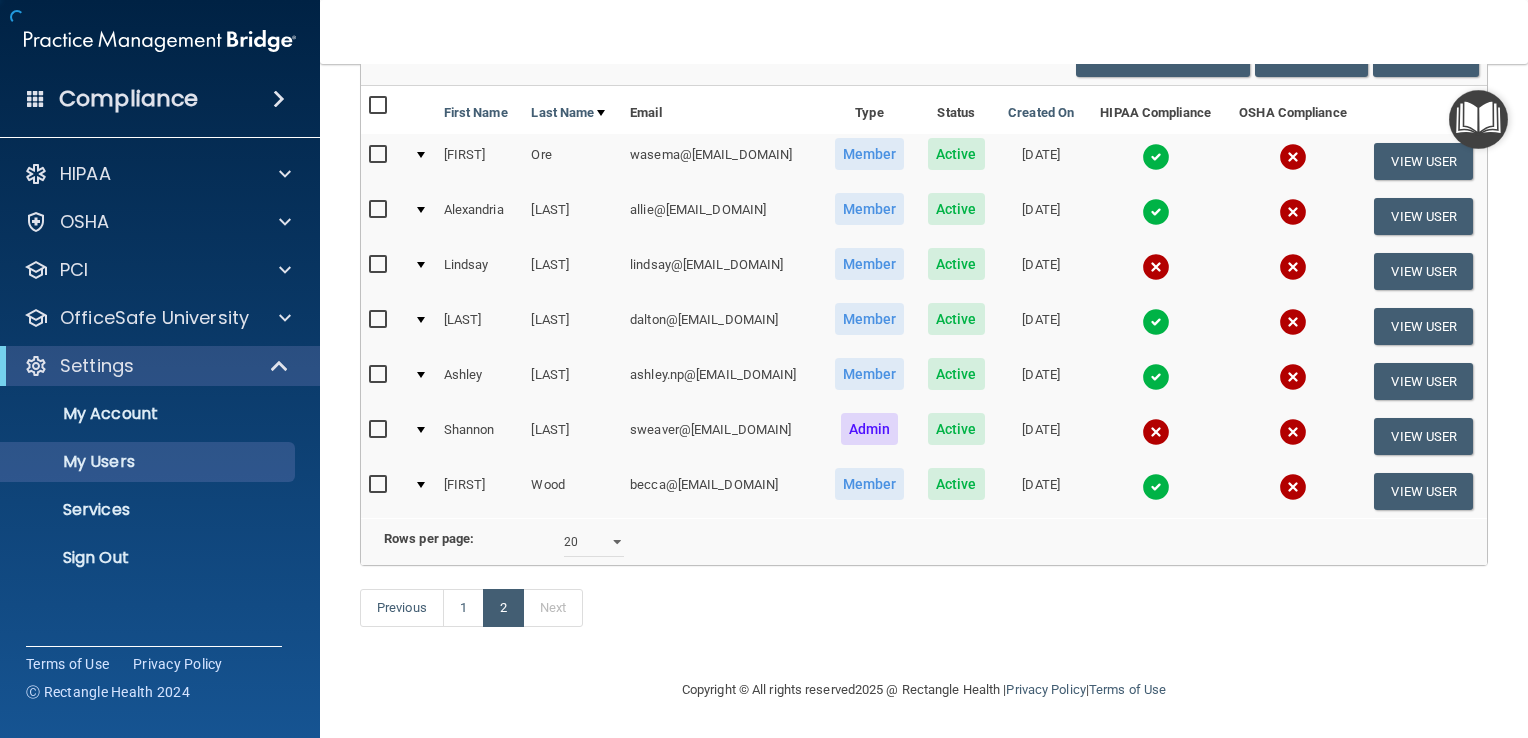 scroll, scrollTop: 220, scrollLeft: 0, axis: vertical 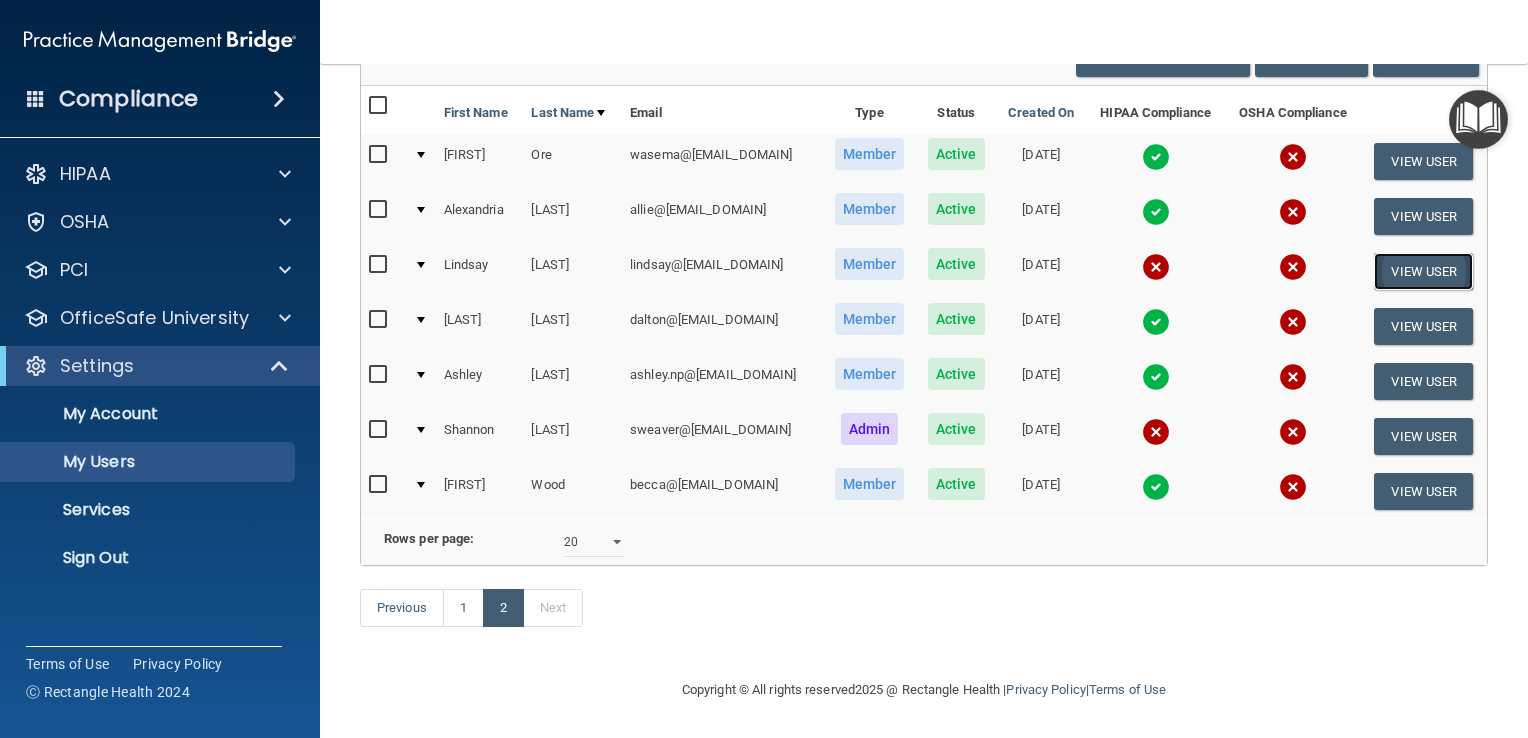 click on "View User" at bounding box center (1423, 271) 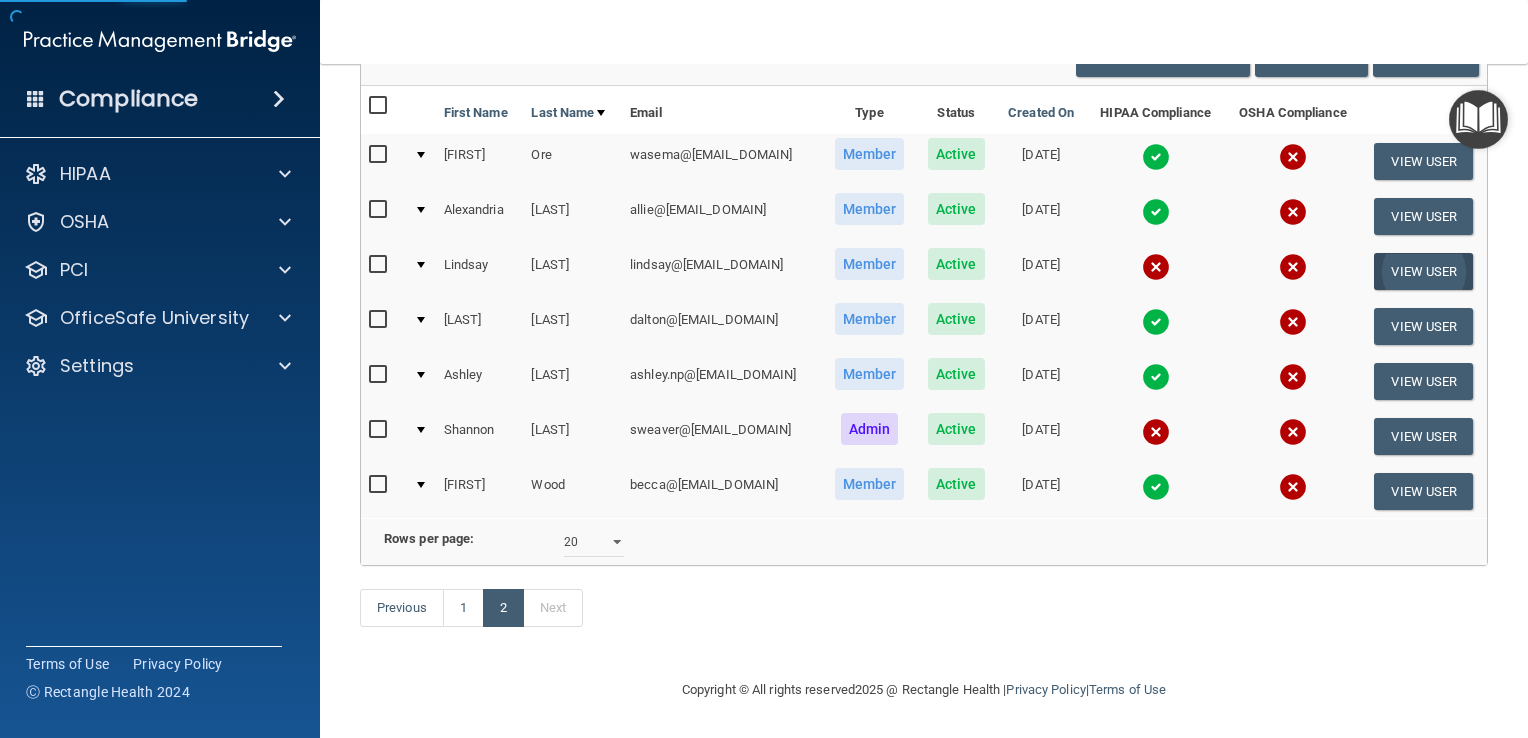 scroll, scrollTop: 0, scrollLeft: 0, axis: both 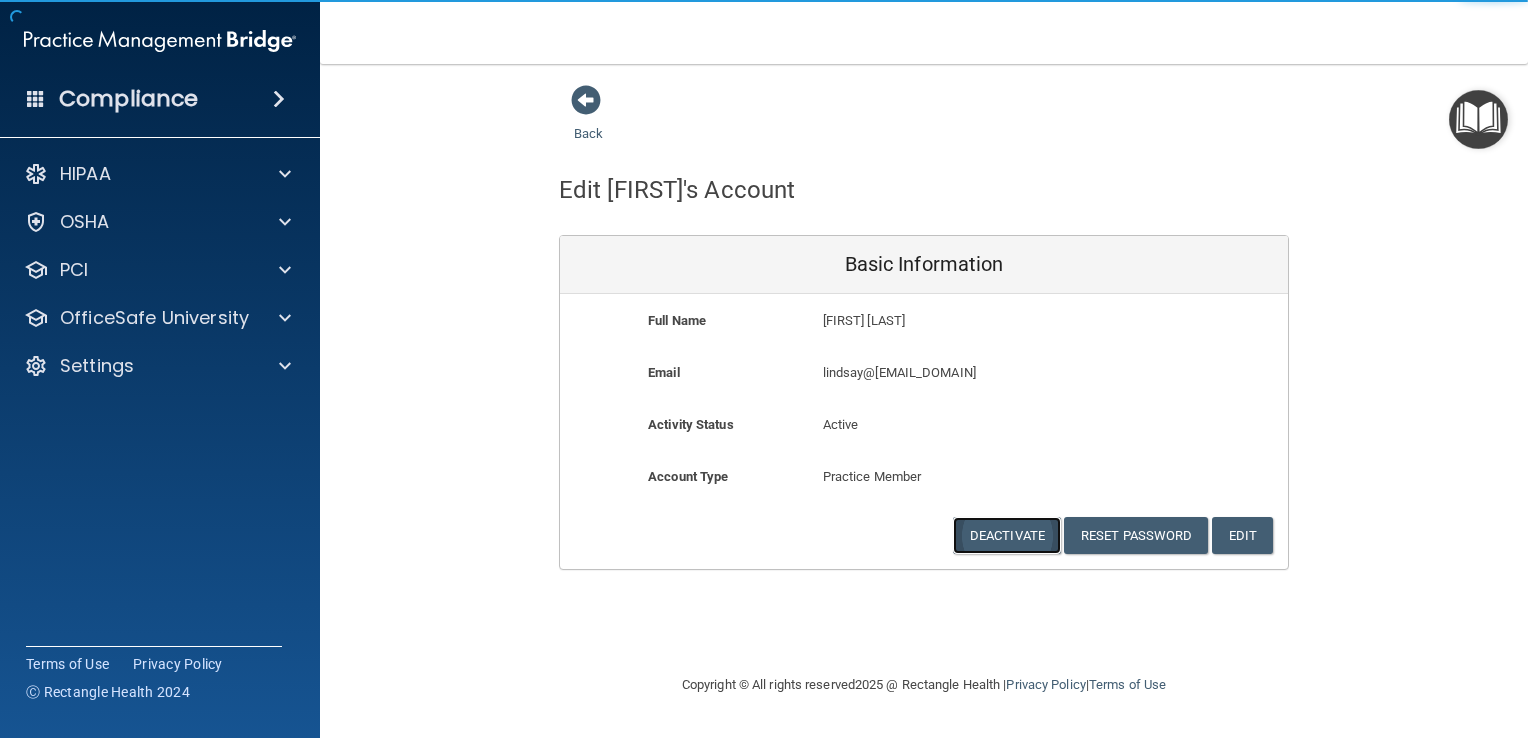 click on "Deactivate" at bounding box center [1007, 535] 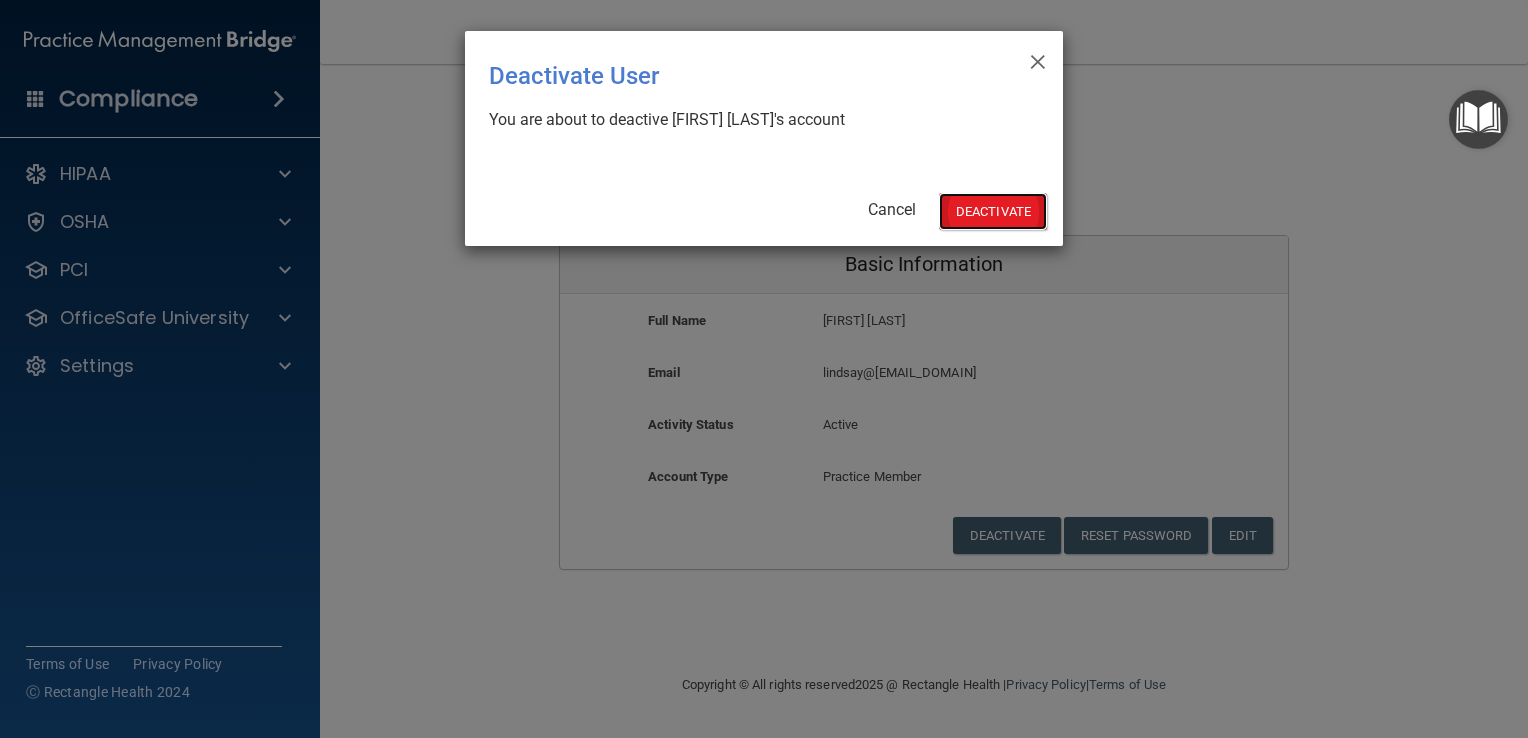 click on "Deactivate" at bounding box center (993, 211) 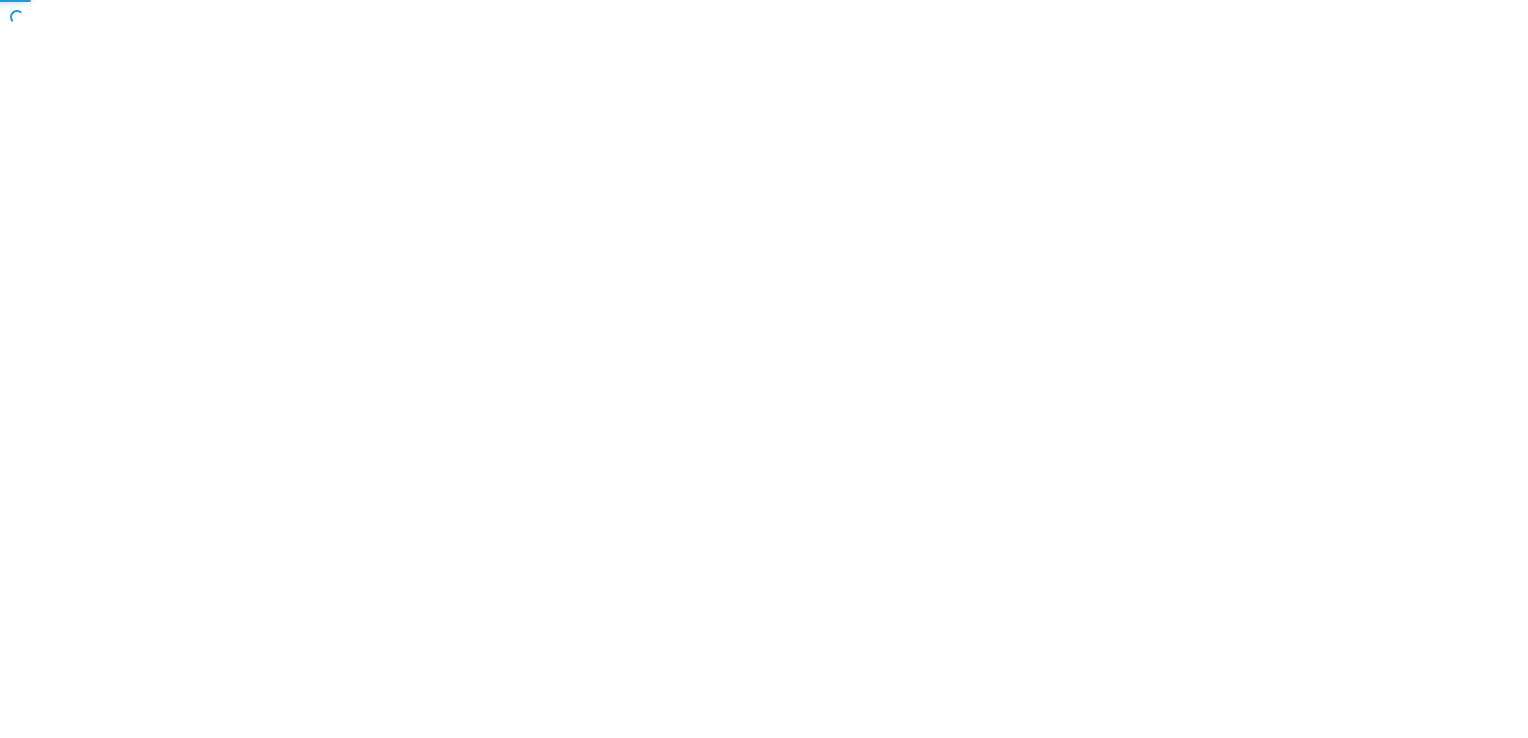 scroll, scrollTop: 0, scrollLeft: 0, axis: both 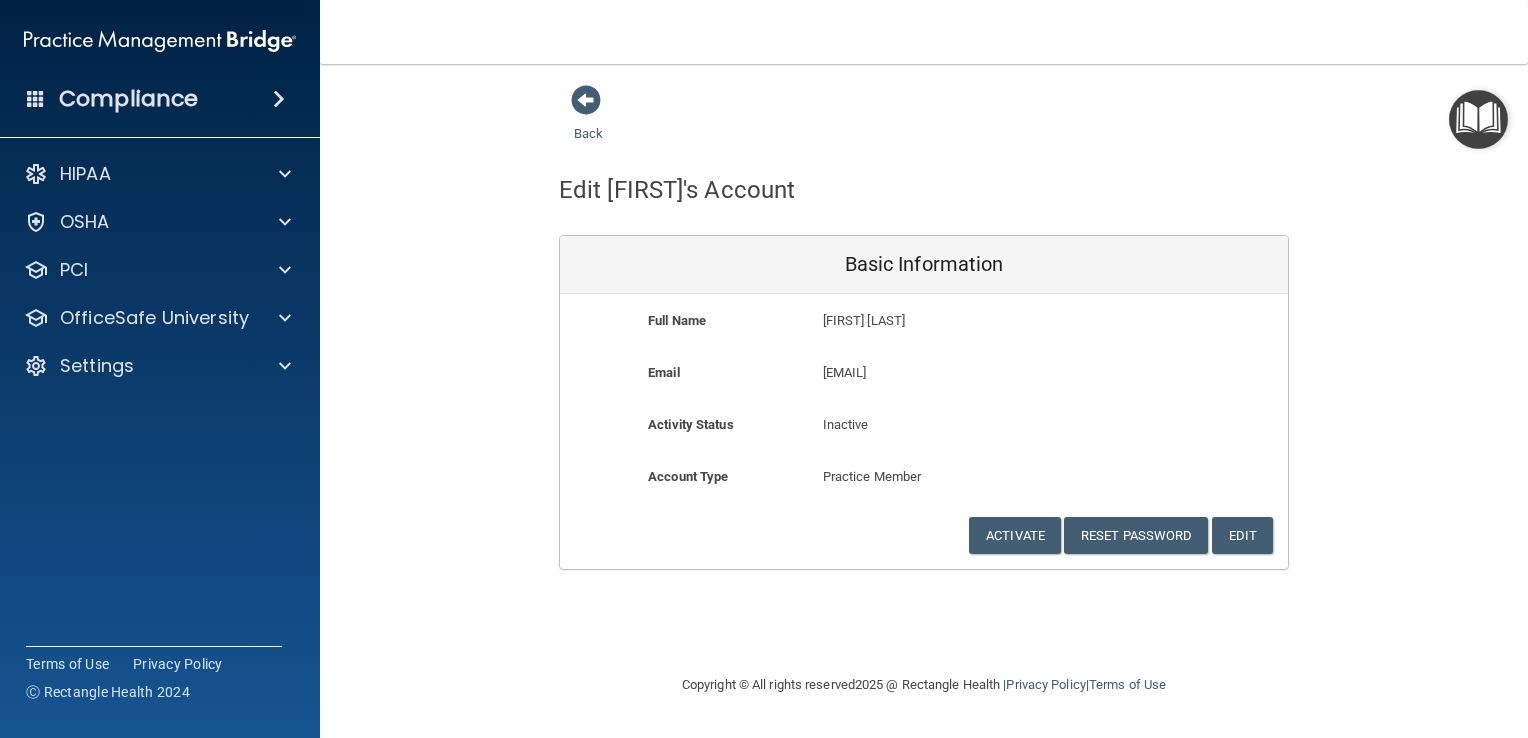click on "Back" at bounding box center [620, 115] 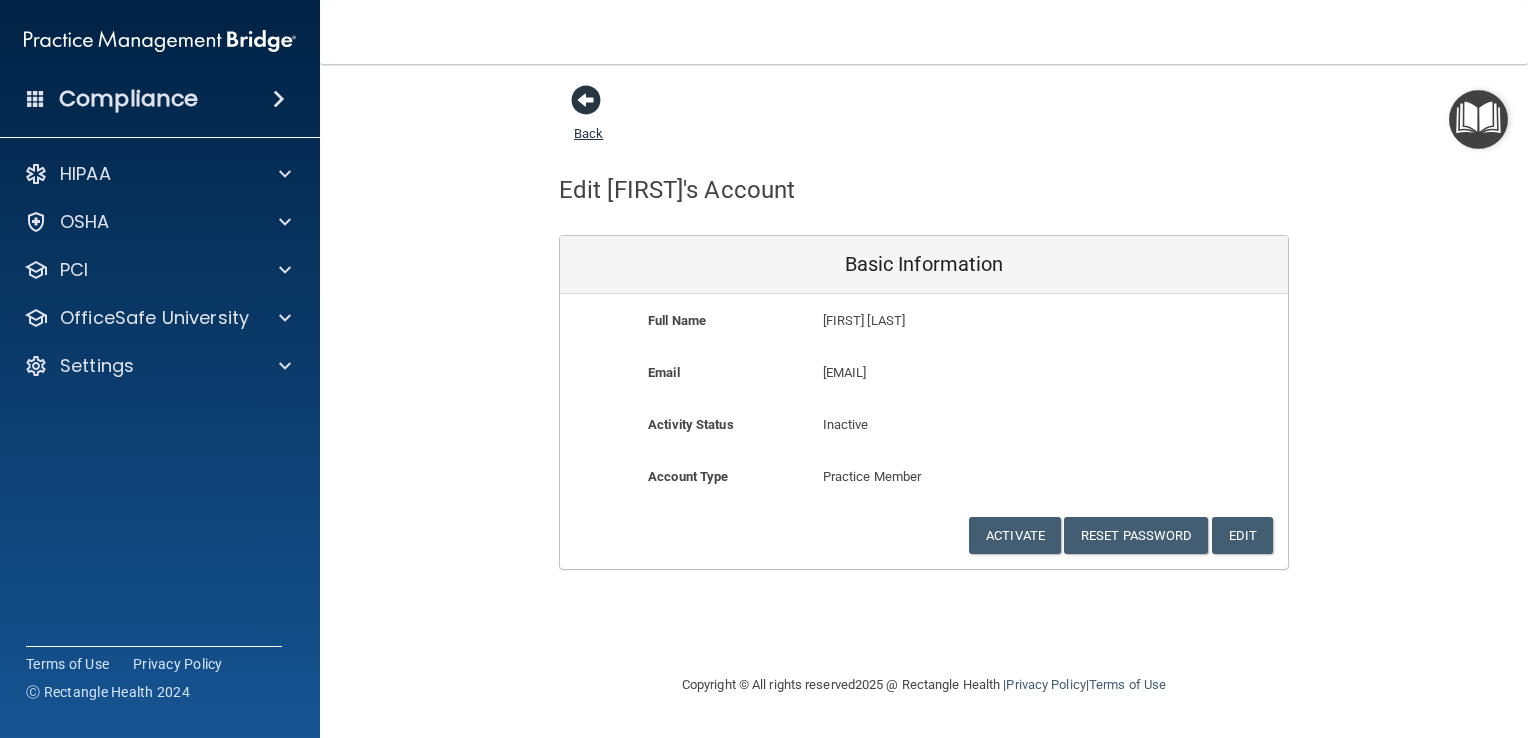 click on "Back" at bounding box center [588, 121] 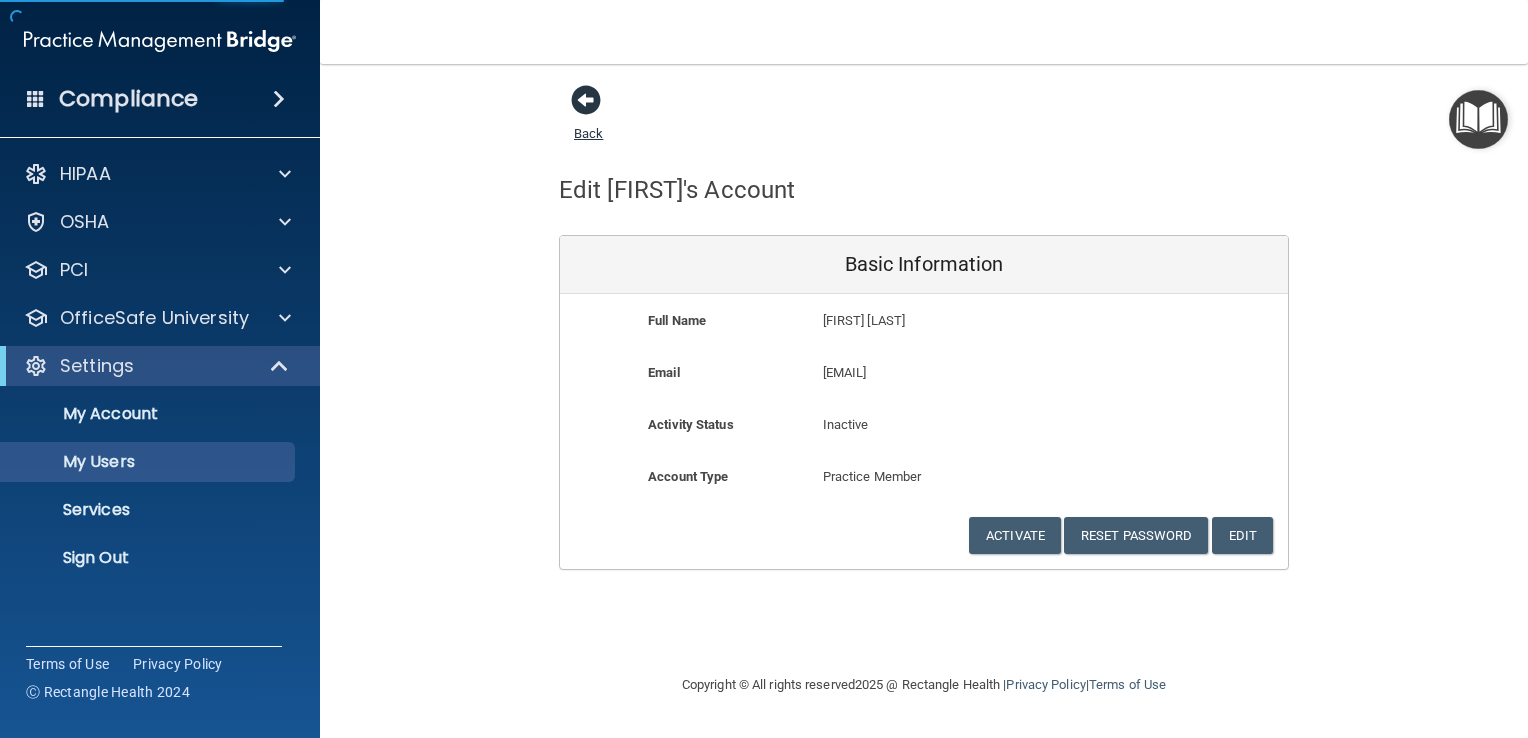 select on "20" 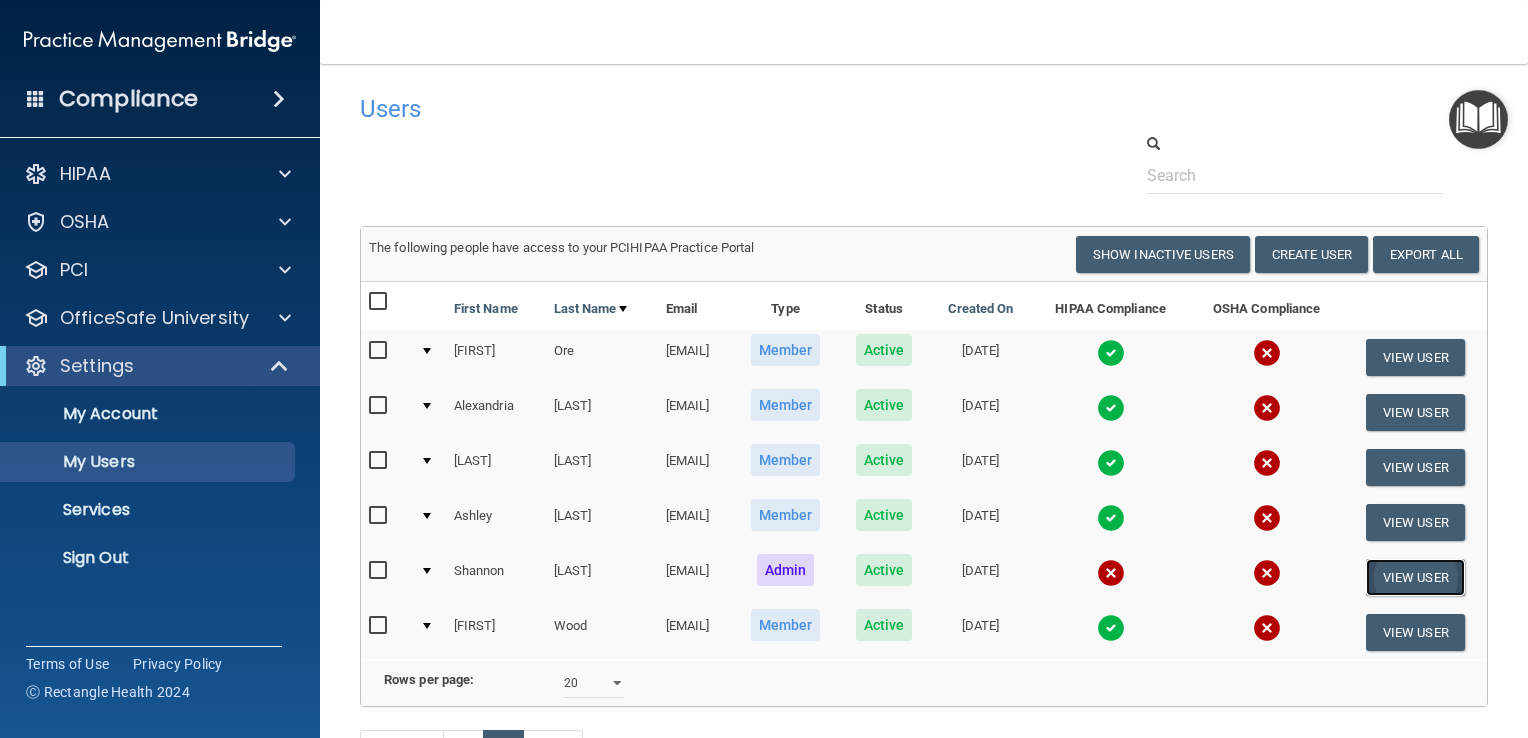 click on "View User" at bounding box center (1415, 577) 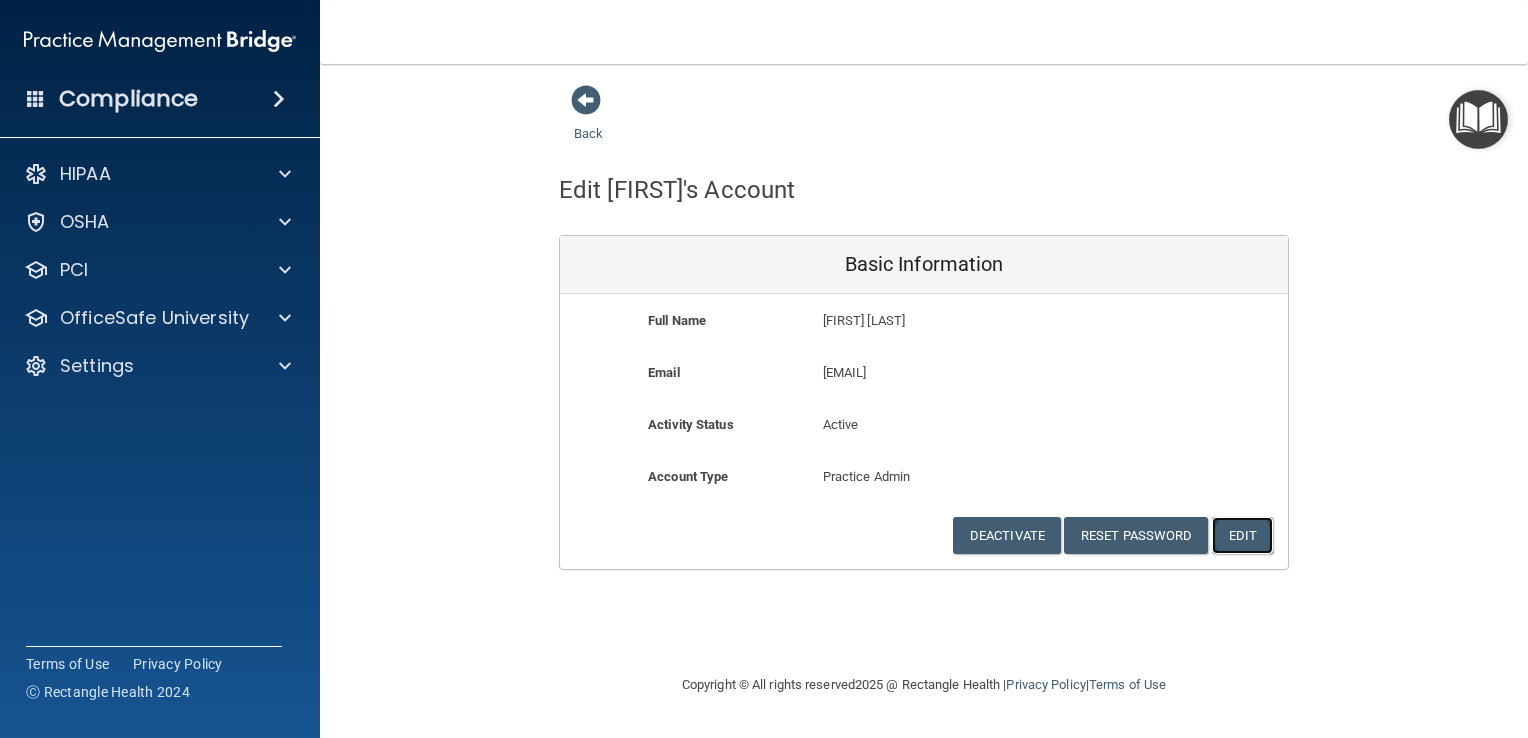 click on "Edit" at bounding box center (1242, 535) 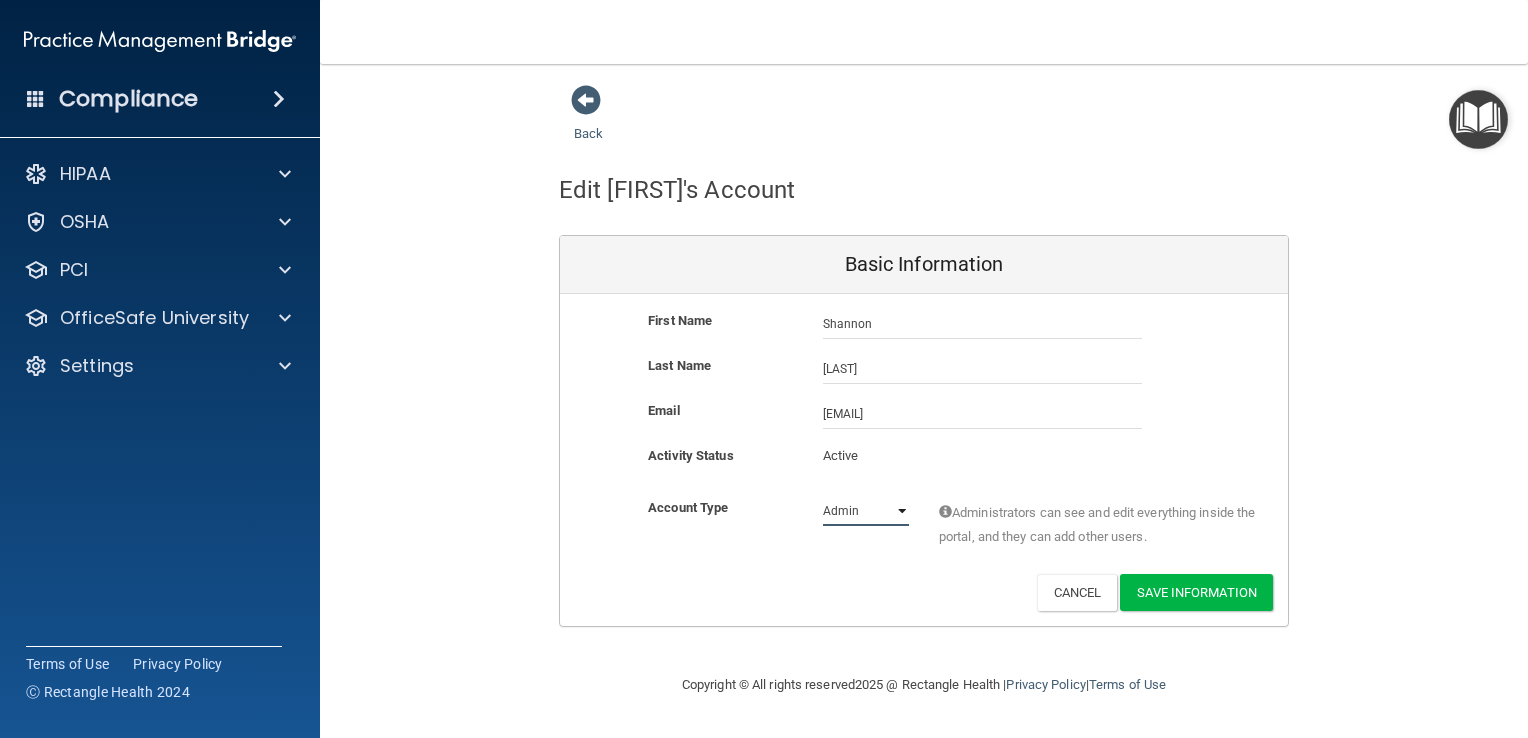 click on "Admin  Member" at bounding box center (866, 511) 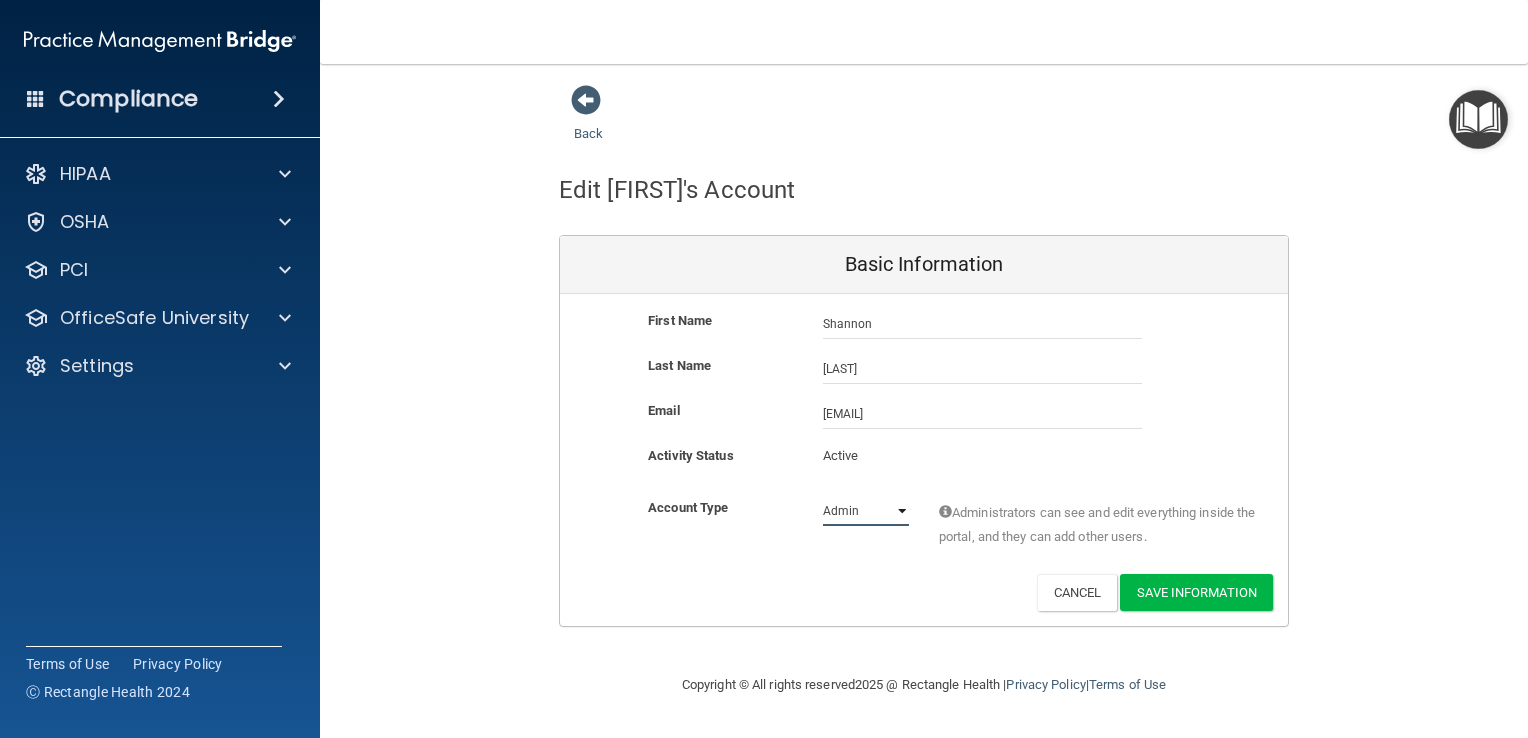 select on "practice_member" 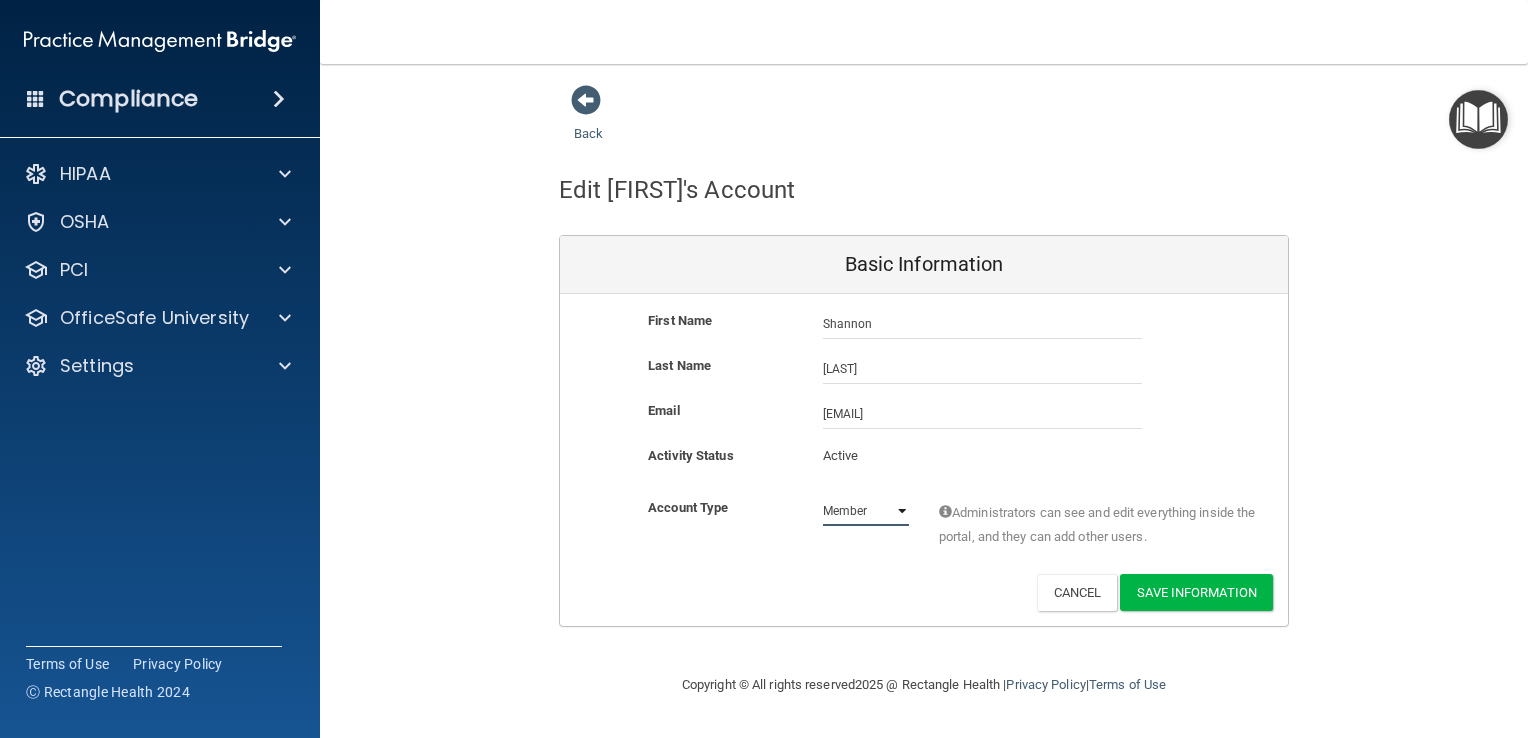 click on "Admin  Member" at bounding box center (866, 511) 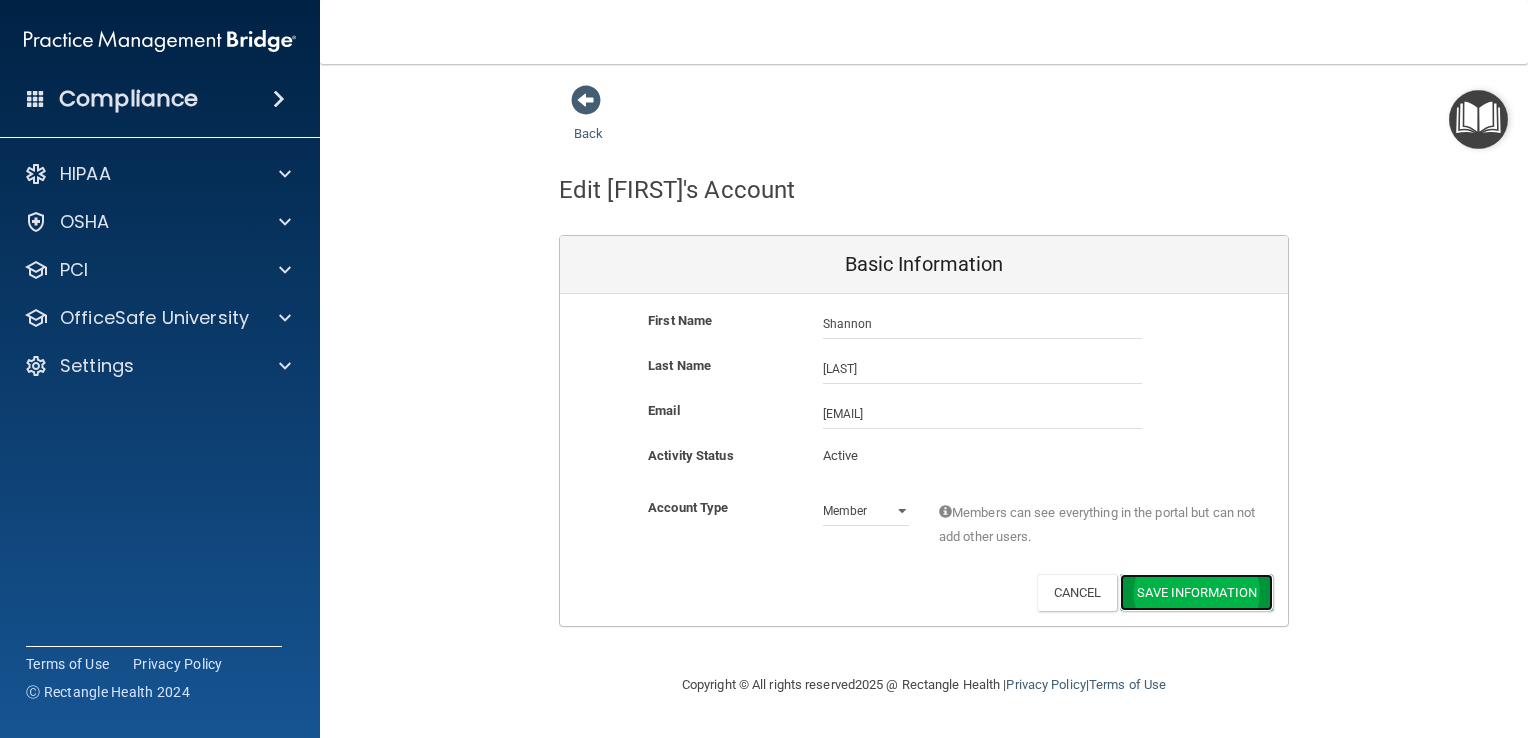 click on "Save Information" at bounding box center (1196, 592) 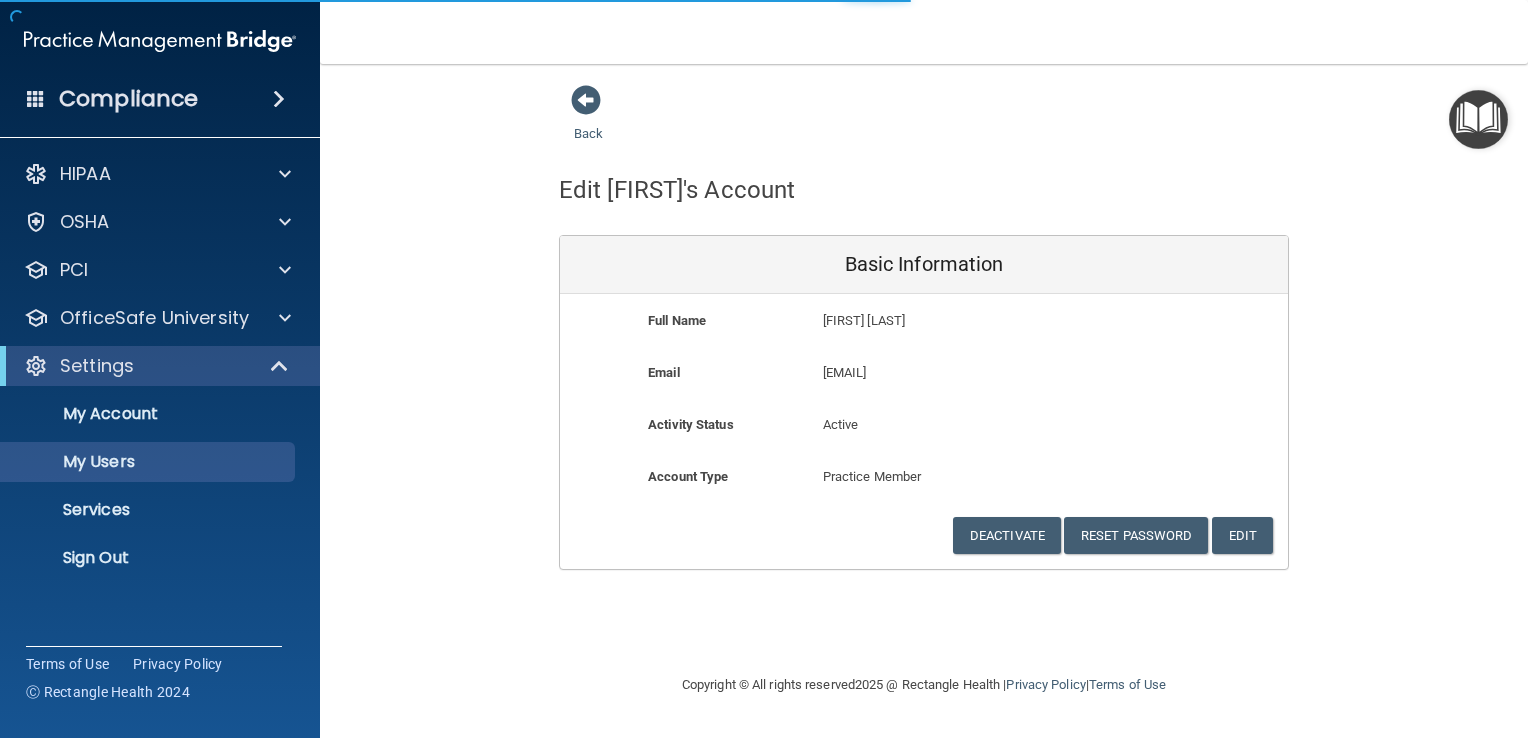 select on "20" 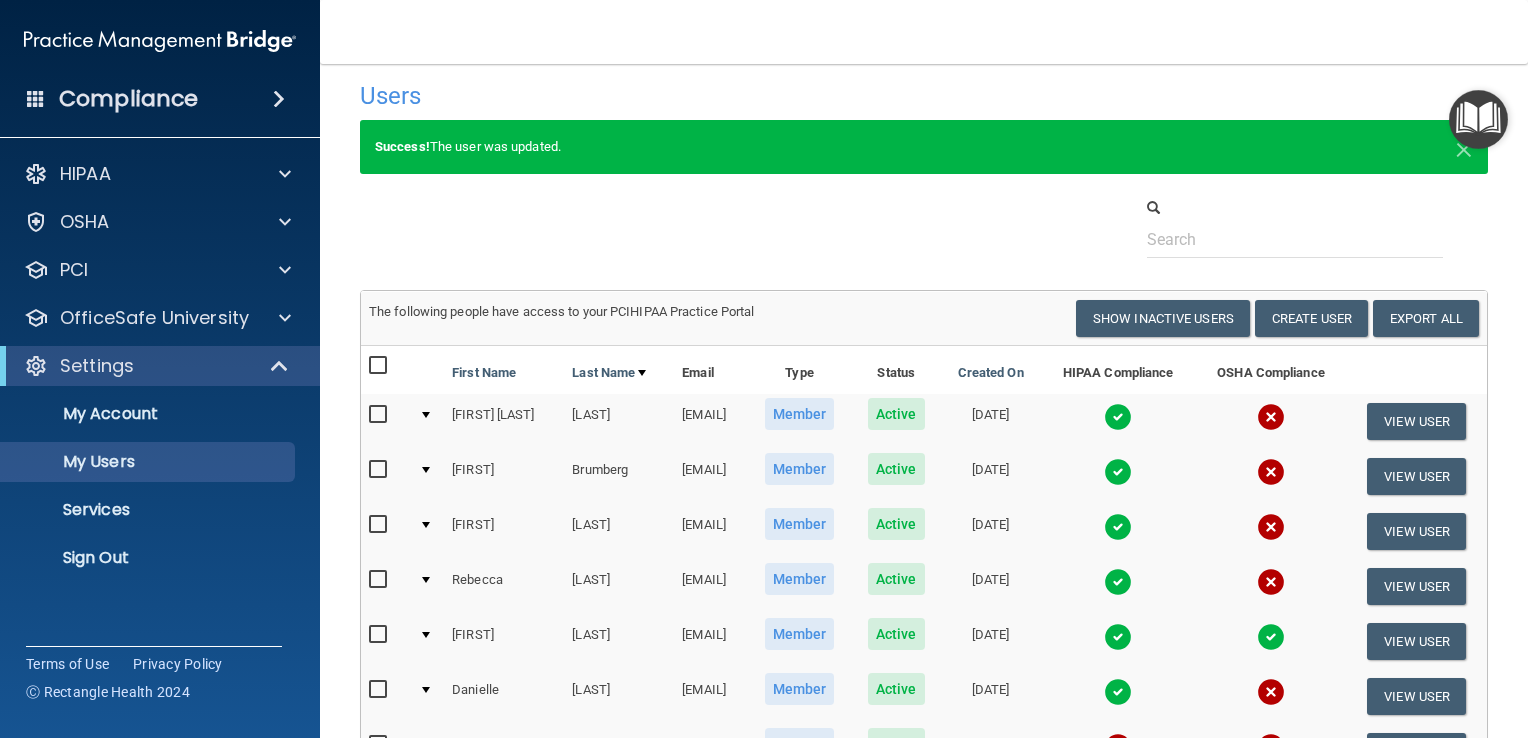scroll, scrollTop: 0, scrollLeft: 0, axis: both 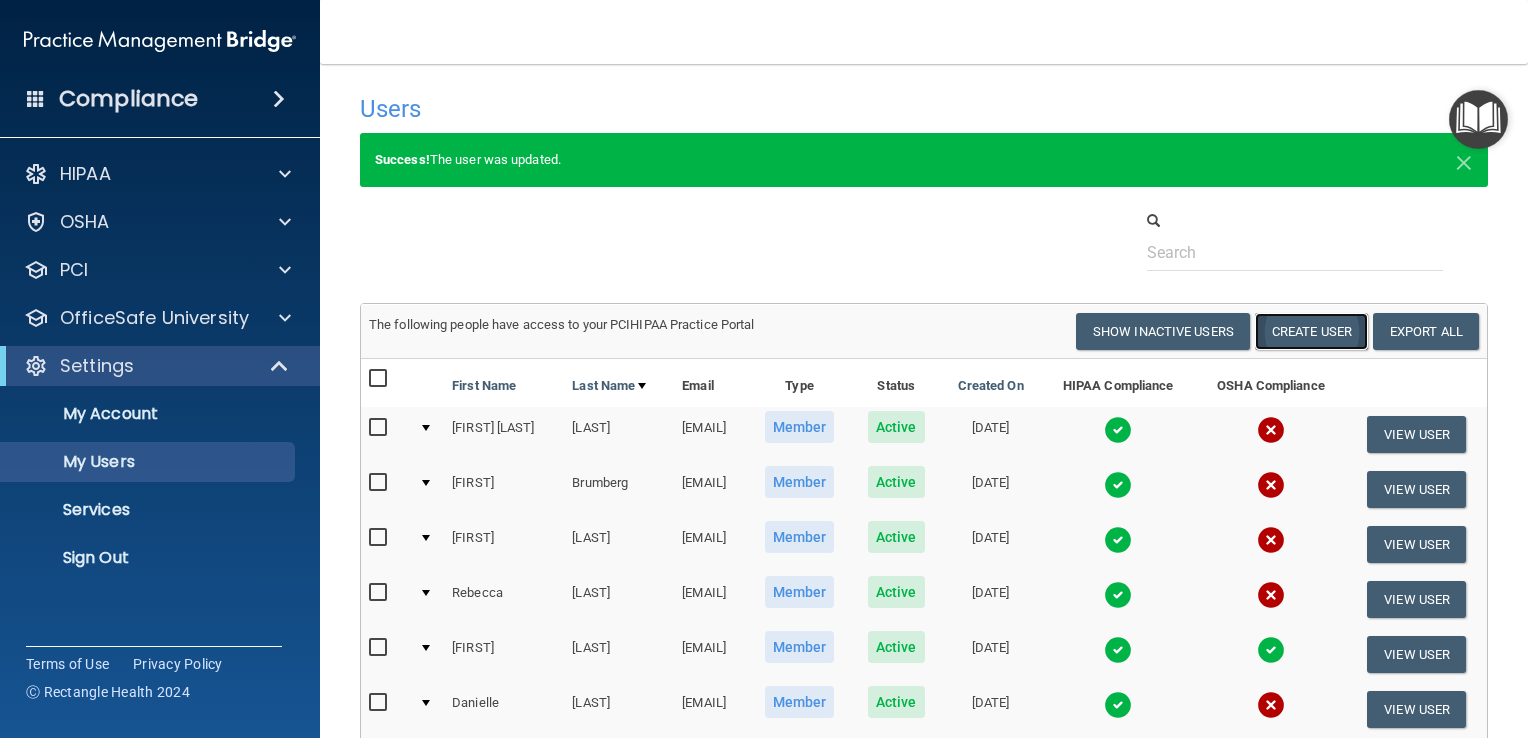 click on "Create User" at bounding box center [1311, 331] 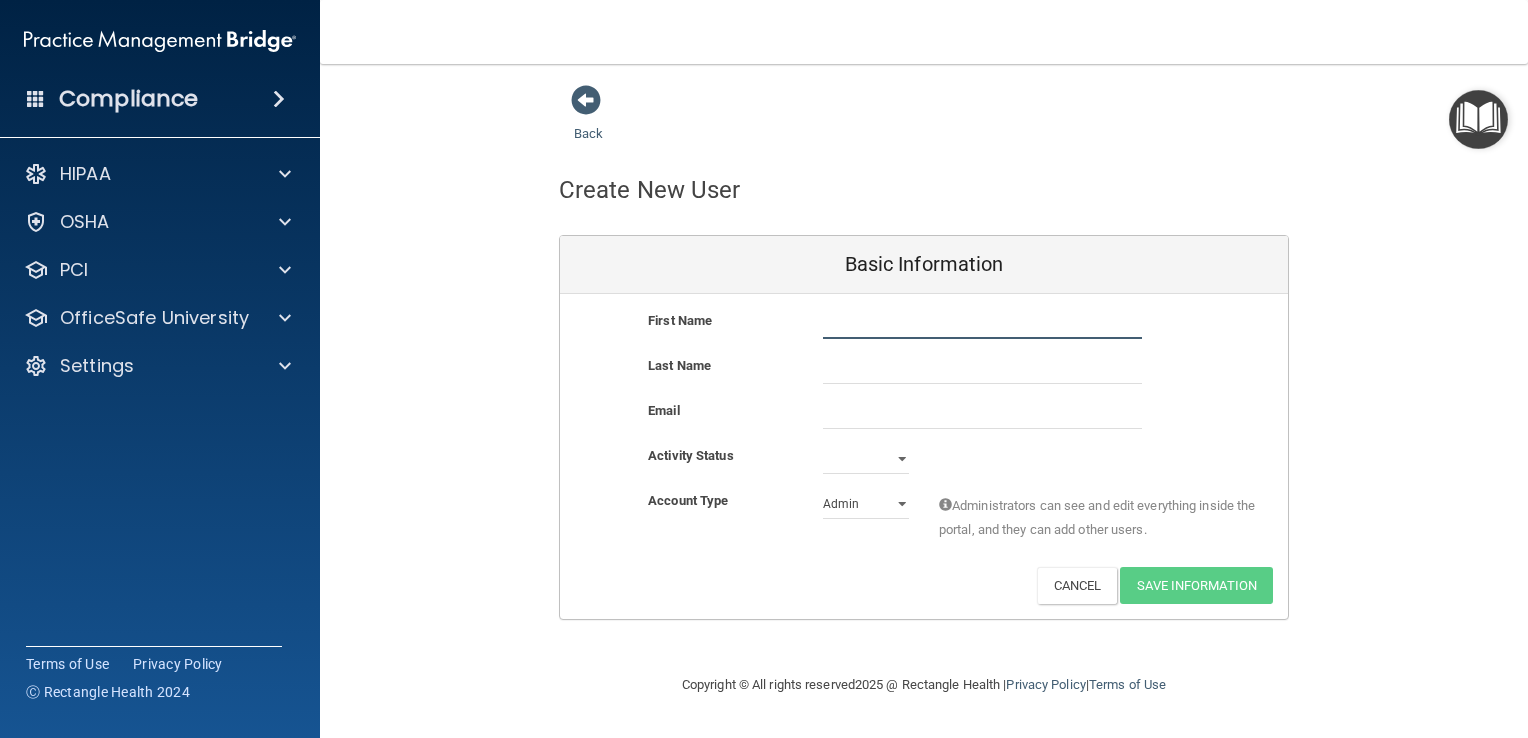 click at bounding box center [982, 324] 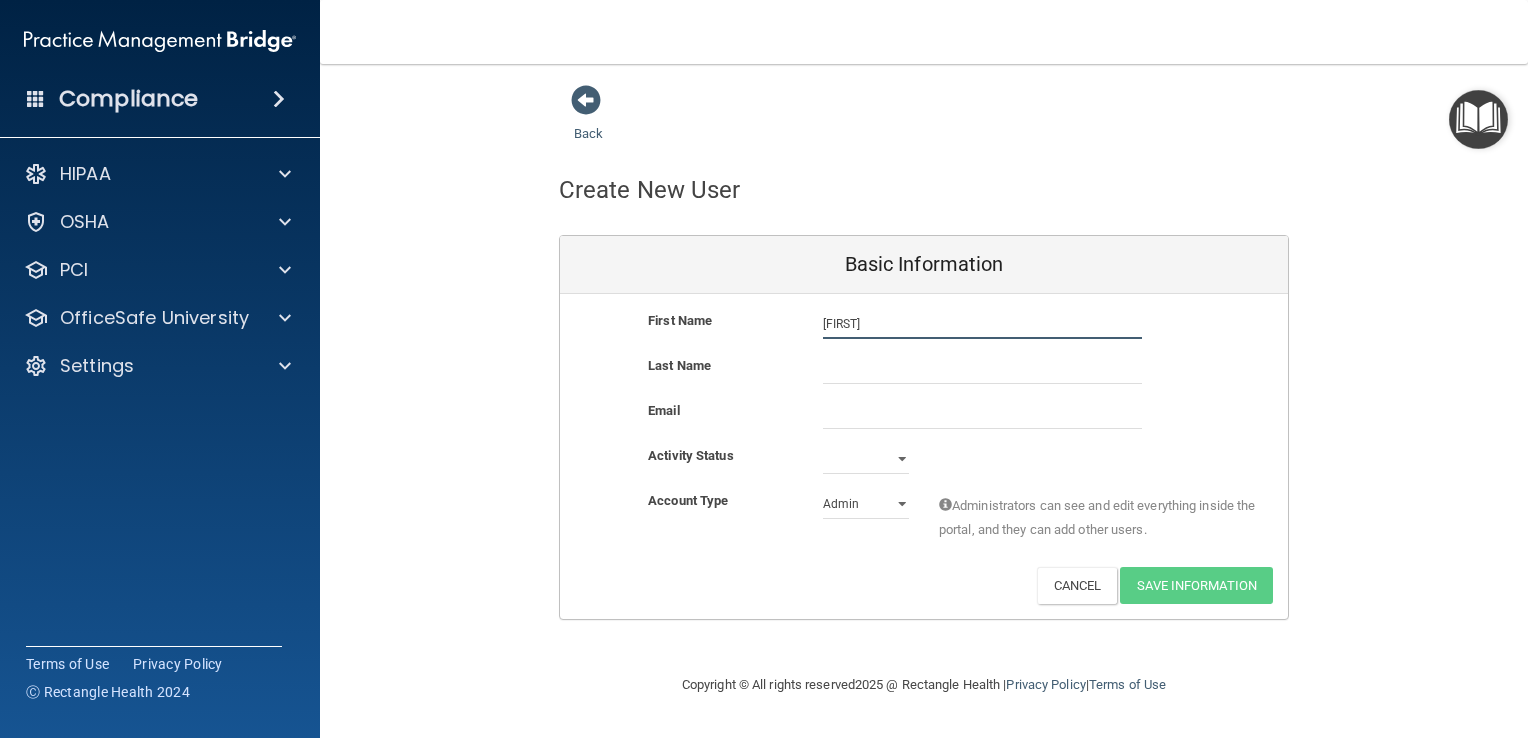 type on "[FIRST]" 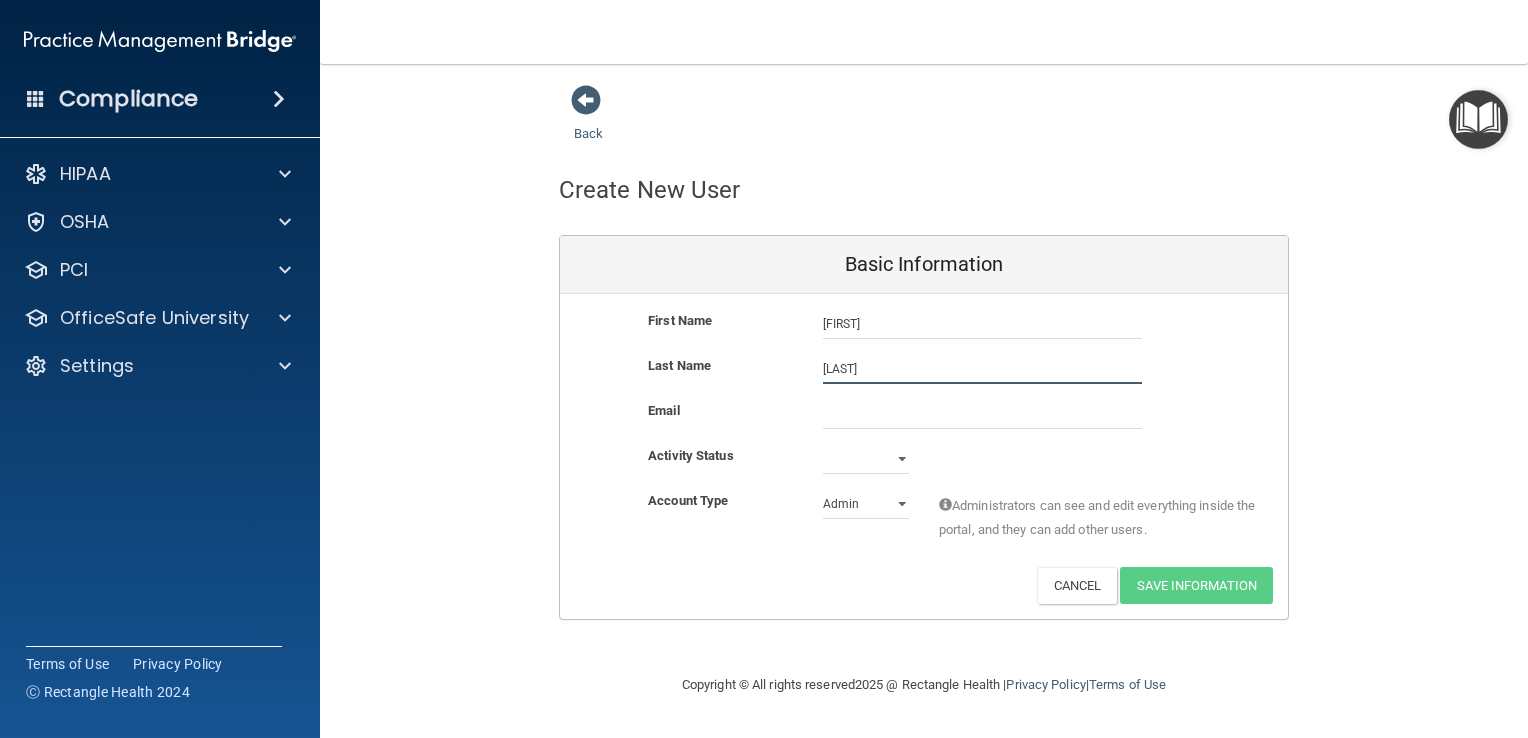 type on "[LAST]" 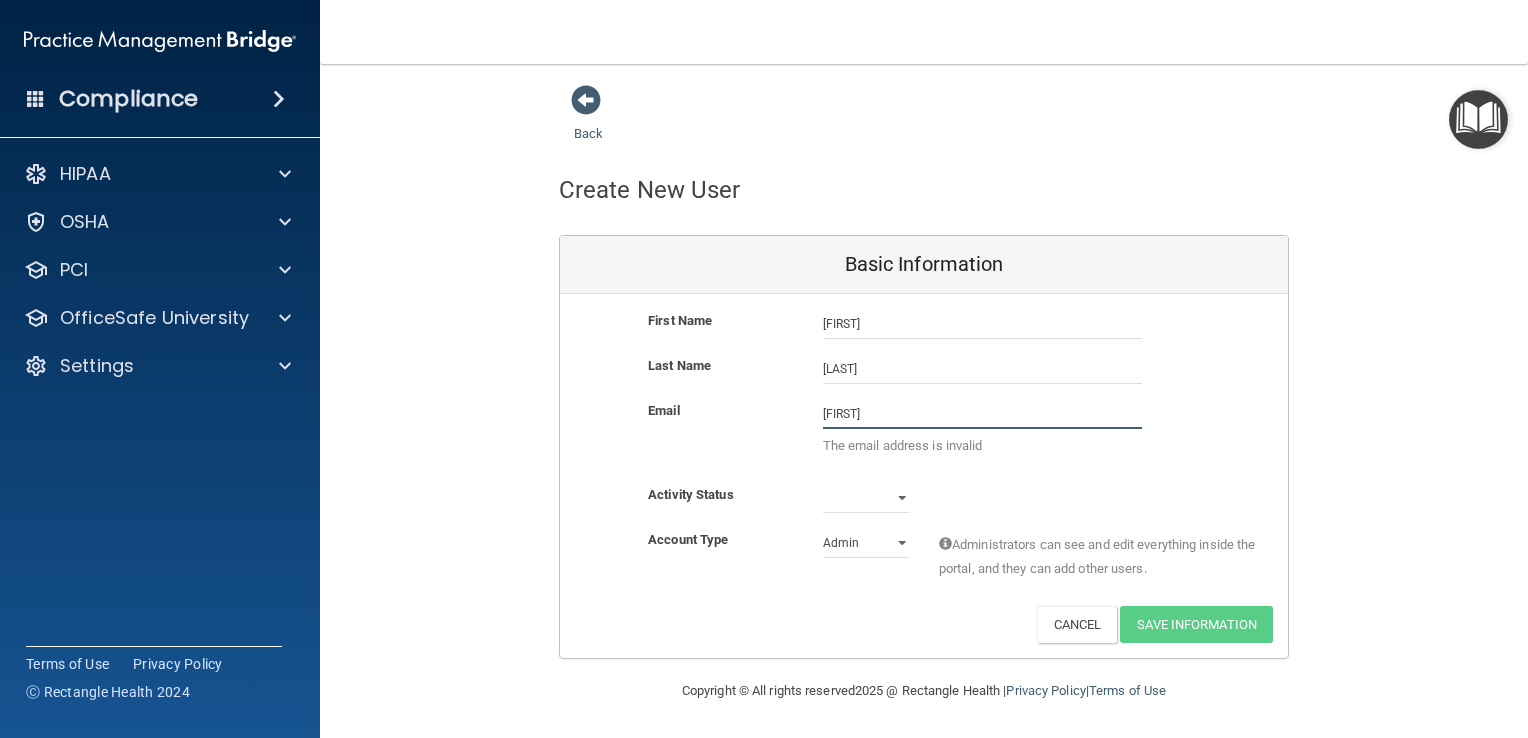 type on "[EMAIL]" 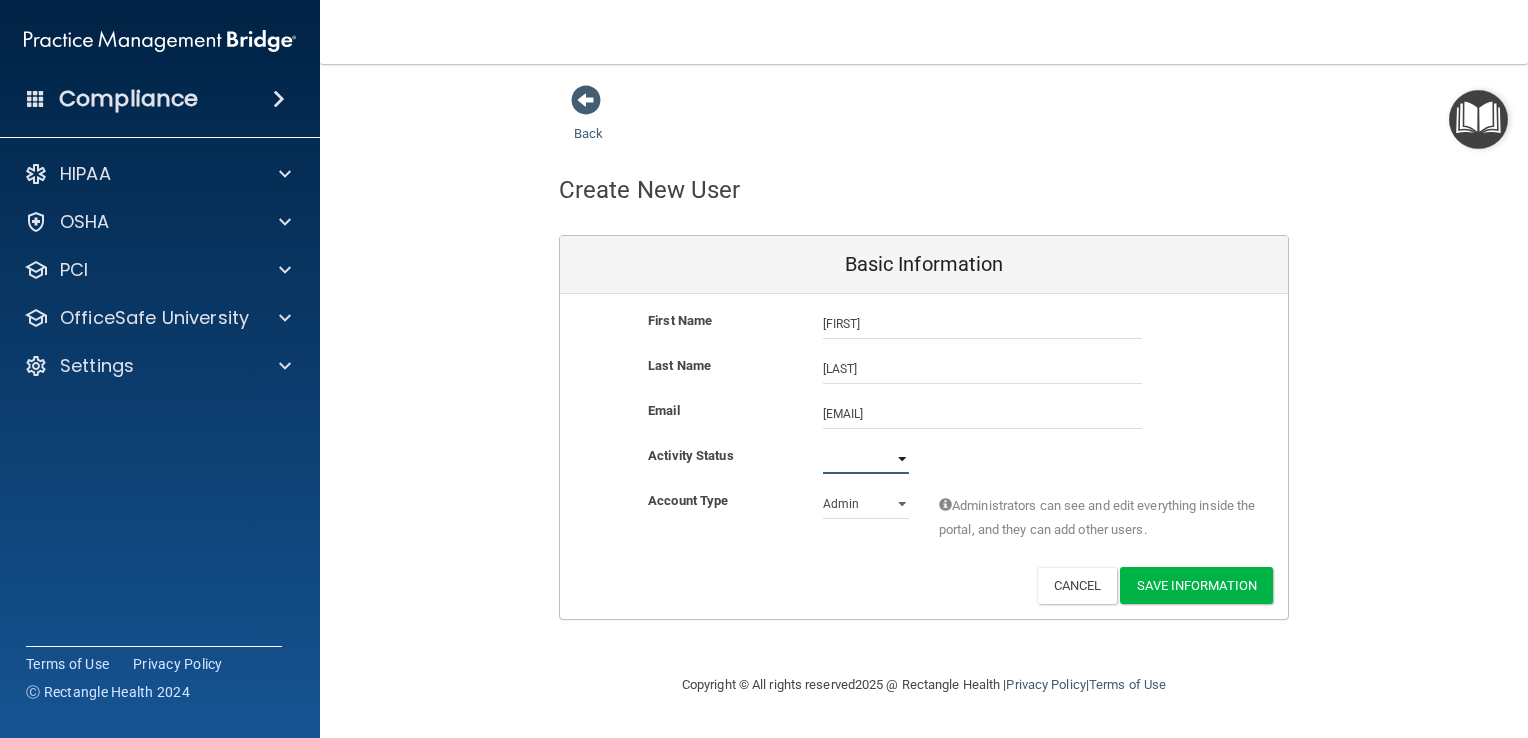 click on "Active  Inactive" at bounding box center (866, 459) 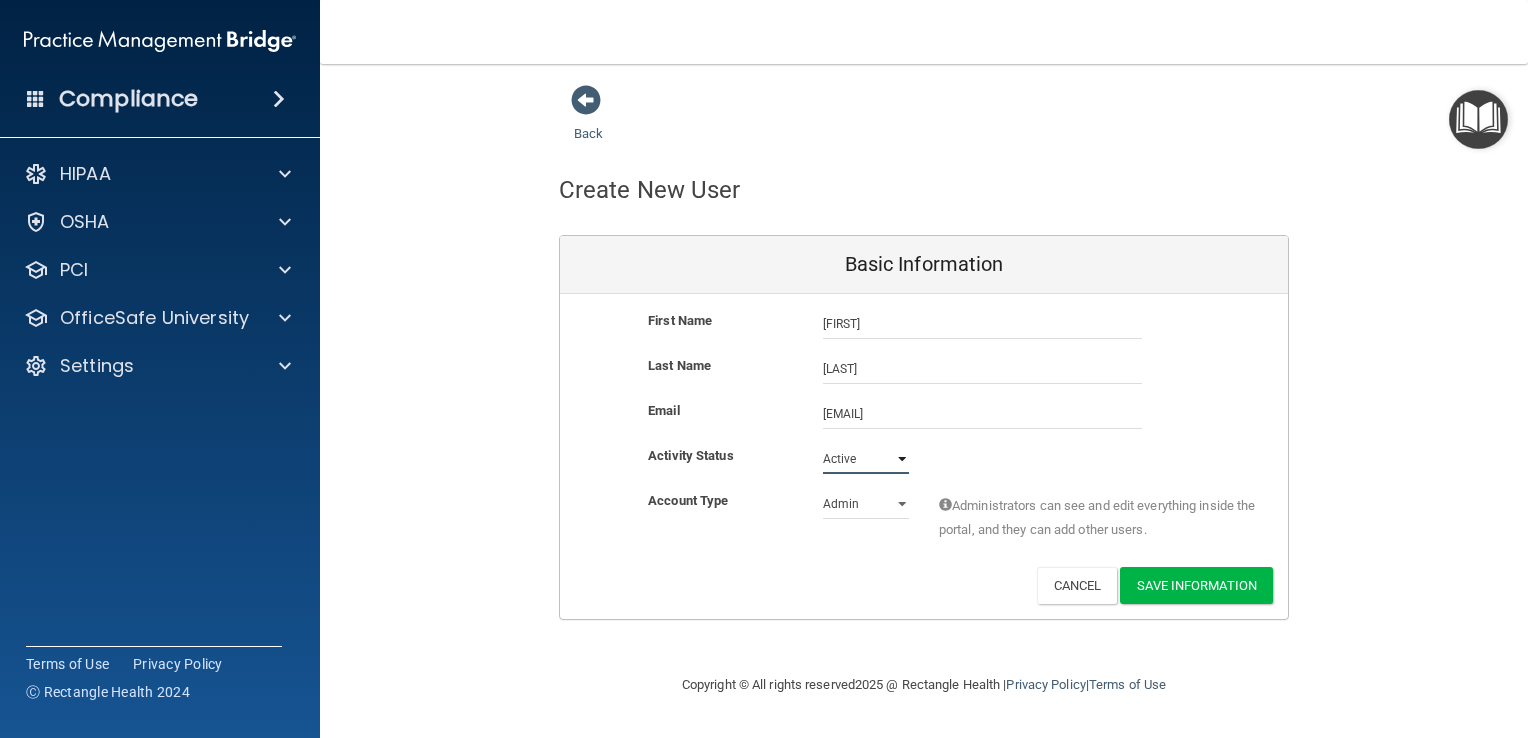 click on "Active  Inactive" at bounding box center [866, 459] 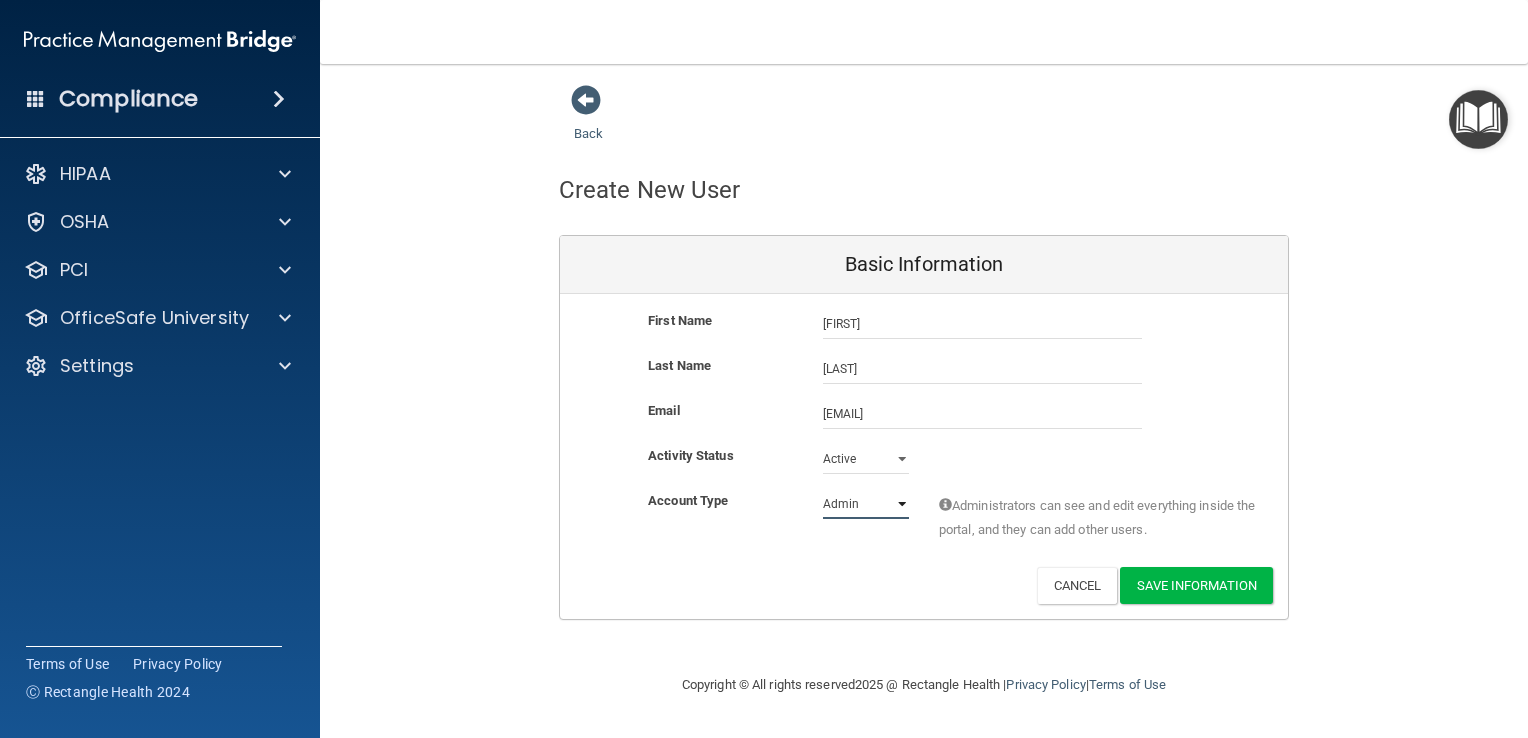 click on "Admin  Member" at bounding box center [866, 504] 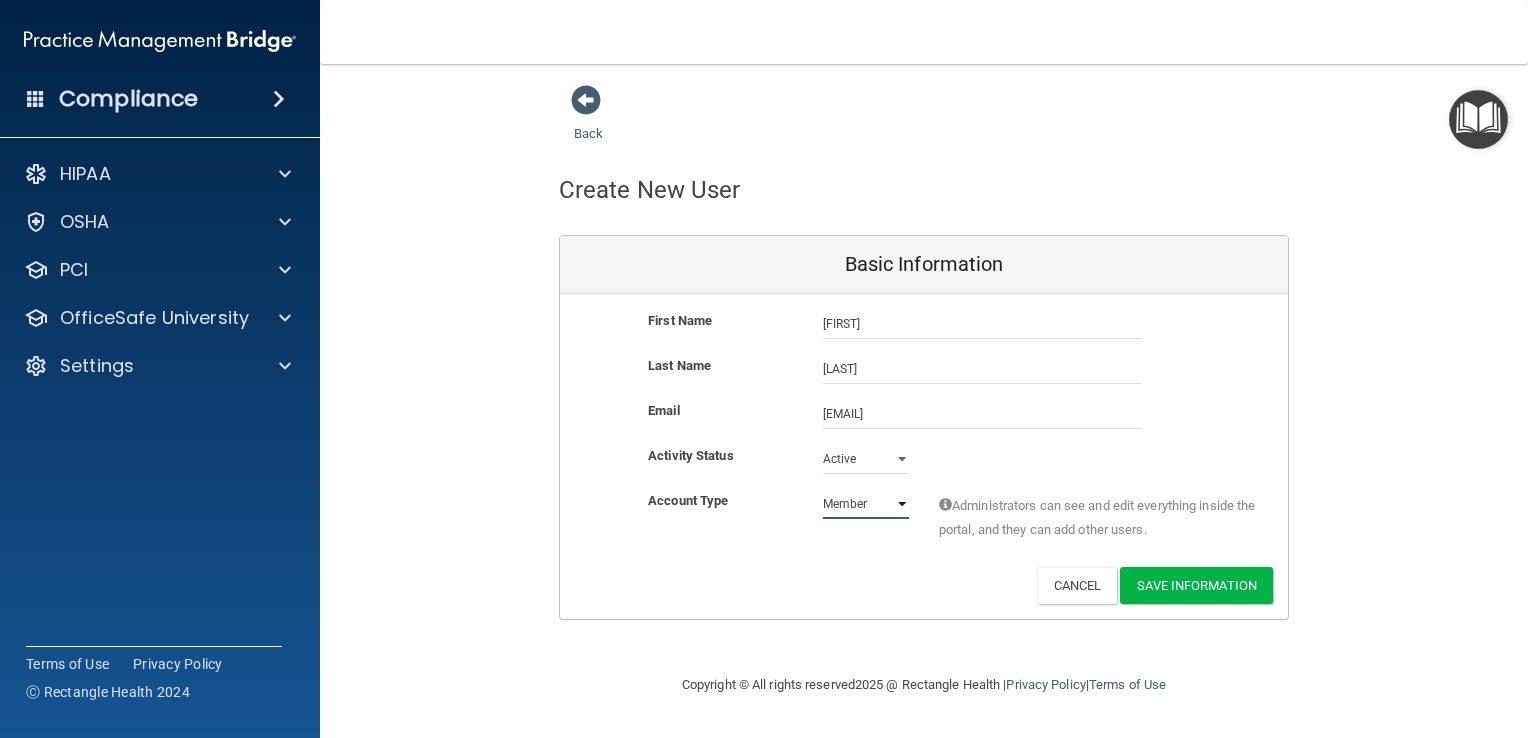 click on "Admin  Member" at bounding box center [866, 504] 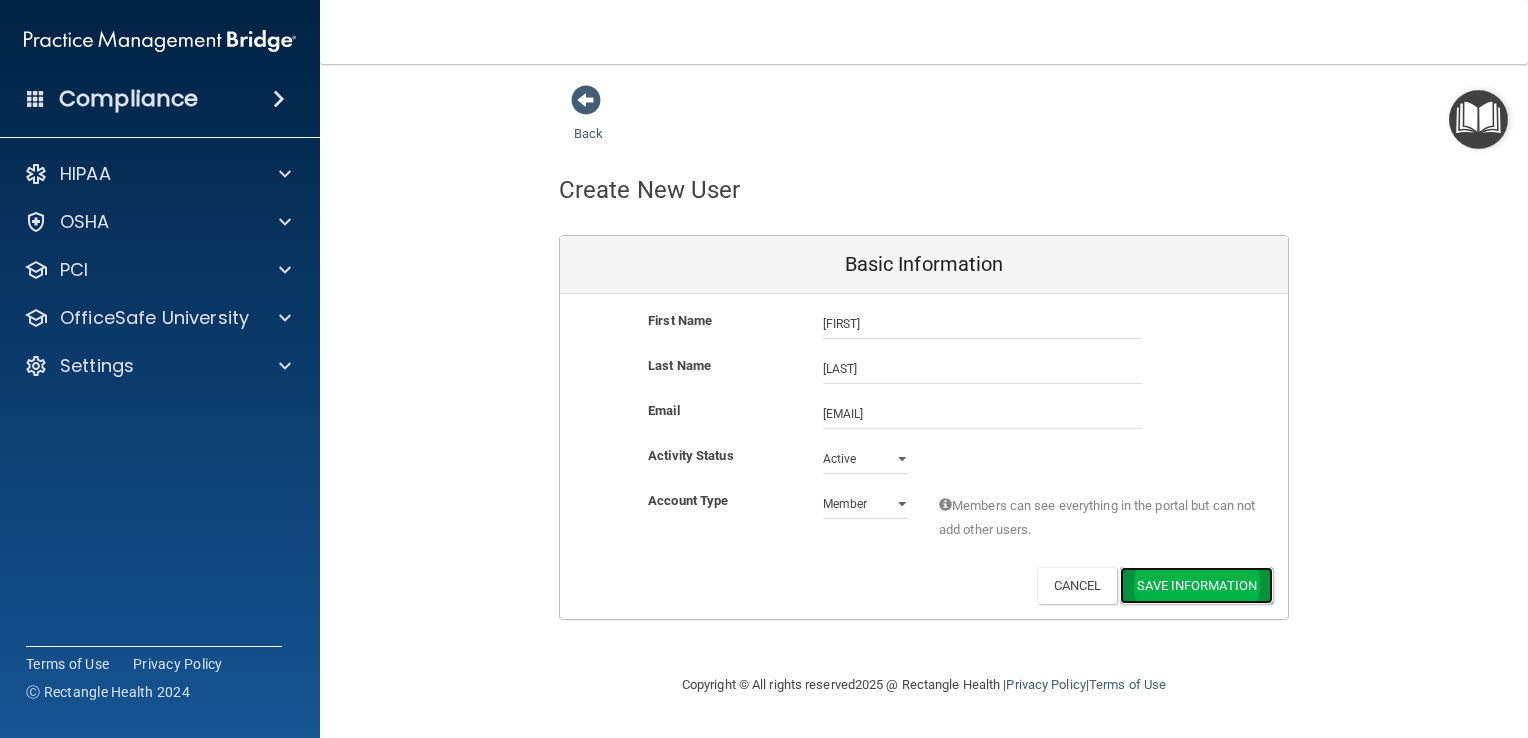 click on "Save Information" at bounding box center (1196, 585) 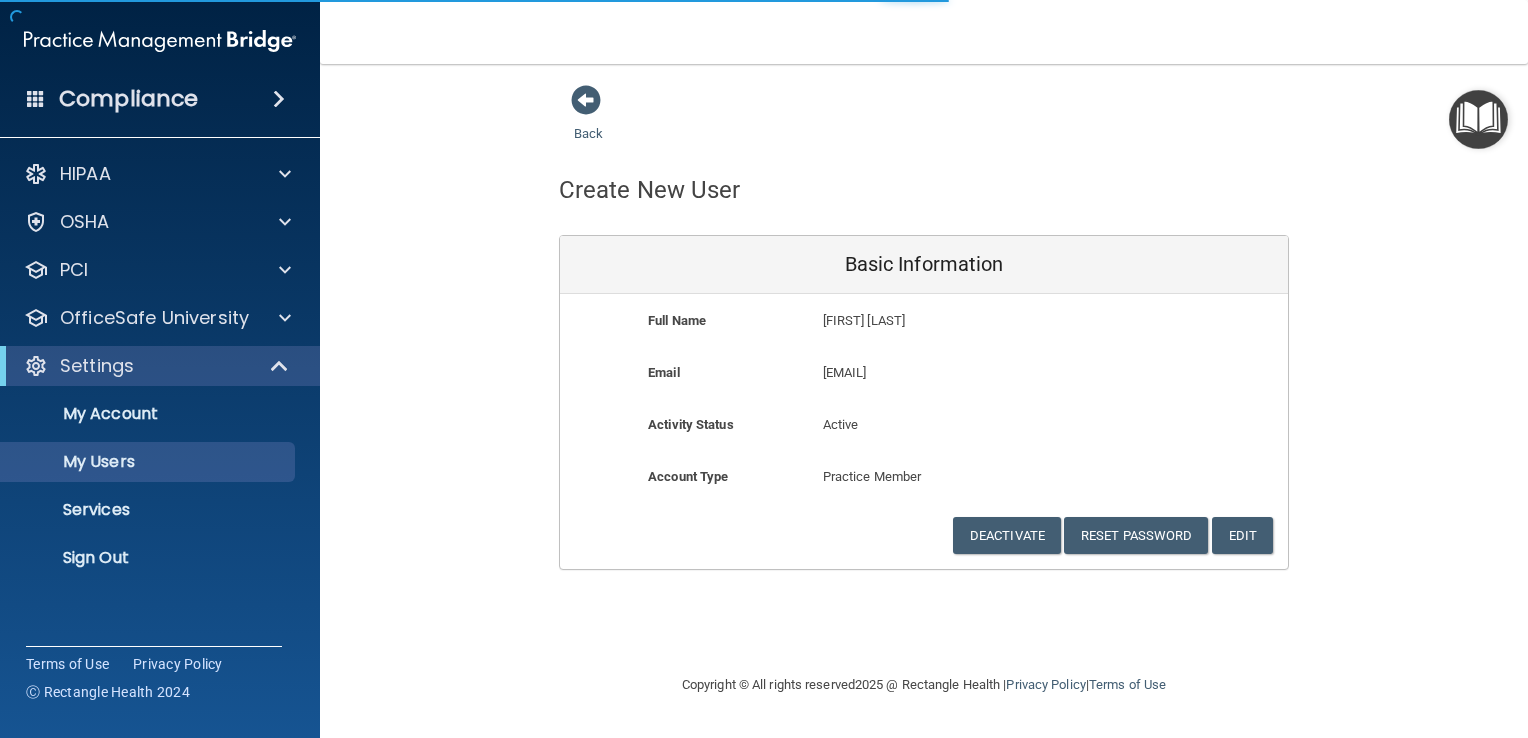select on "20" 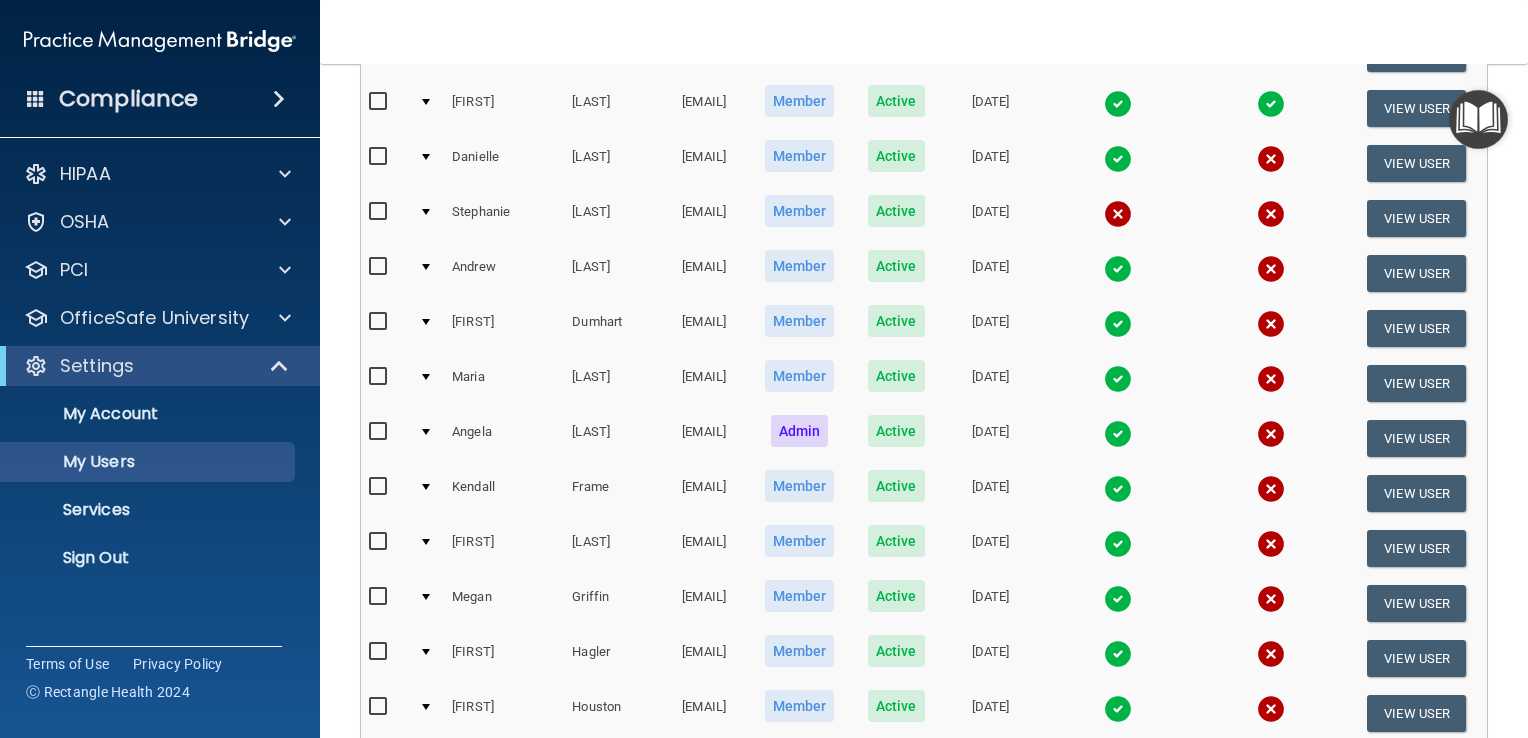 scroll, scrollTop: 574, scrollLeft: 0, axis: vertical 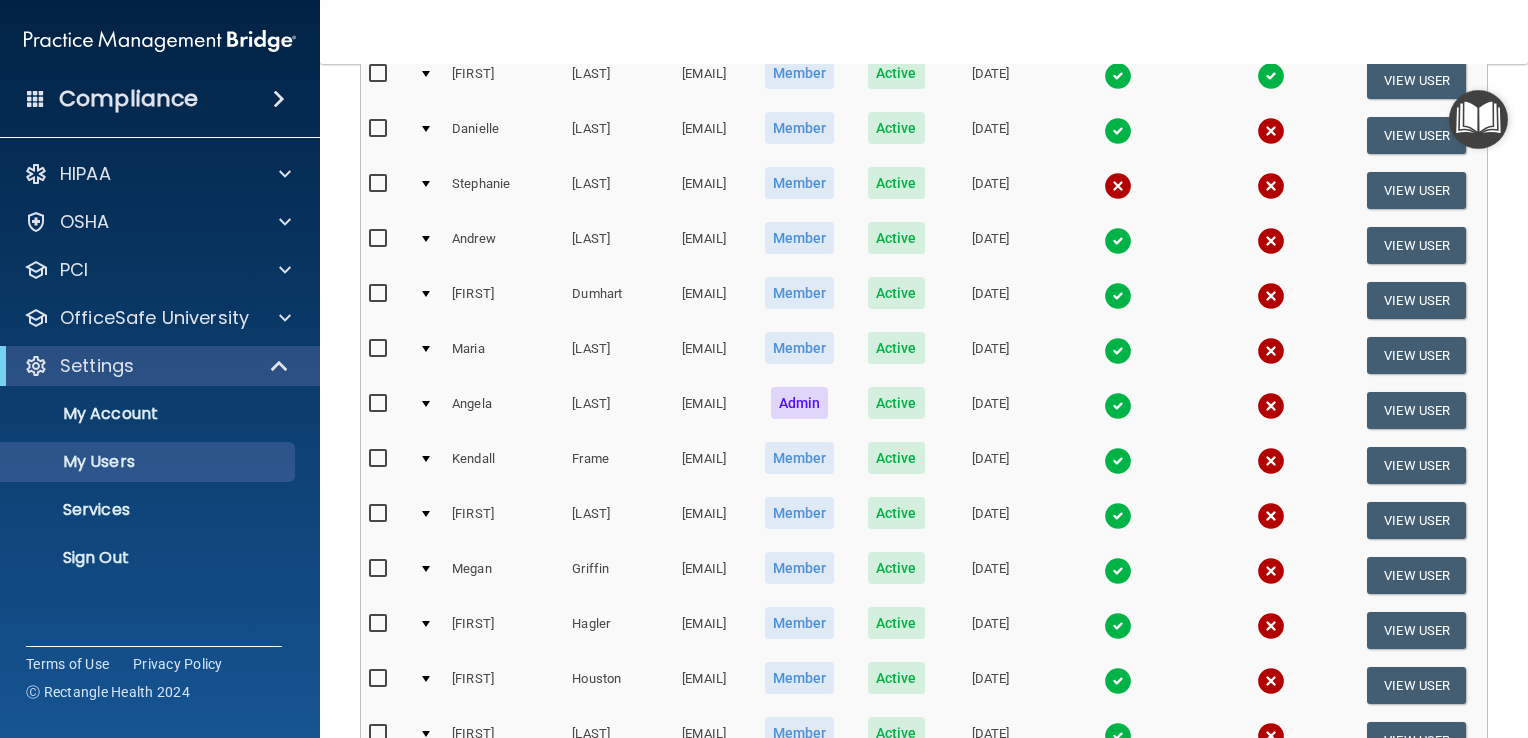 click at bounding box center (380, 184) 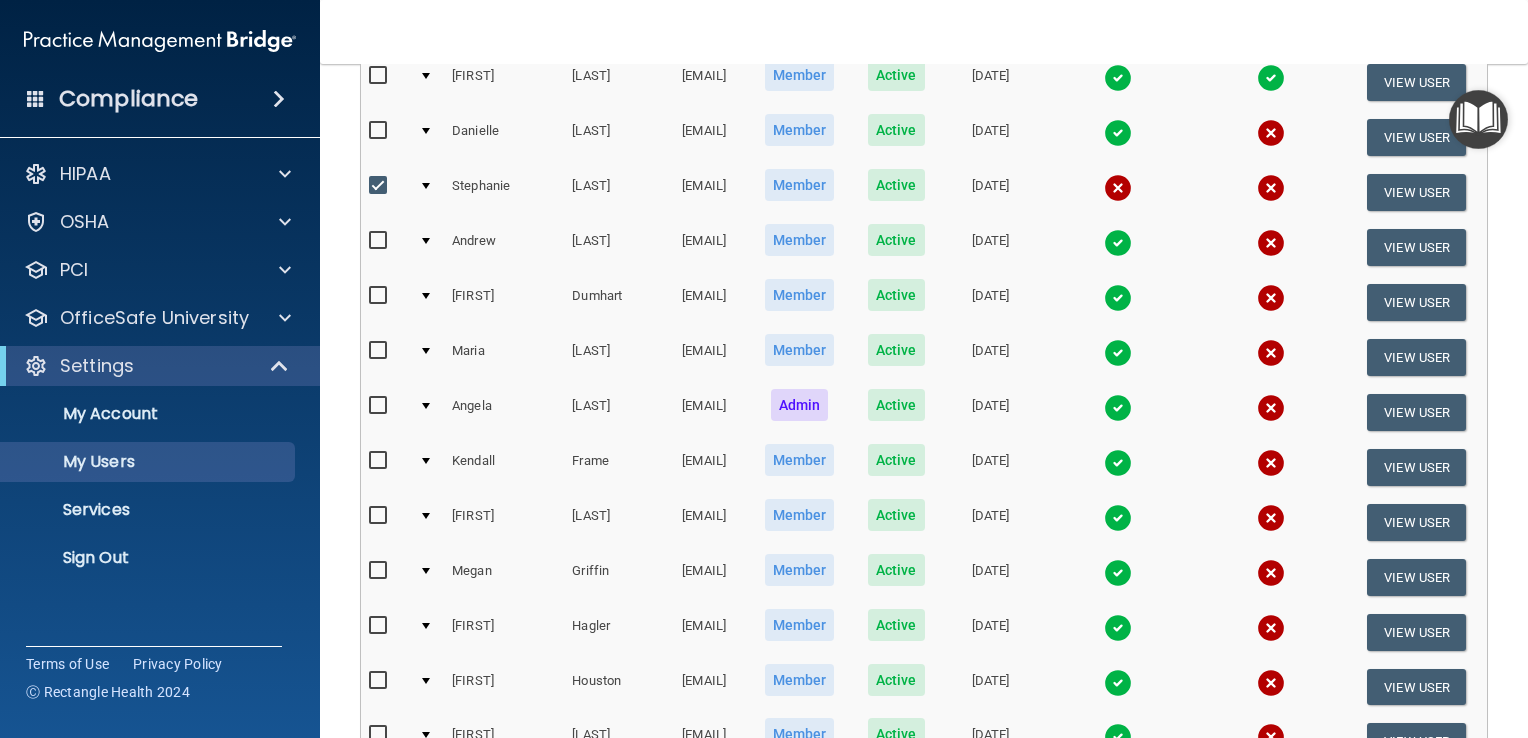 scroll, scrollTop: 576, scrollLeft: 0, axis: vertical 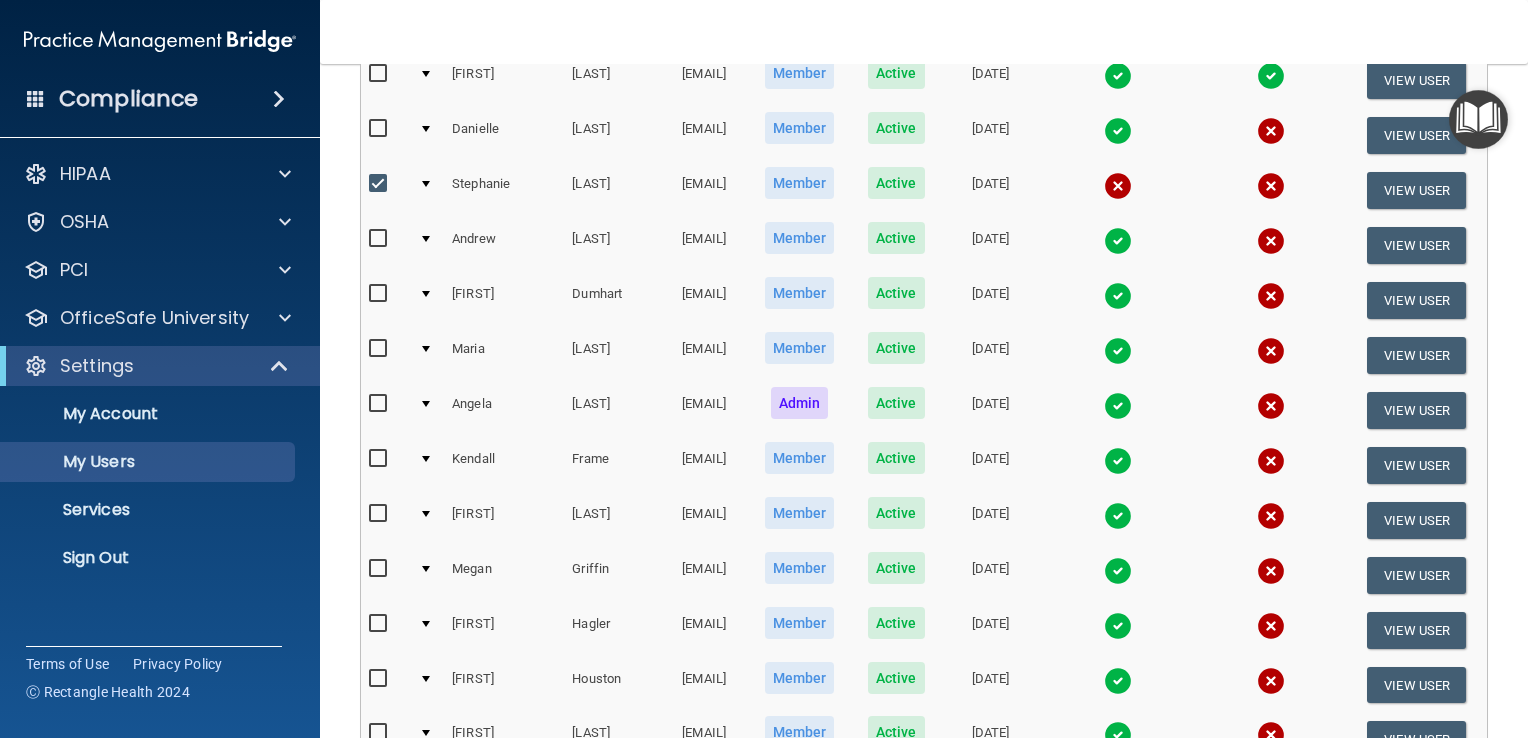 click at bounding box center [426, 184] 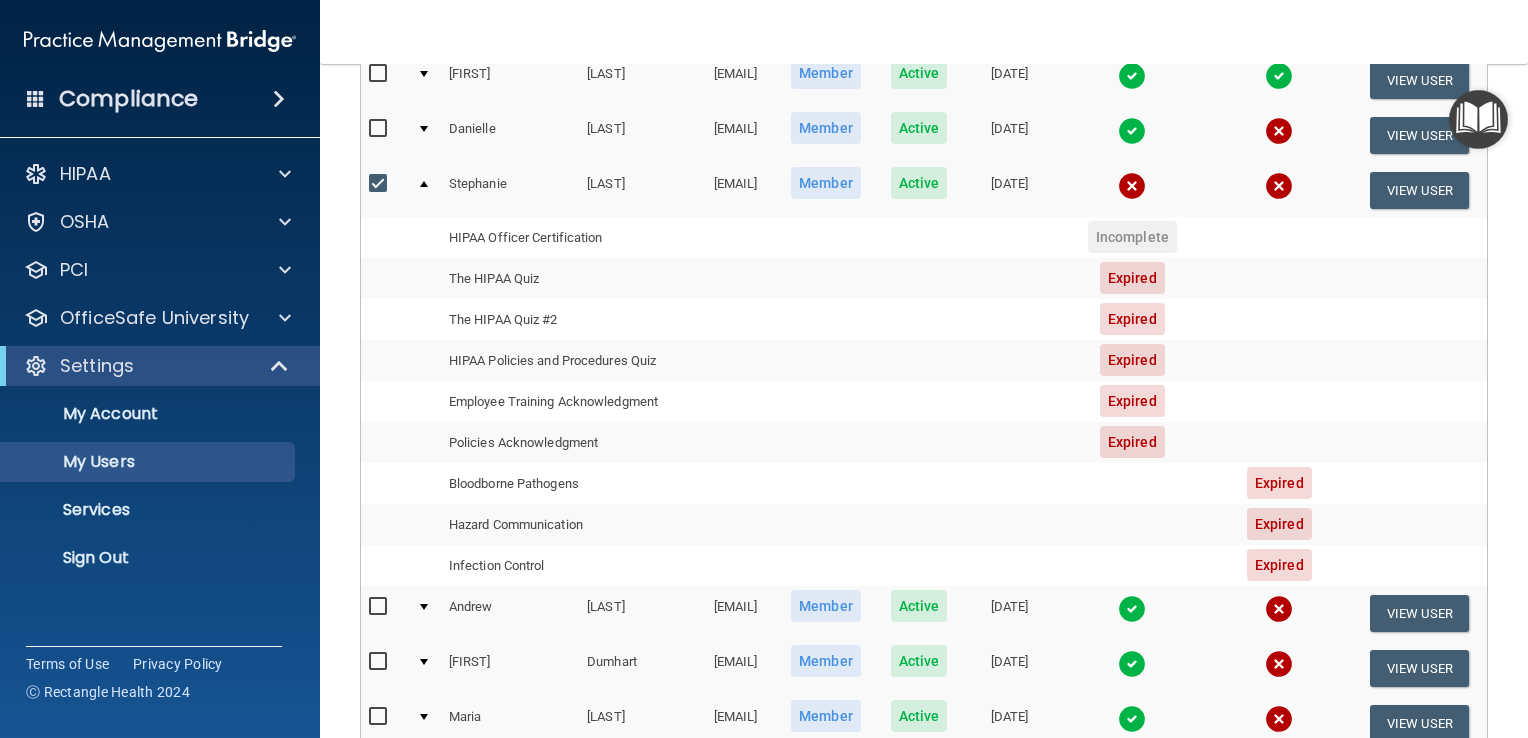 click at bounding box center (1419, 319) 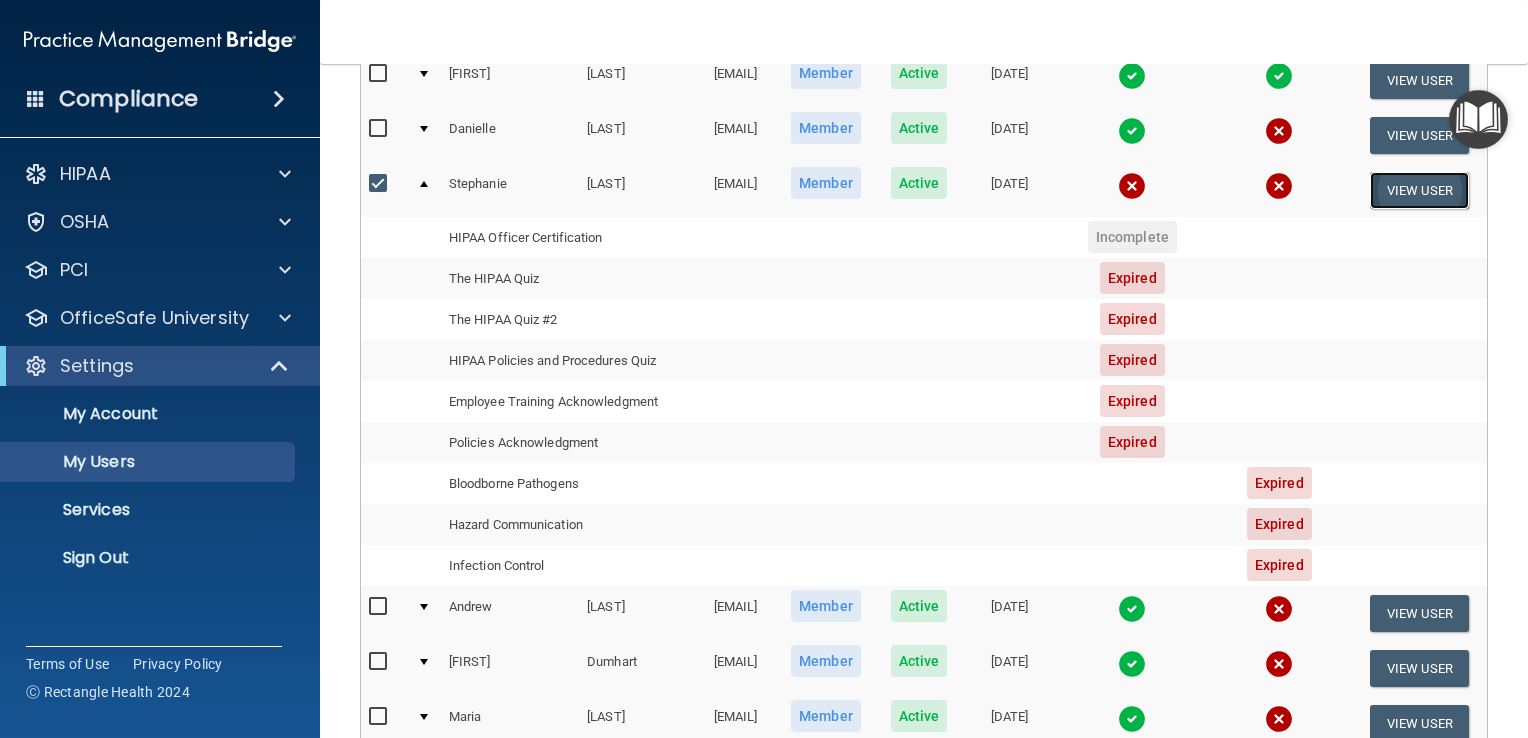 click on "View User" at bounding box center [1419, 190] 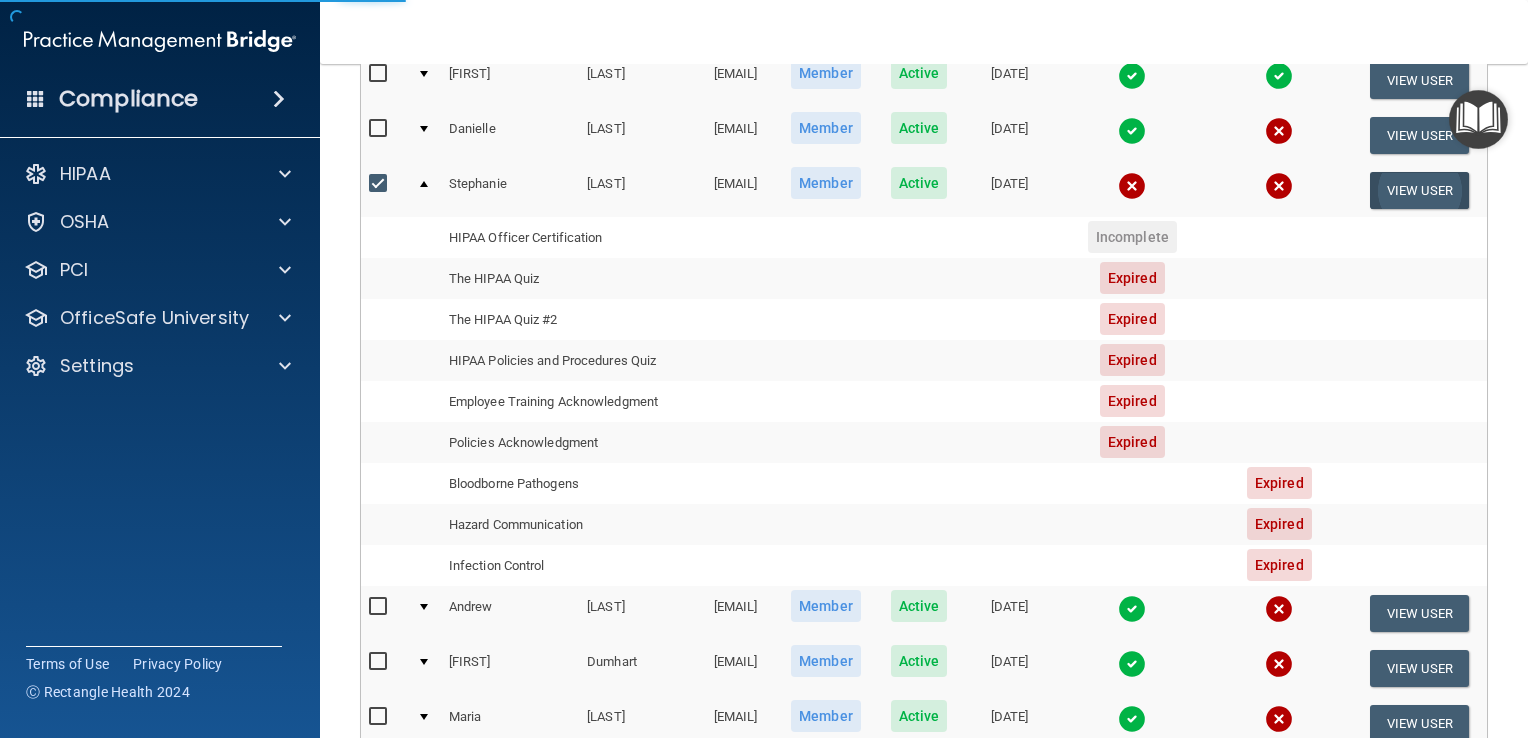 scroll, scrollTop: 0, scrollLeft: 0, axis: both 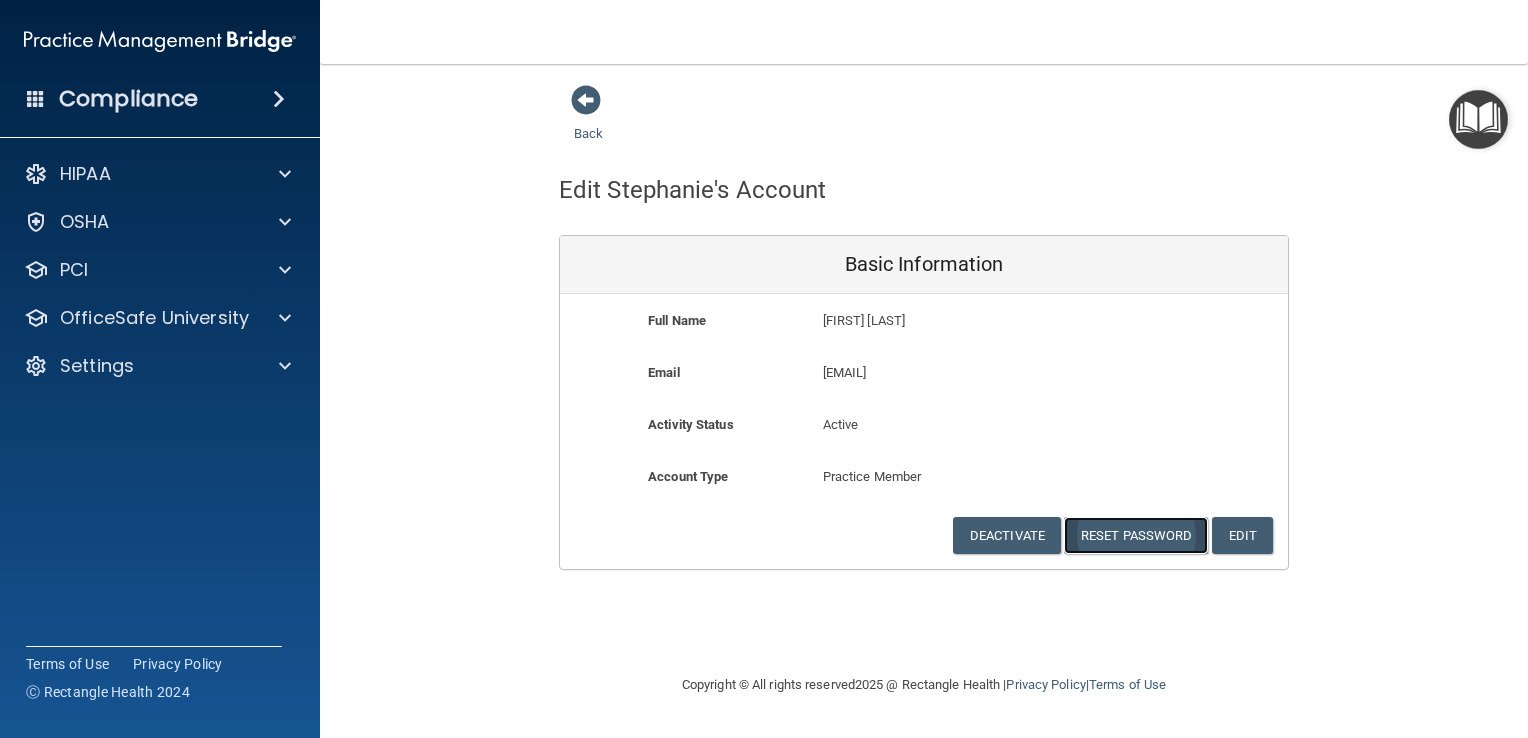click on "Reset Password" at bounding box center (1136, 535) 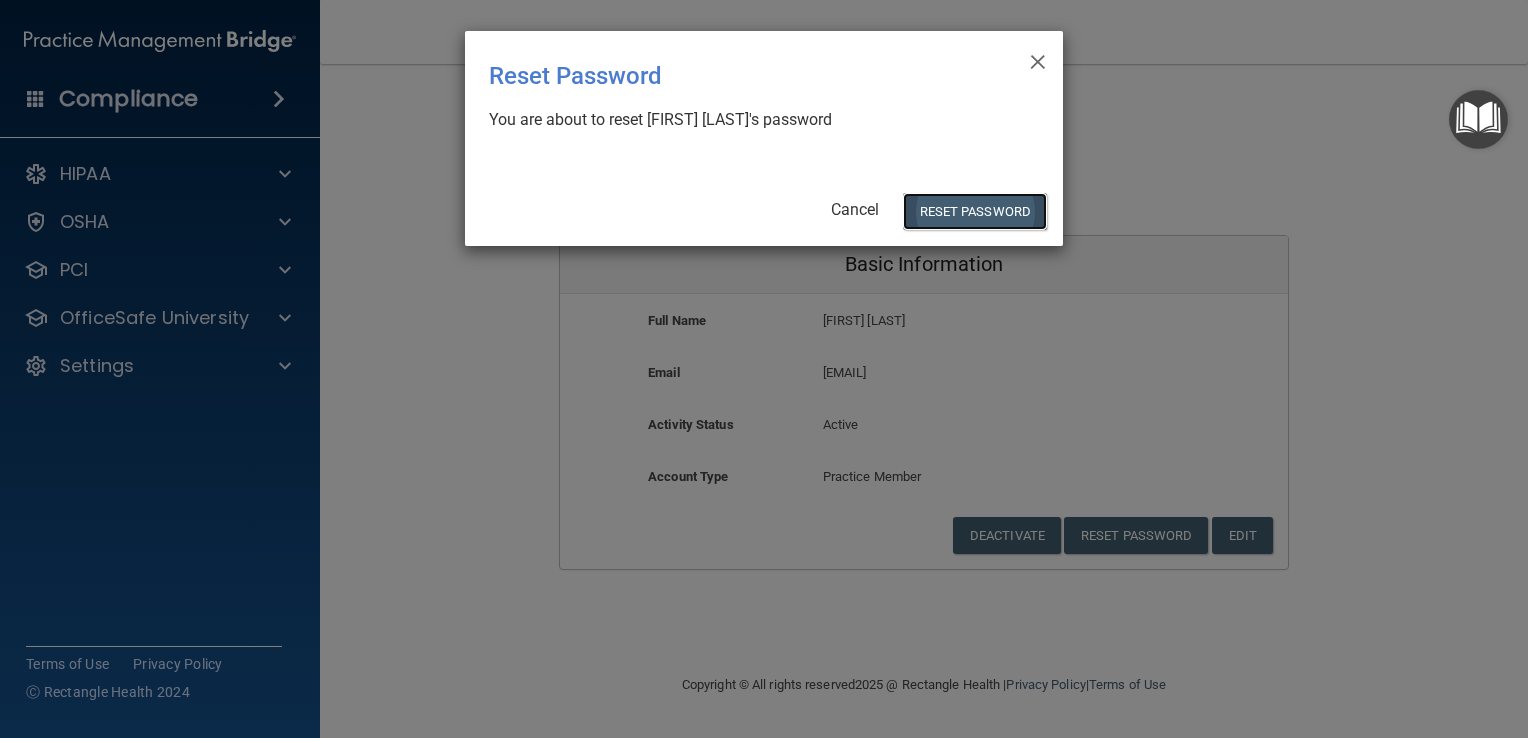 click on "Reset Password" at bounding box center [975, 211] 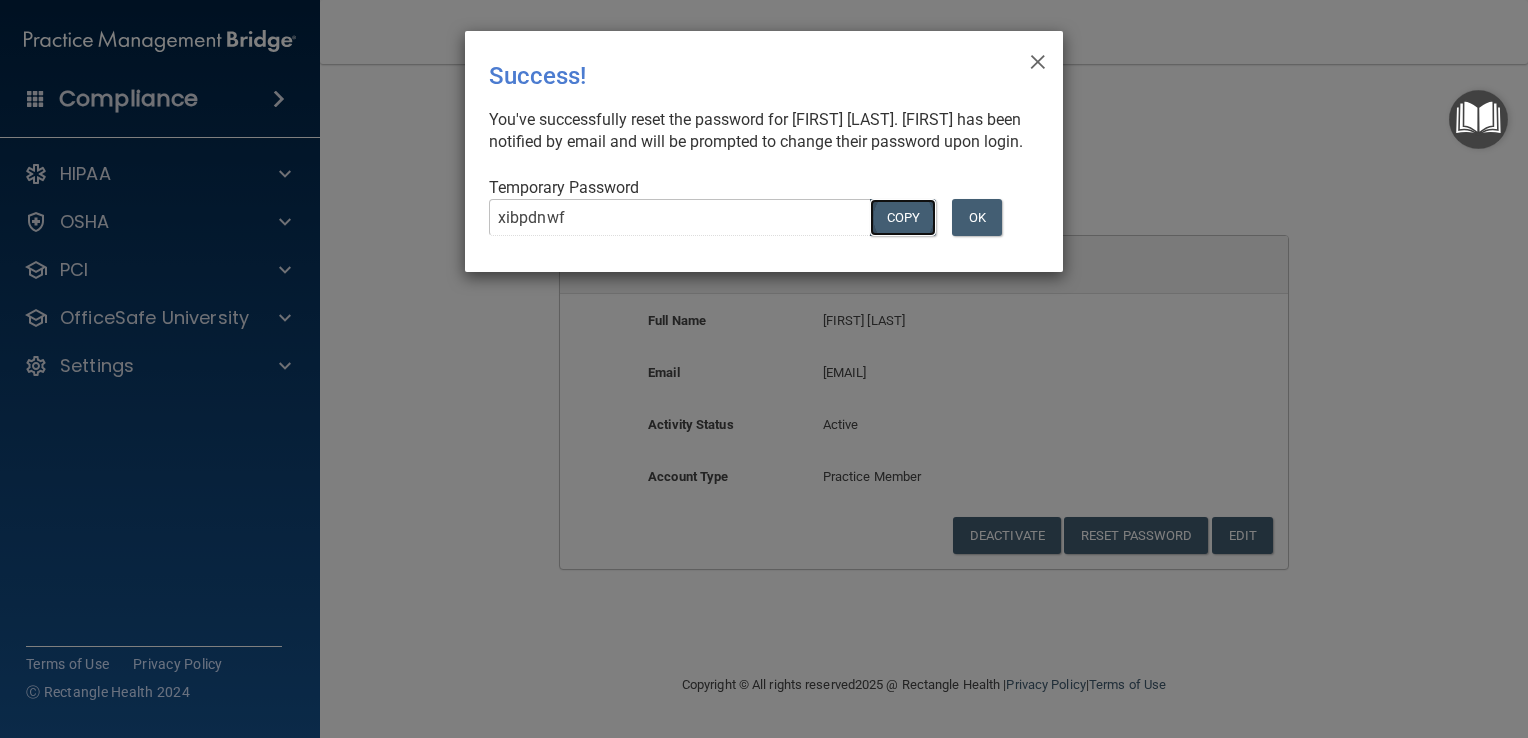 click on "COPY" at bounding box center (903, 217) 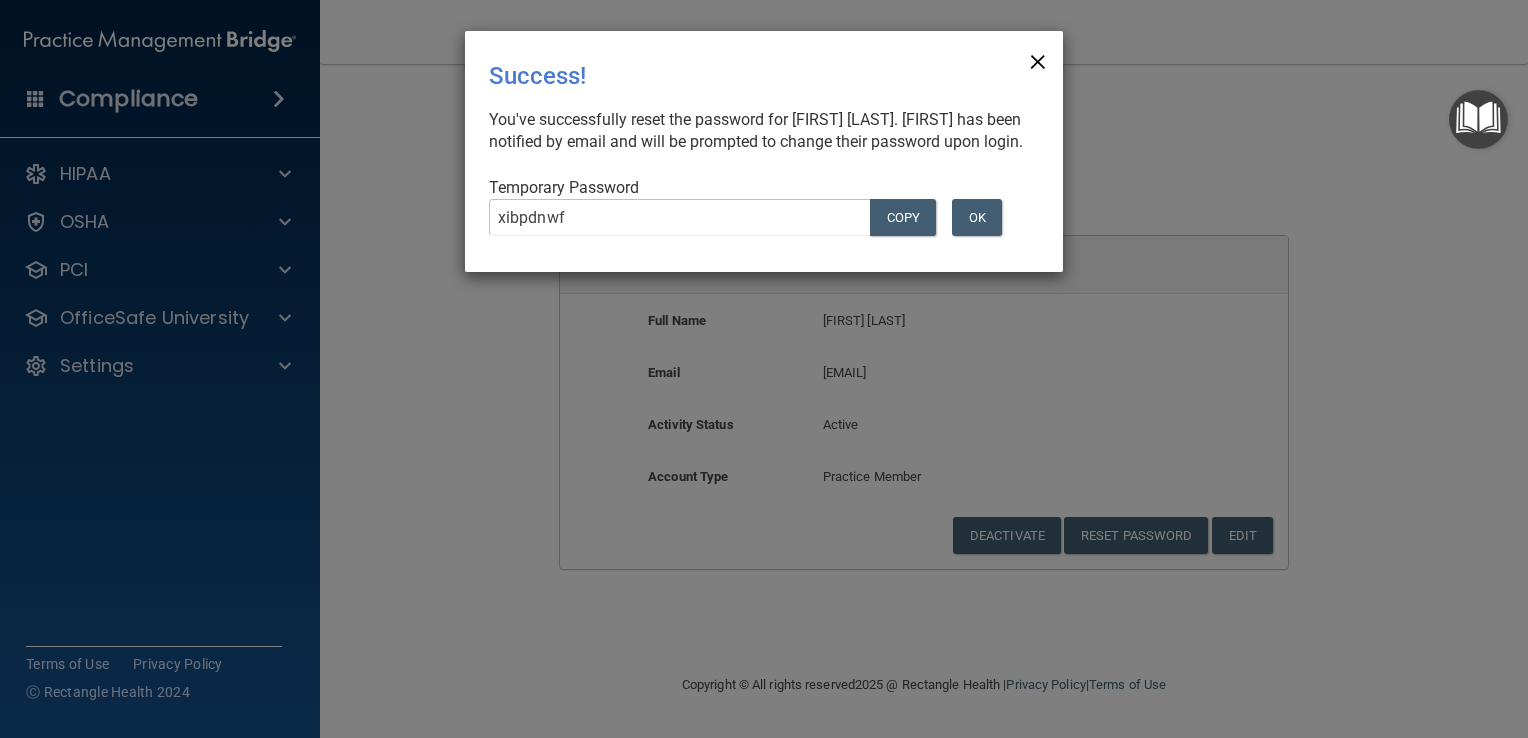 click on "×" at bounding box center [1038, 59] 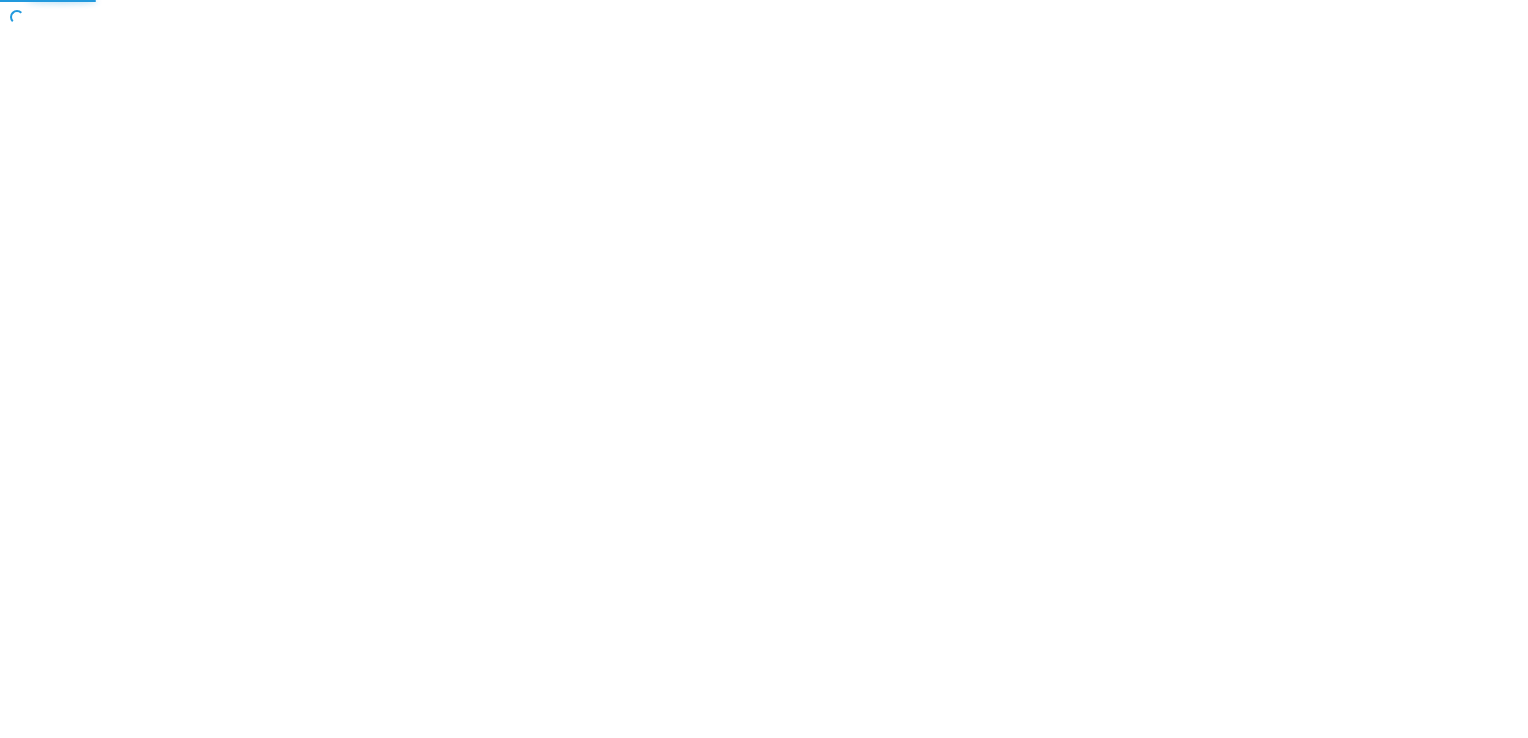 scroll, scrollTop: 0, scrollLeft: 0, axis: both 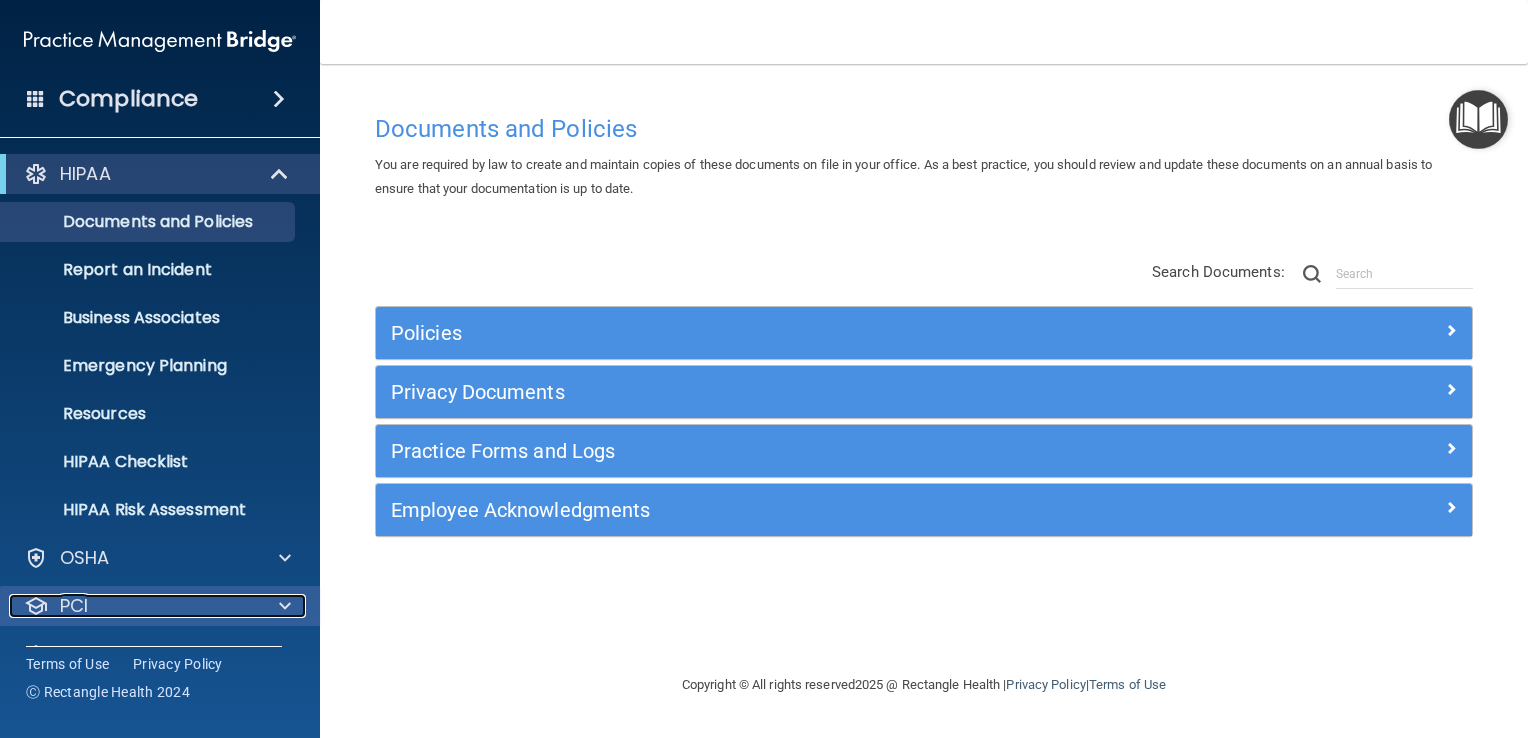 click at bounding box center [285, 606] 